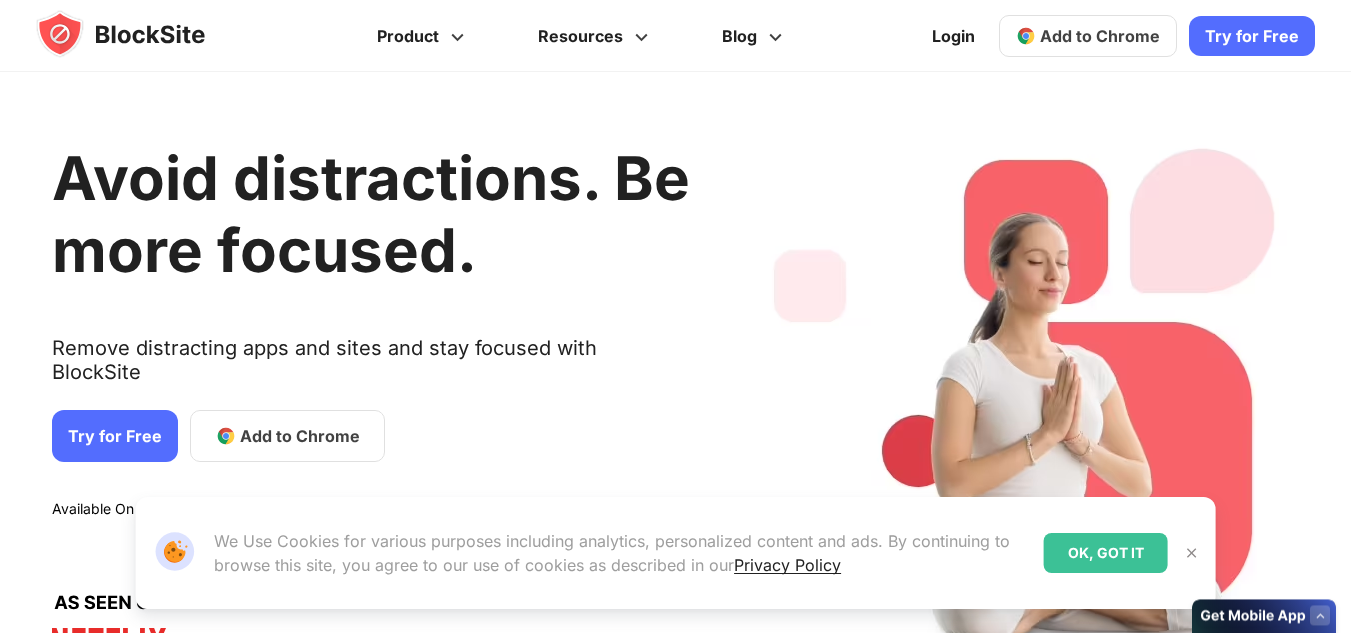 scroll, scrollTop: 0, scrollLeft: 0, axis: both 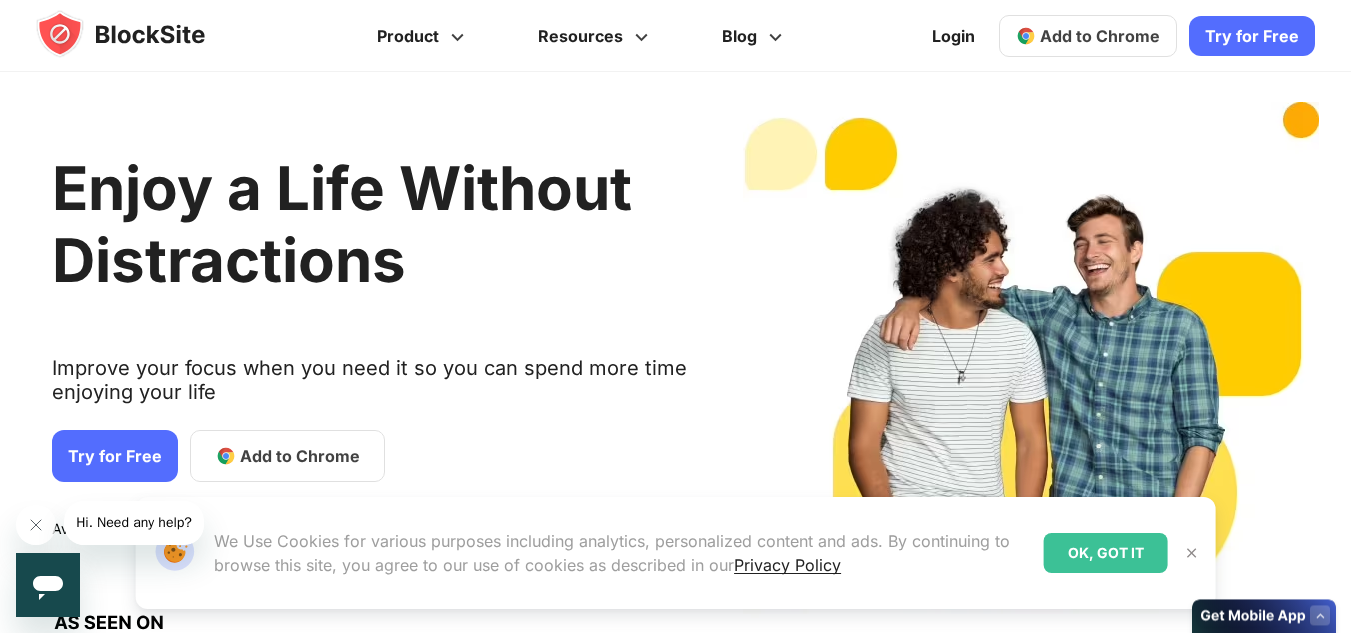 click on "Add to Chrome" at bounding box center (300, 456) 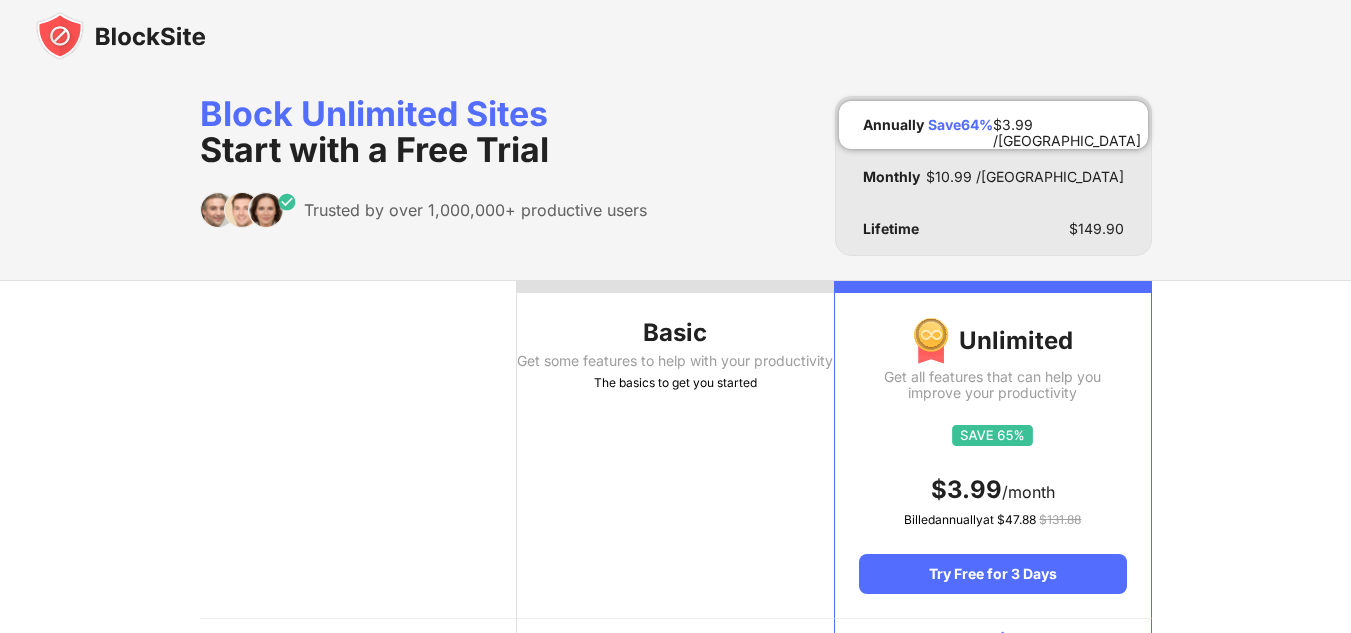 scroll, scrollTop: 0, scrollLeft: 0, axis: both 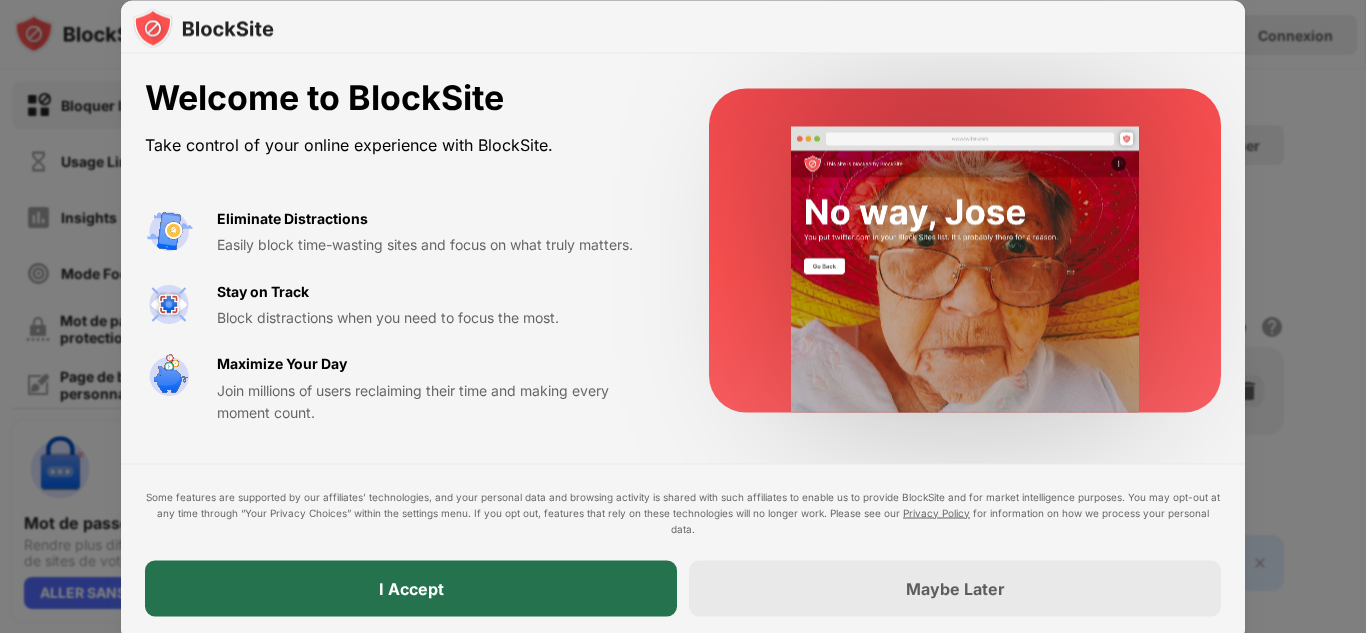 click on "I Accept" at bounding box center [411, 588] 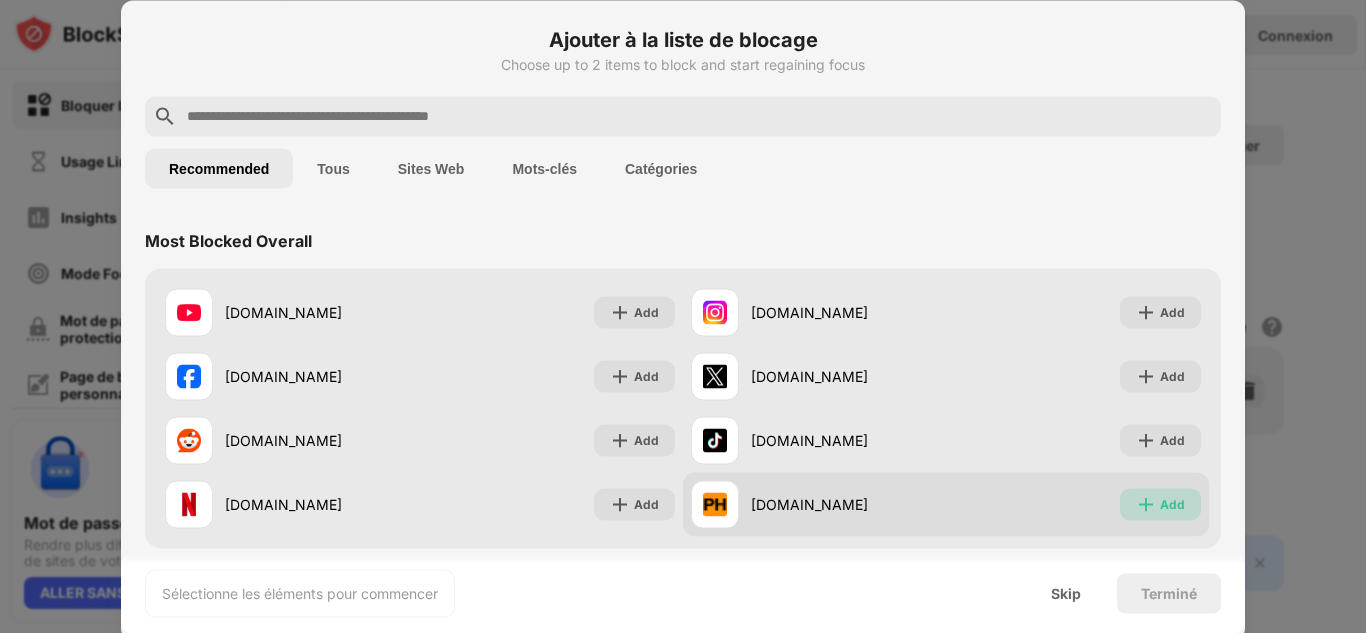 click at bounding box center [1146, 504] 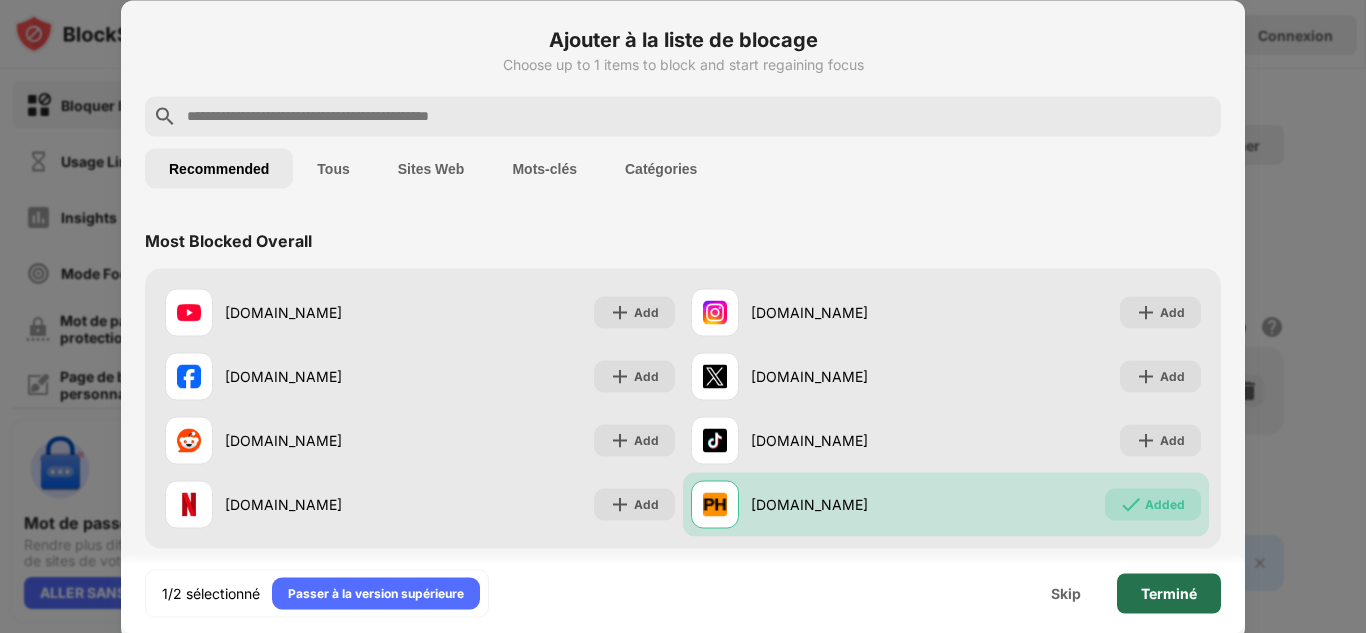 click on "Terminé" at bounding box center [1169, 593] 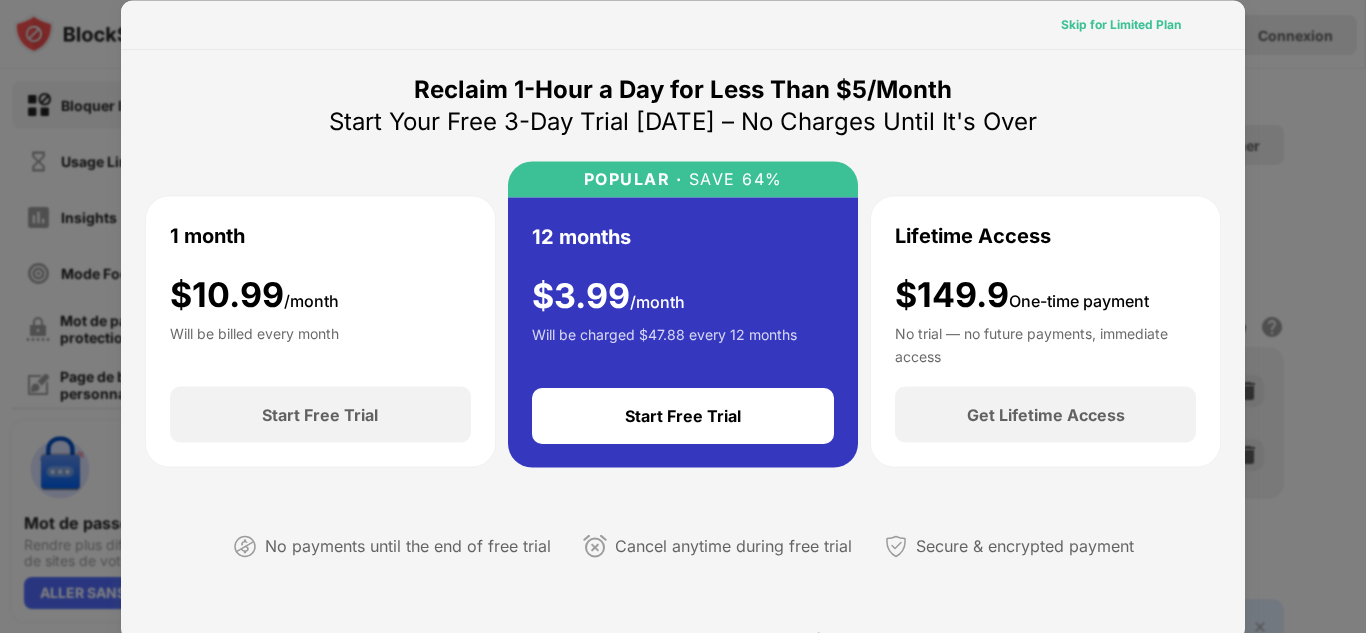 click on "Skip for Limited Plan" at bounding box center (1121, 24) 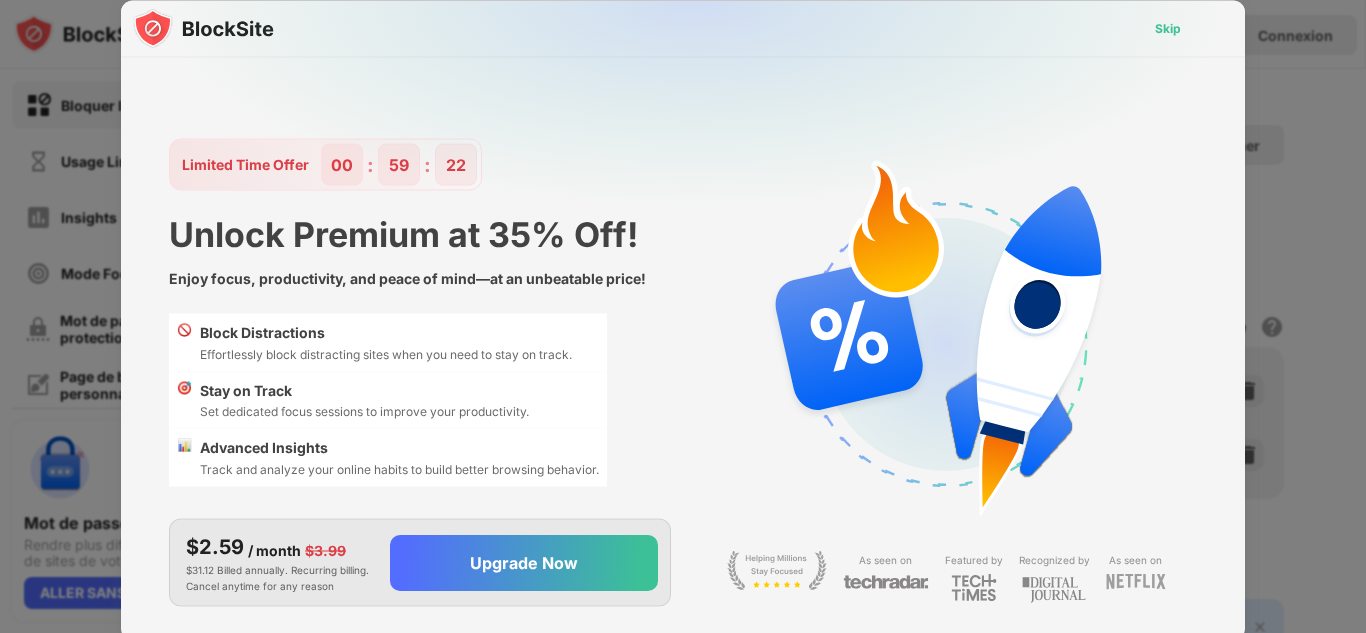 click on "Skip" at bounding box center [1168, 28] 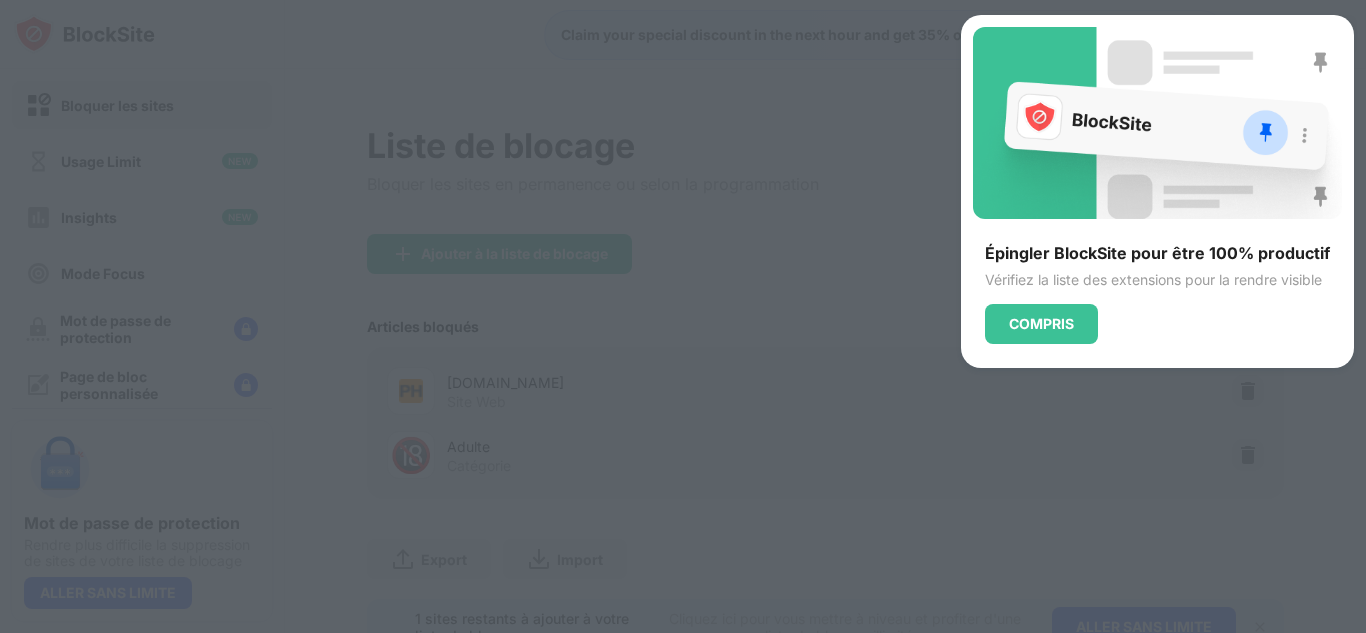 click at bounding box center [683, 316] 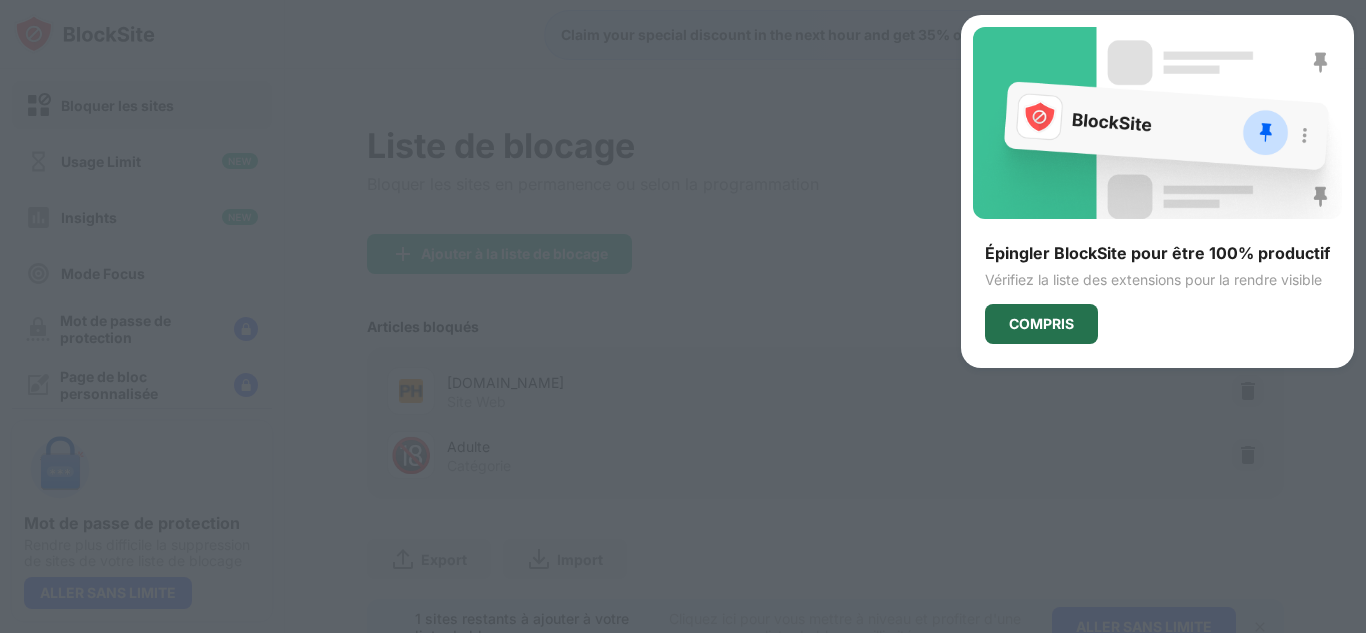click on "COMPRIS" at bounding box center (1041, 324) 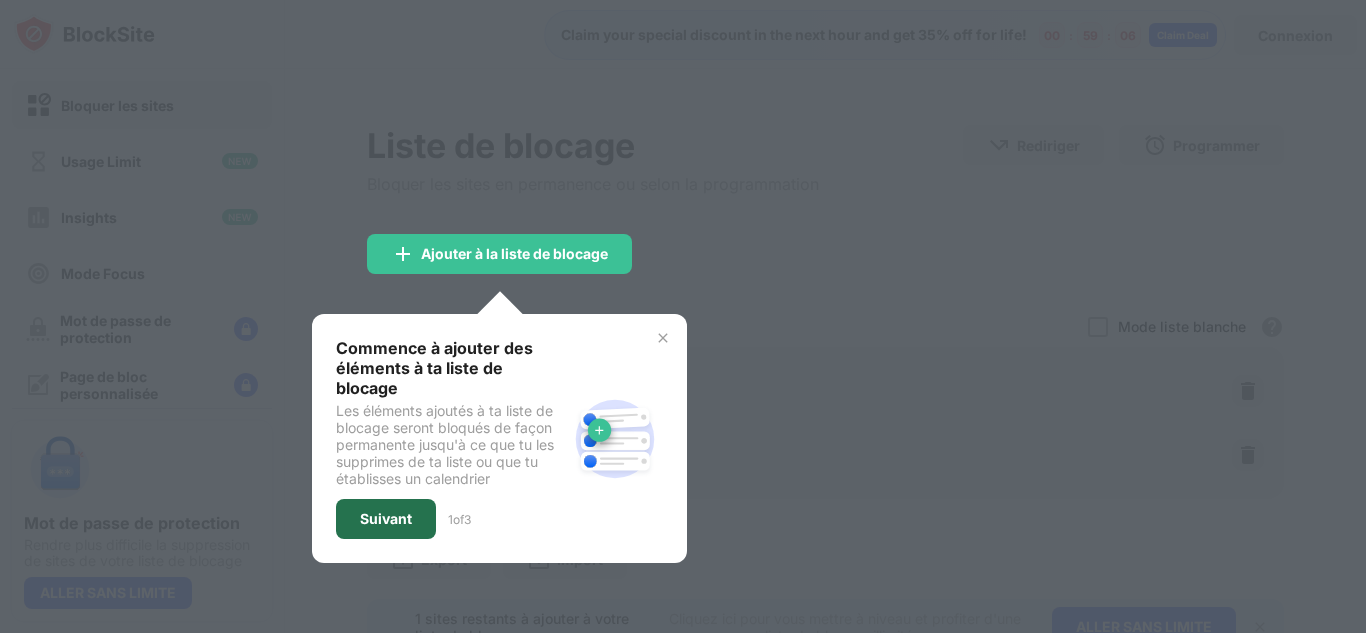click on "Suivant" at bounding box center (386, 519) 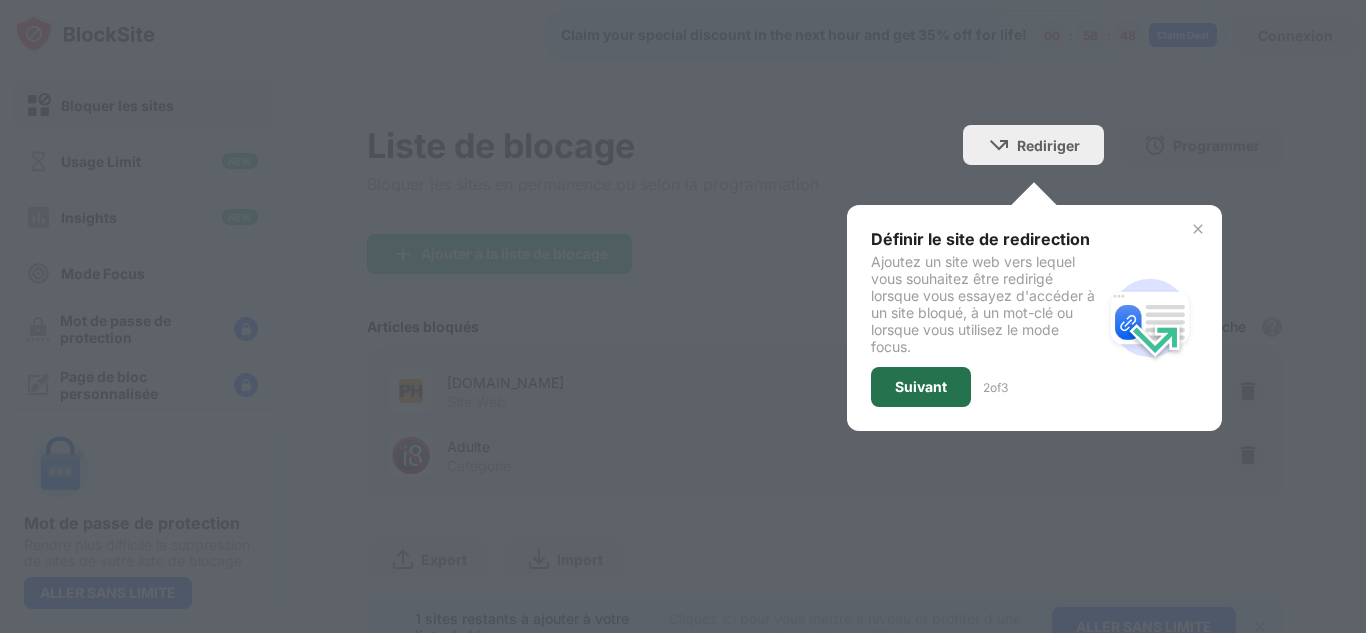 click on "Suivant" at bounding box center (921, 387) 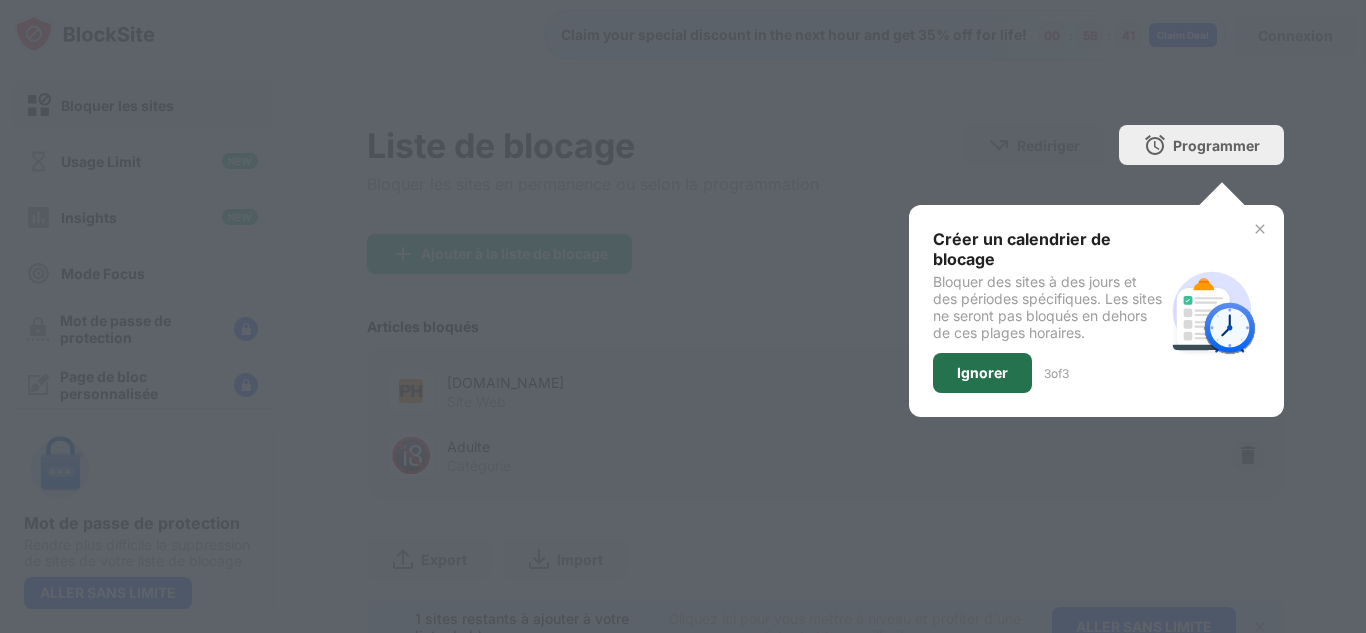 click on "Ignorer" at bounding box center (982, 373) 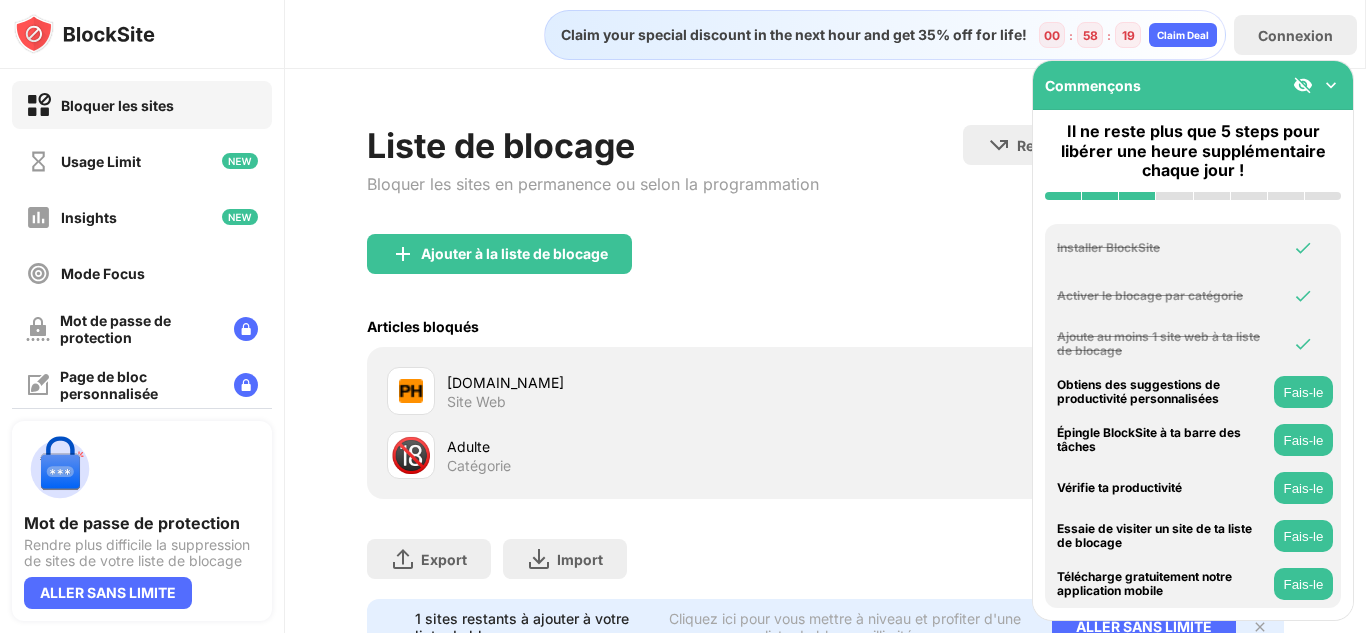click at bounding box center [1331, 85] 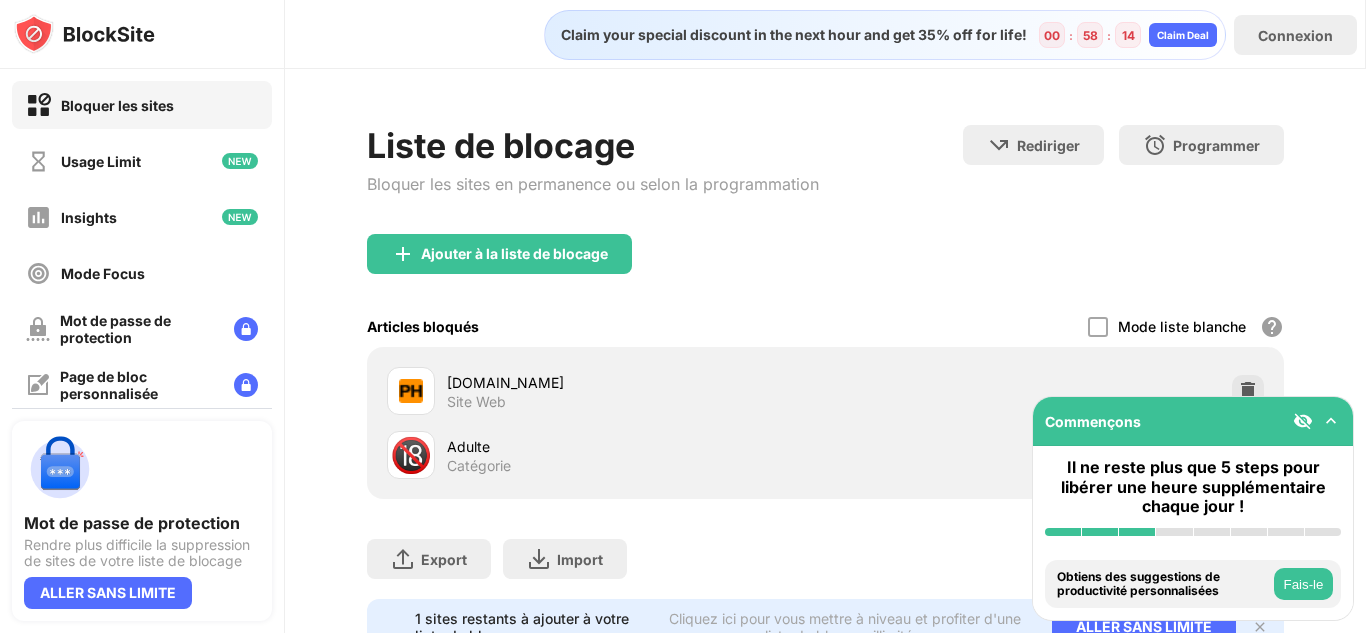 click at bounding box center (1303, 421) 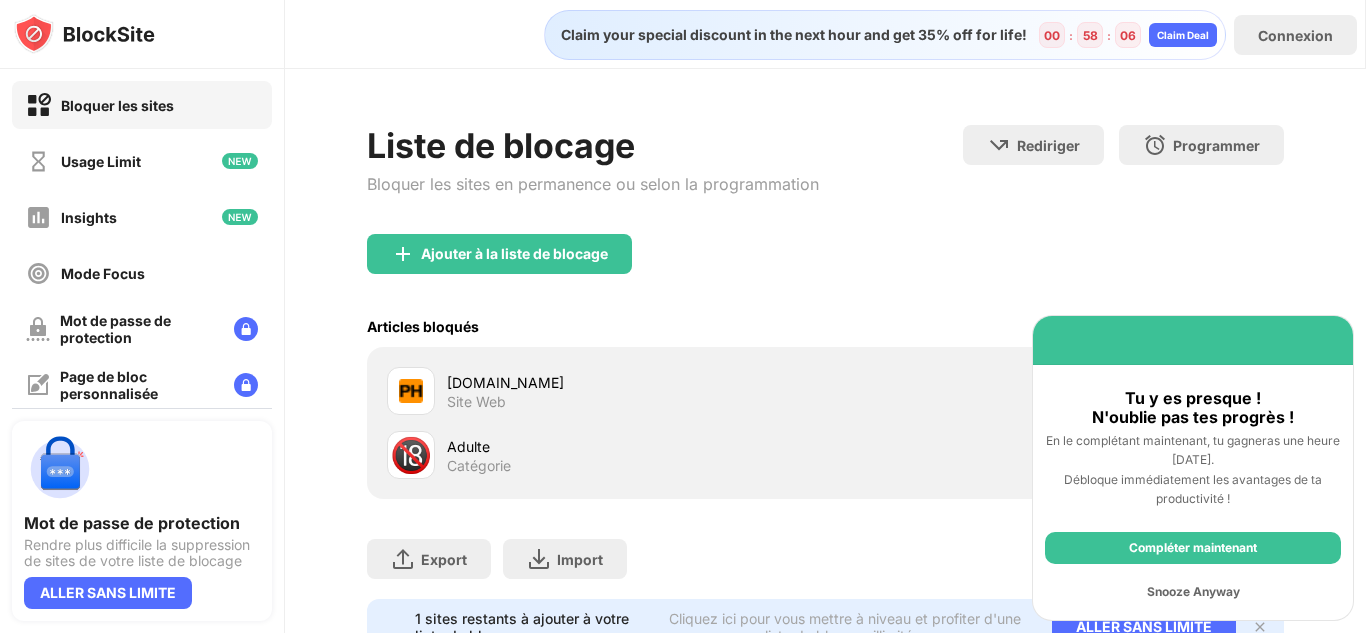 click on "Compléter maintenant" at bounding box center (1193, 548) 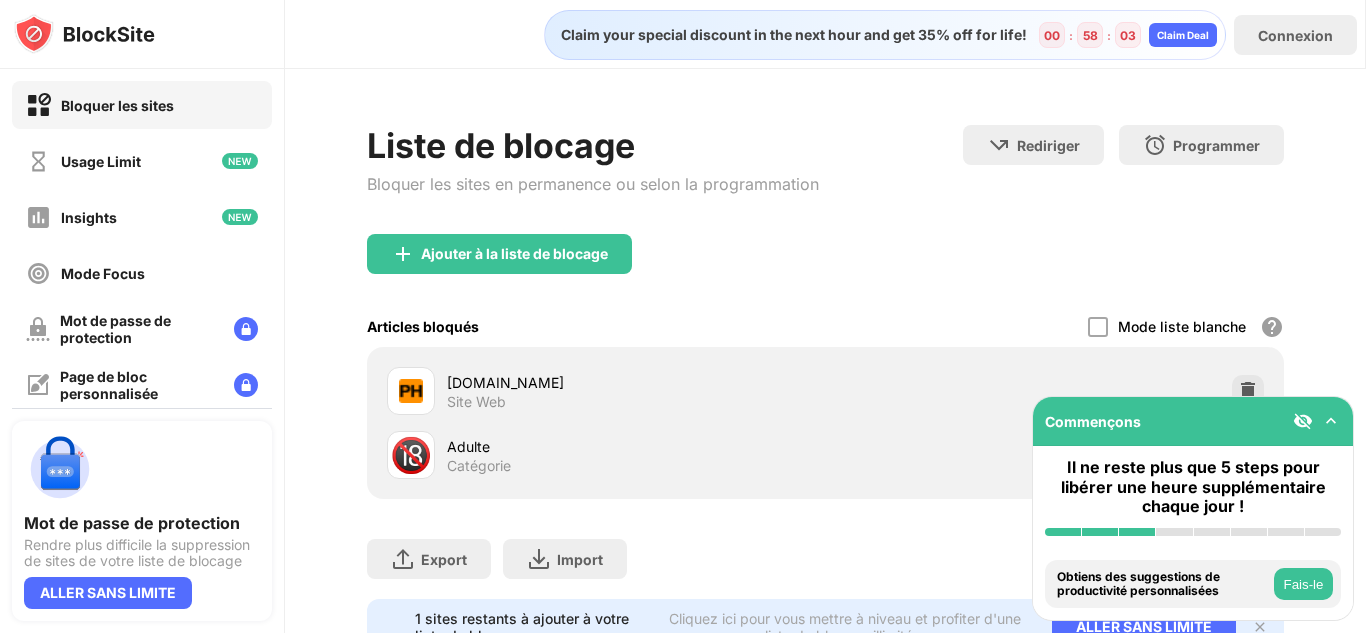 click on "Fais-le" at bounding box center [1303, 584] 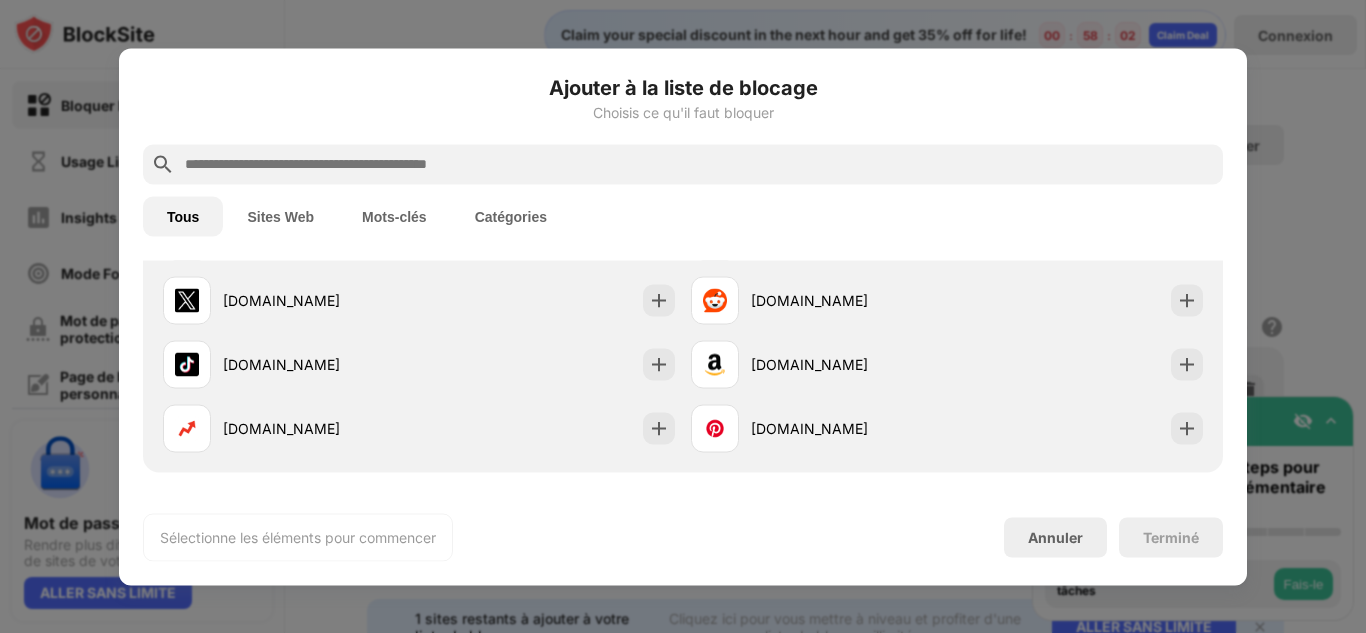 scroll, scrollTop: 696, scrollLeft: 0, axis: vertical 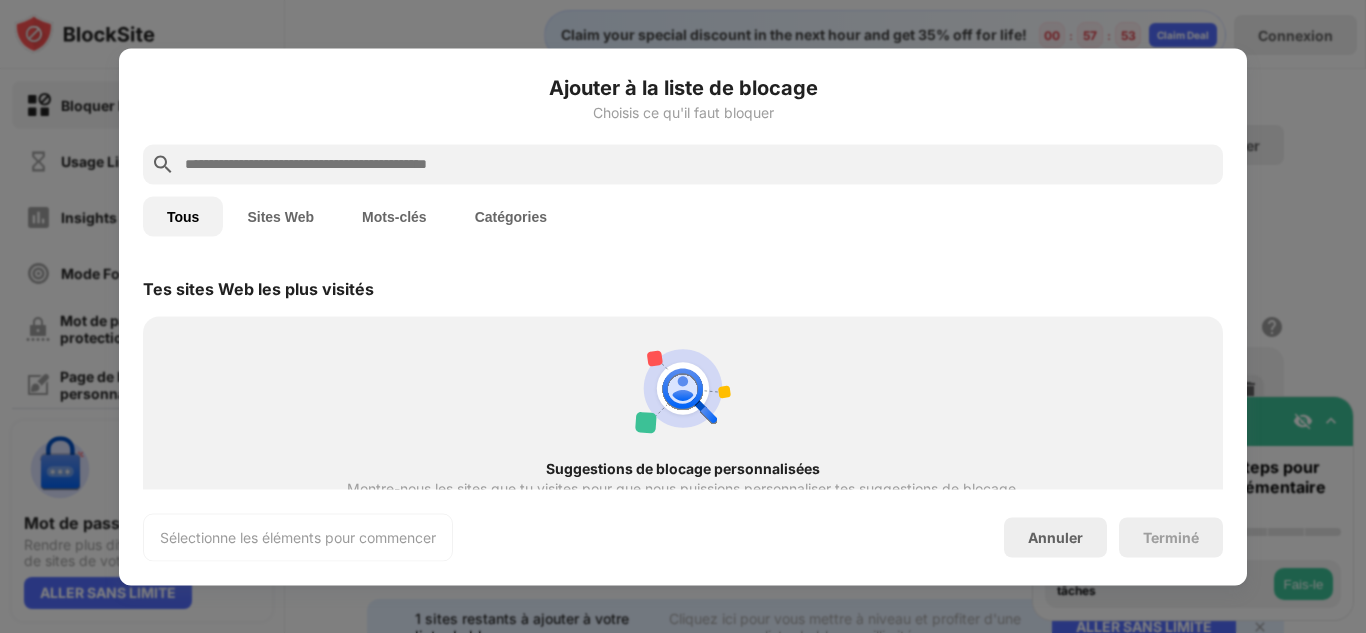 click on "Sites Web" at bounding box center (280, 216) 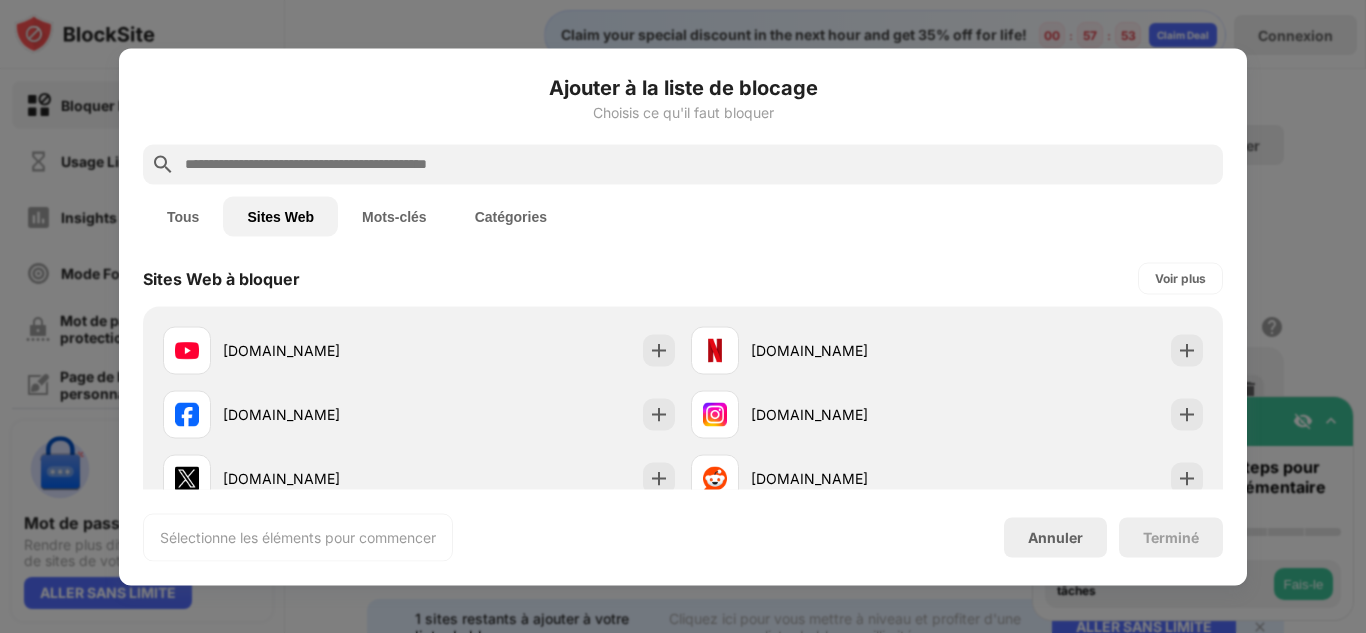 scroll, scrollTop: 0, scrollLeft: 0, axis: both 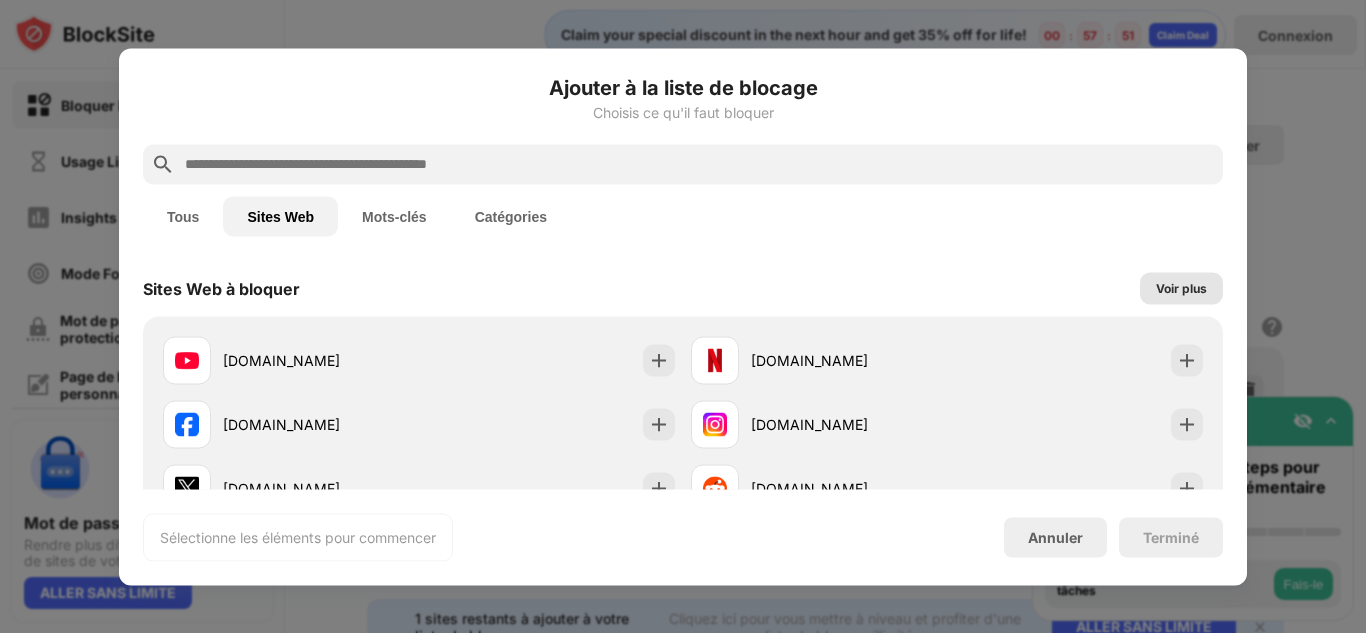 type 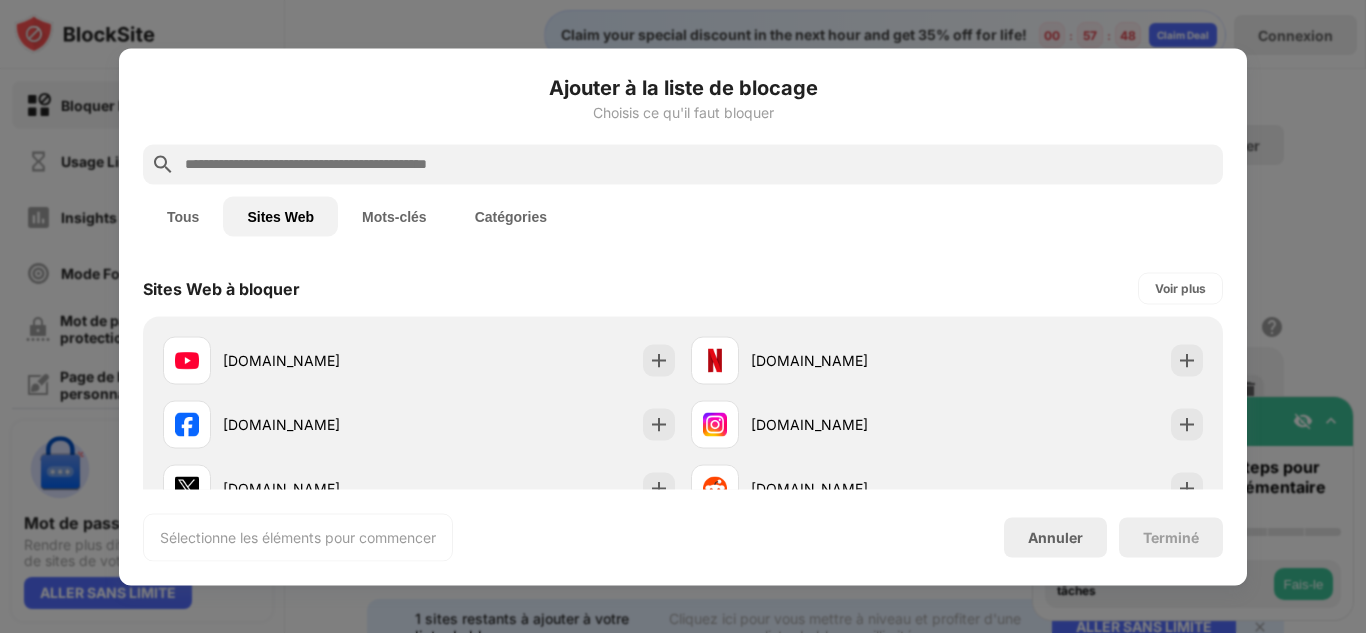 click on "Sélectionne les éléments pour commencer" at bounding box center (298, 537) 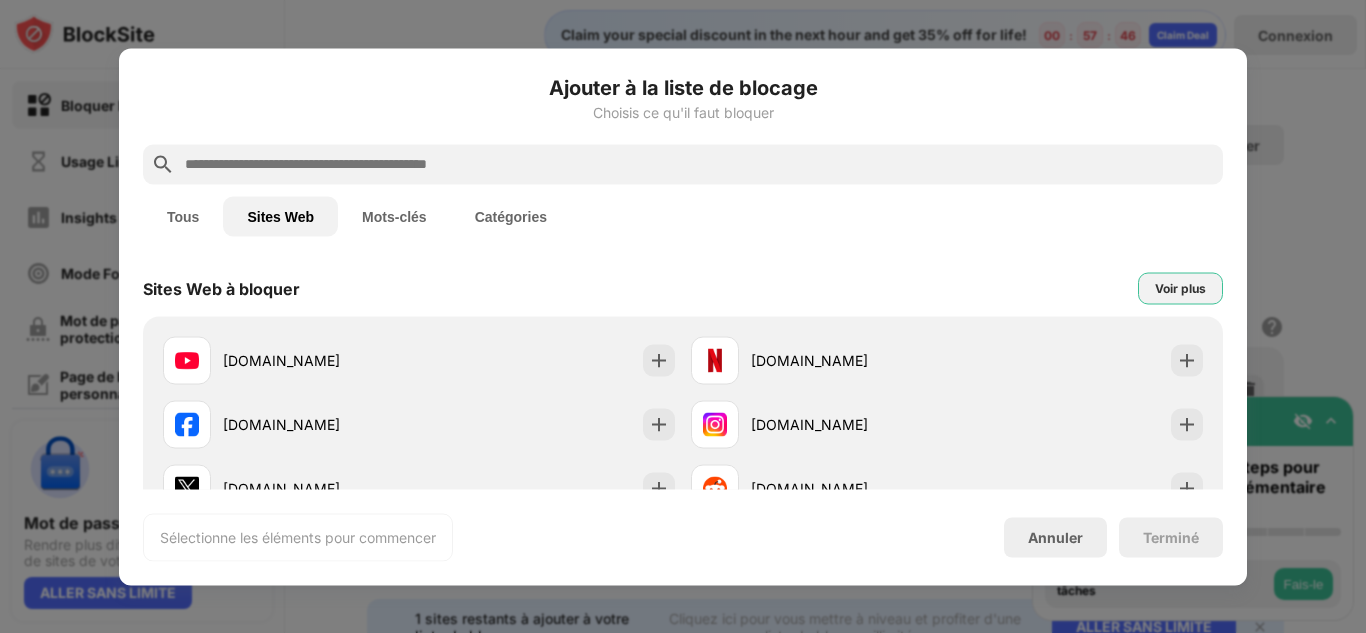 click on "Voir plus" at bounding box center (1180, 288) 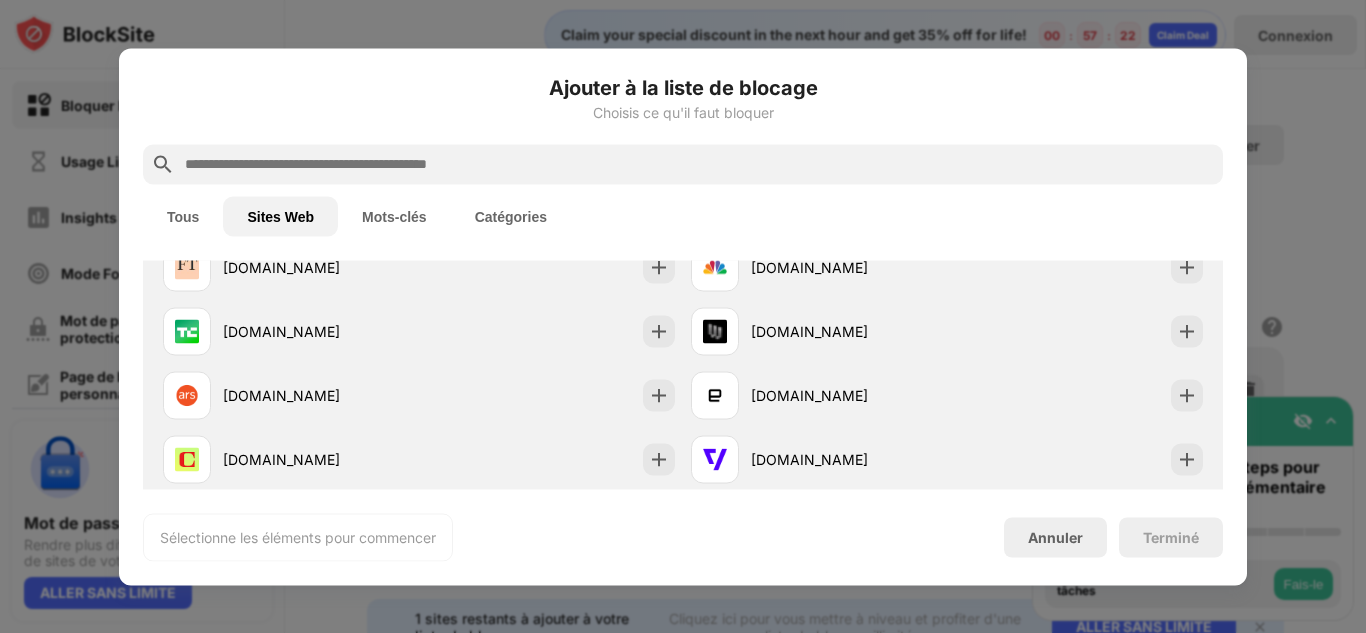 scroll, scrollTop: 1560, scrollLeft: 0, axis: vertical 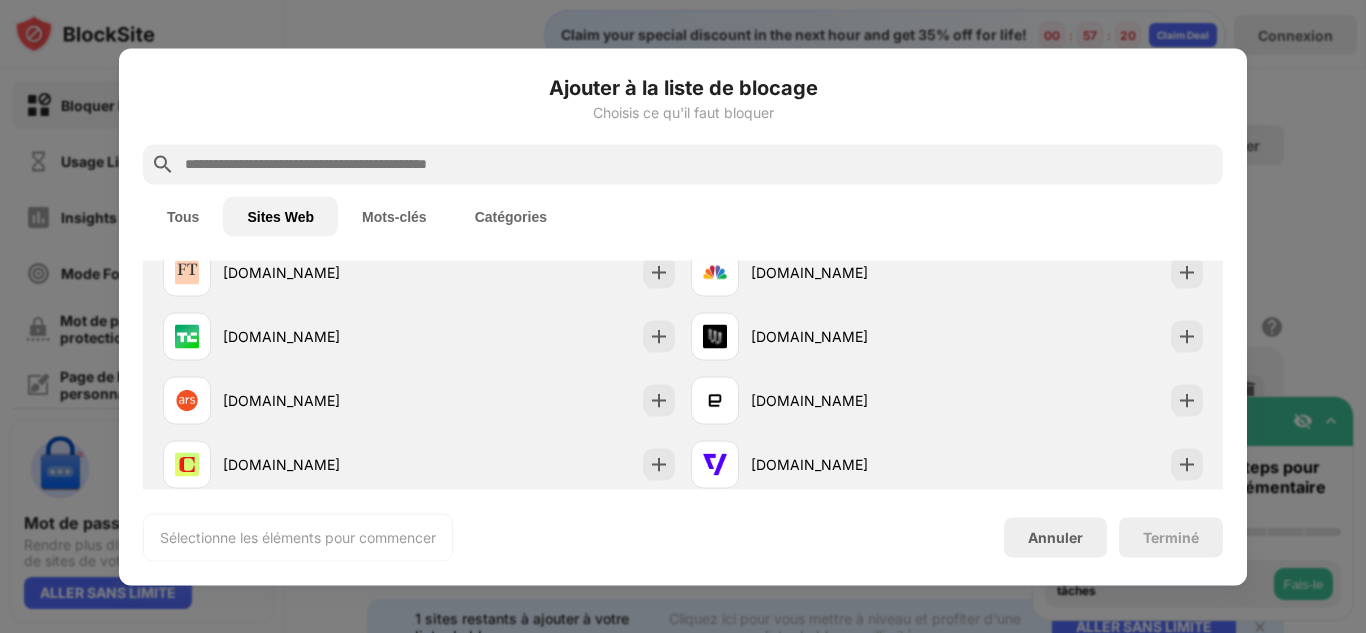 click on "Catégories" at bounding box center [511, 216] 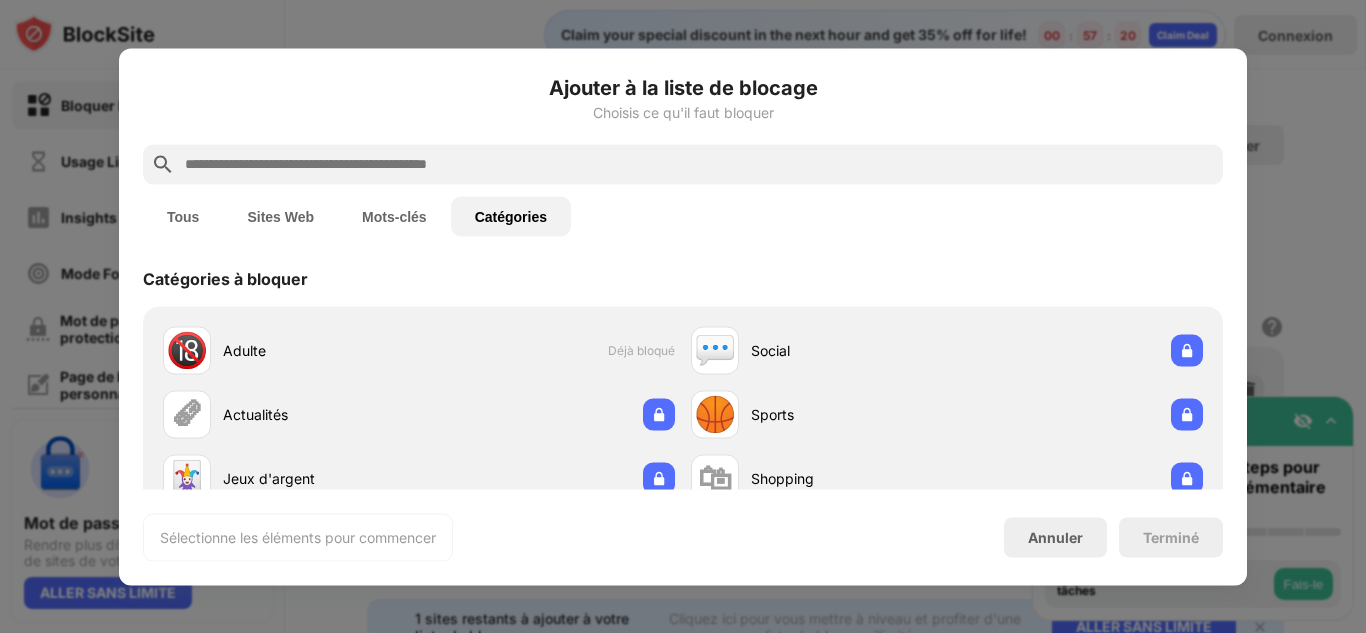 scroll, scrollTop: 0, scrollLeft: 0, axis: both 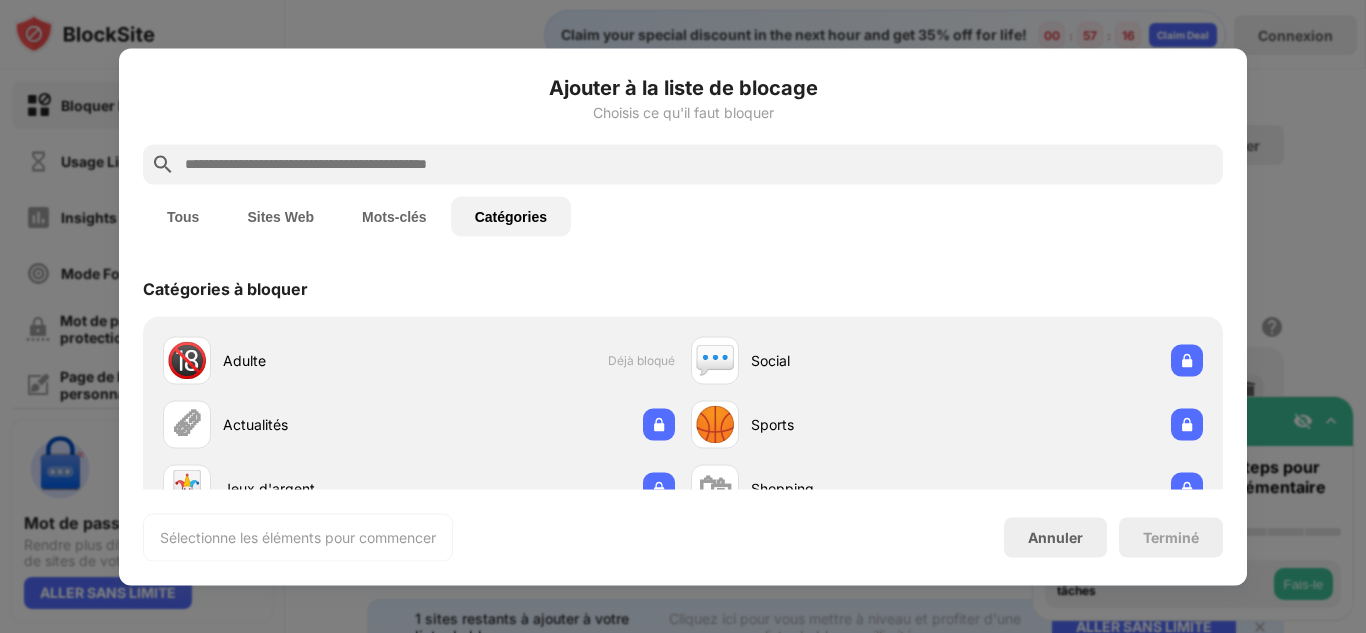 type 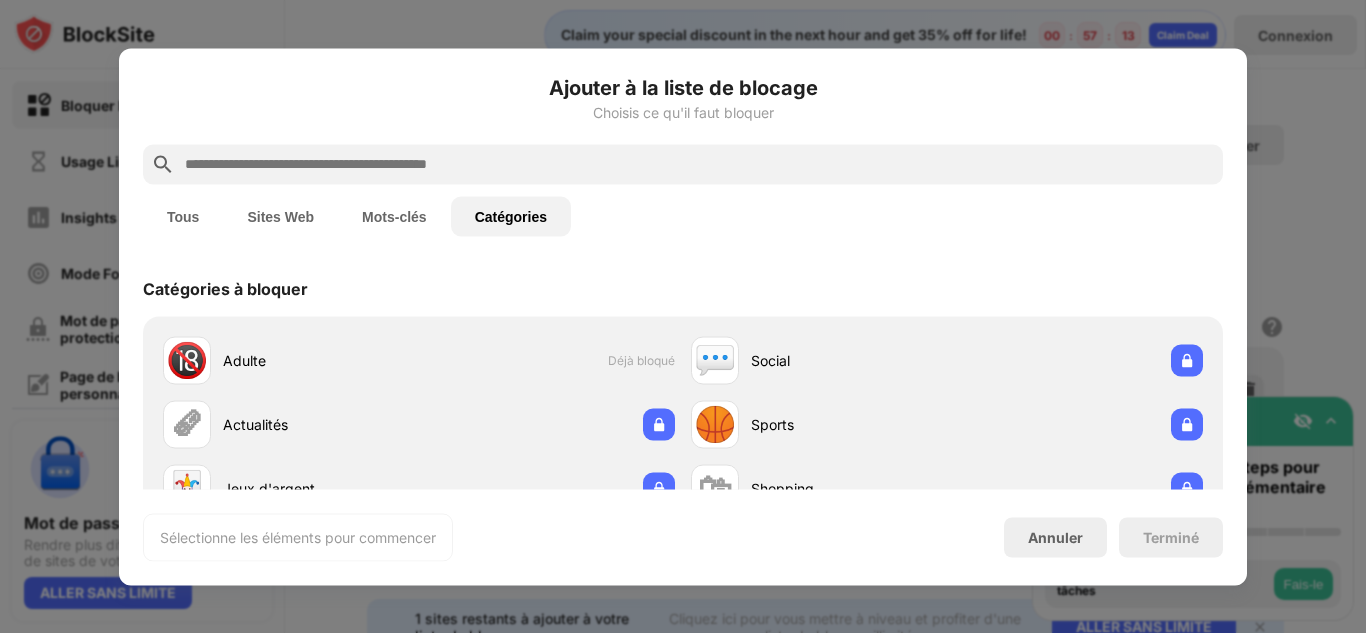 click on "Catégories à bloquer" at bounding box center [683, 288] 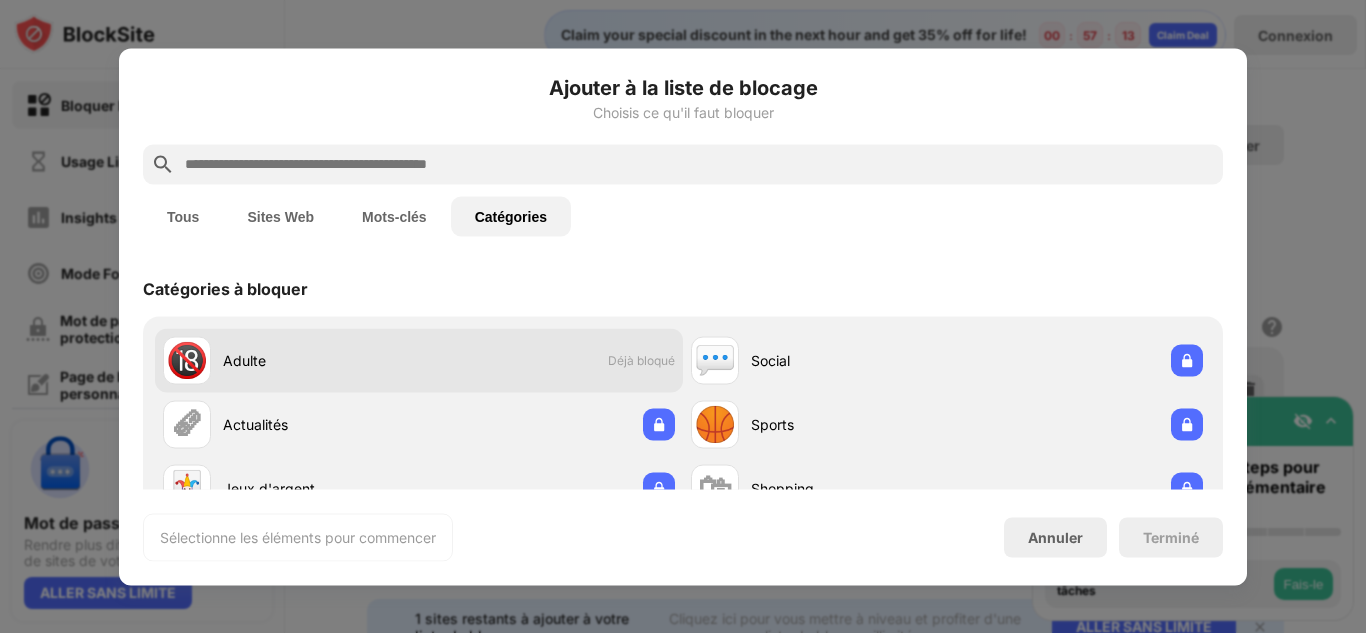 click on "🔞 Adulte Déjà bloqué" at bounding box center (419, 360) 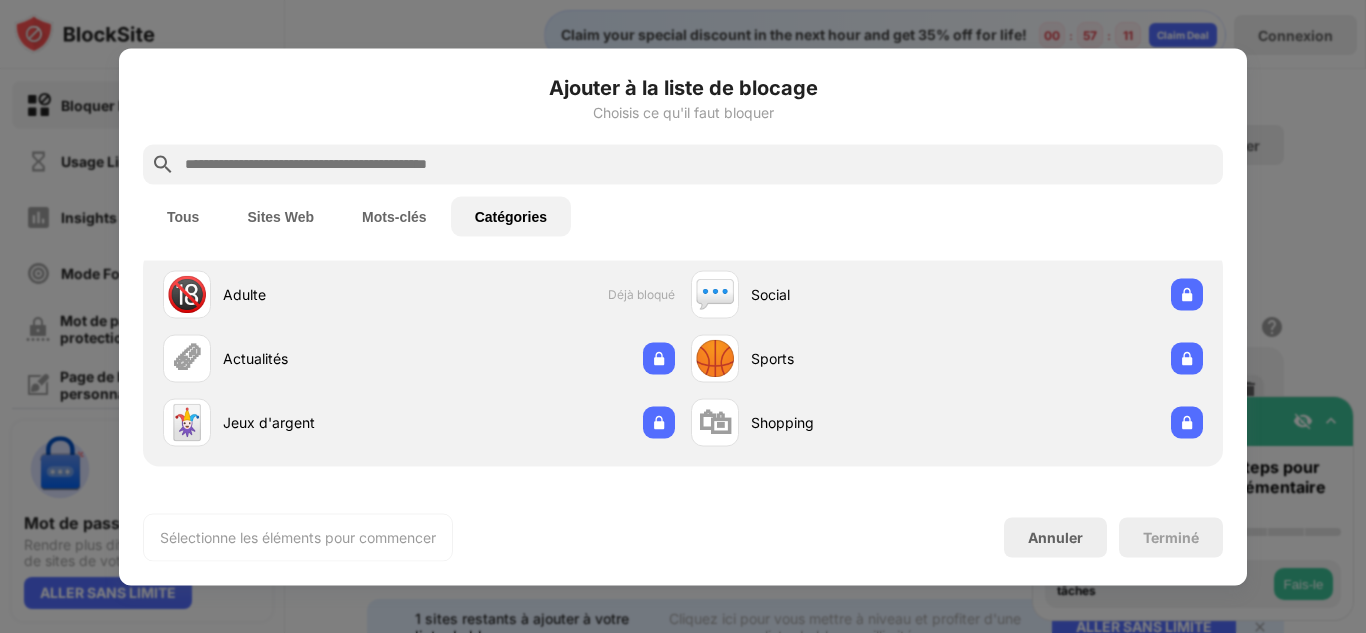 scroll, scrollTop: 67, scrollLeft: 0, axis: vertical 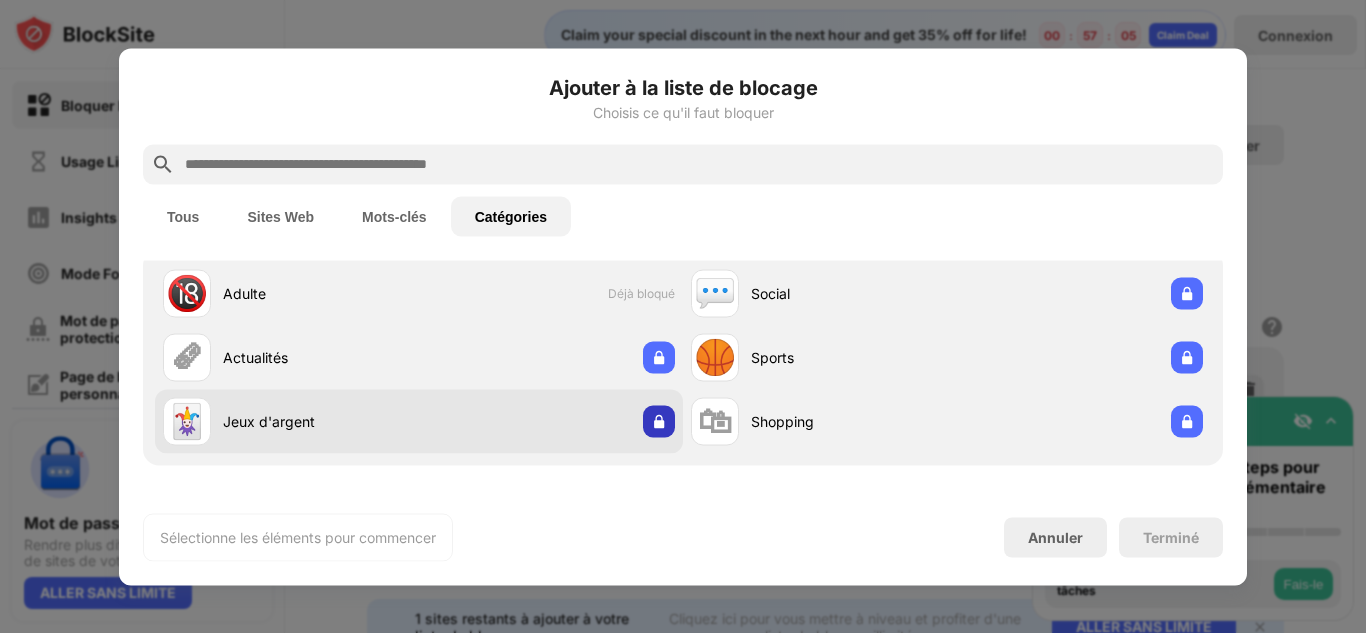 click at bounding box center (659, 421) 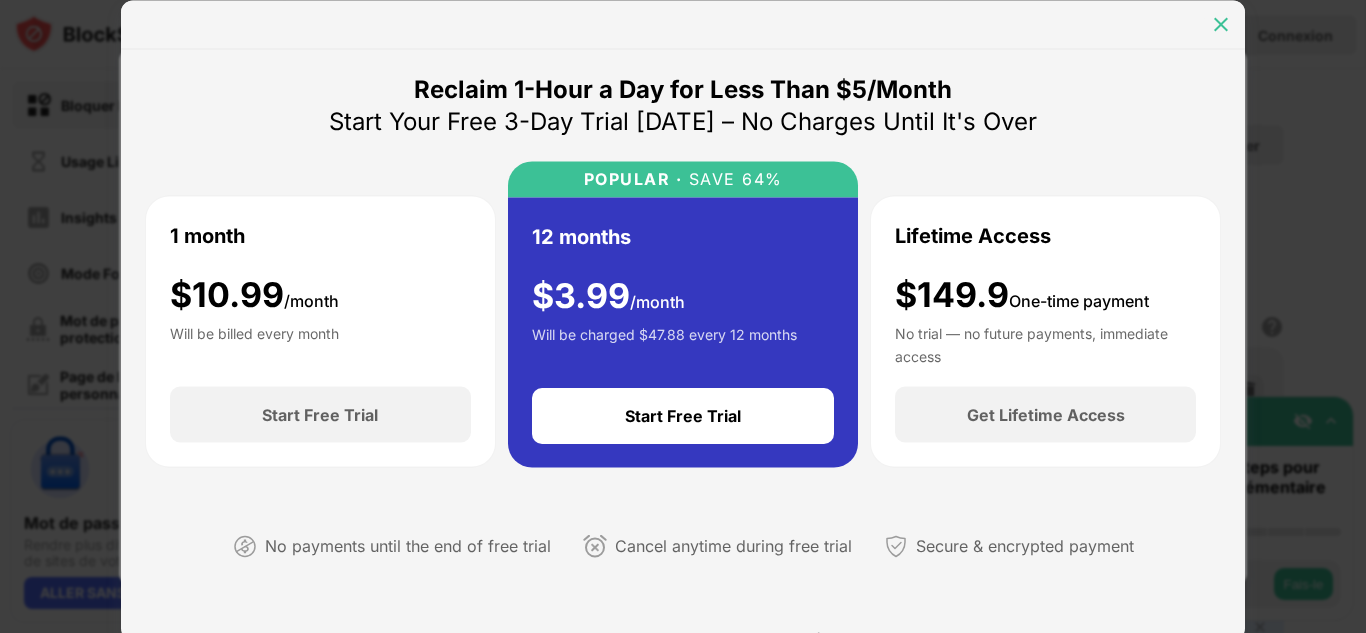 click at bounding box center [1221, 24] 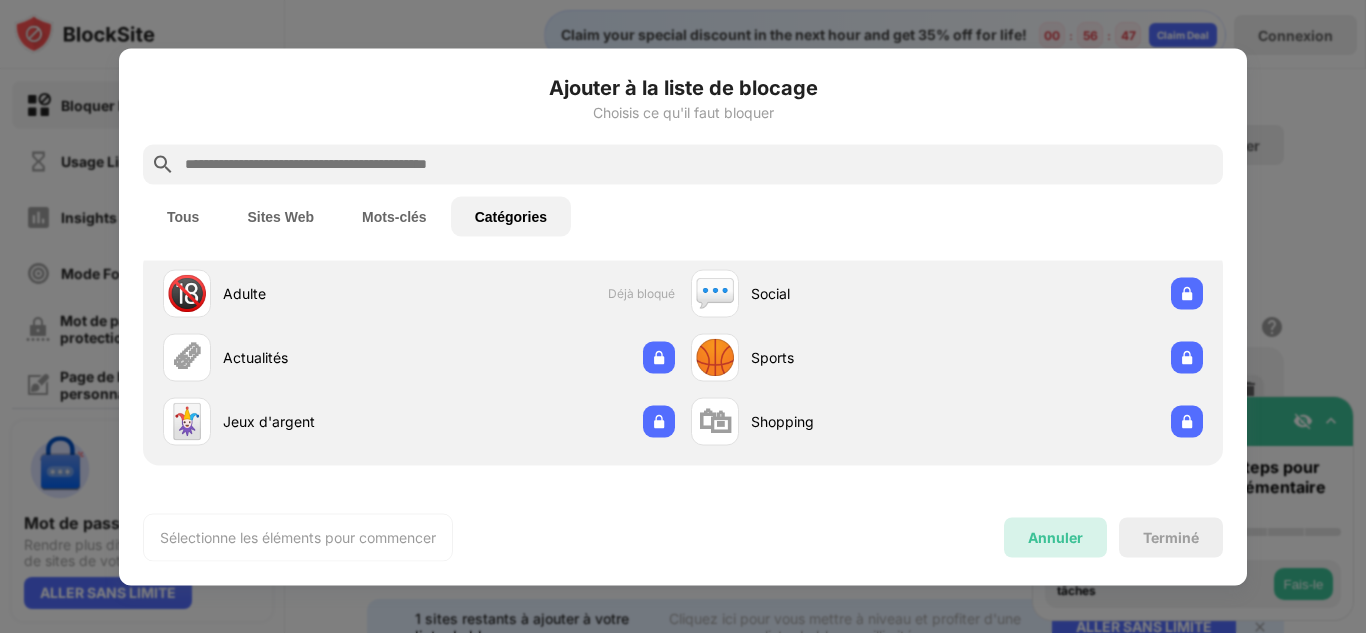 click on "Annuler" at bounding box center (1055, 537) 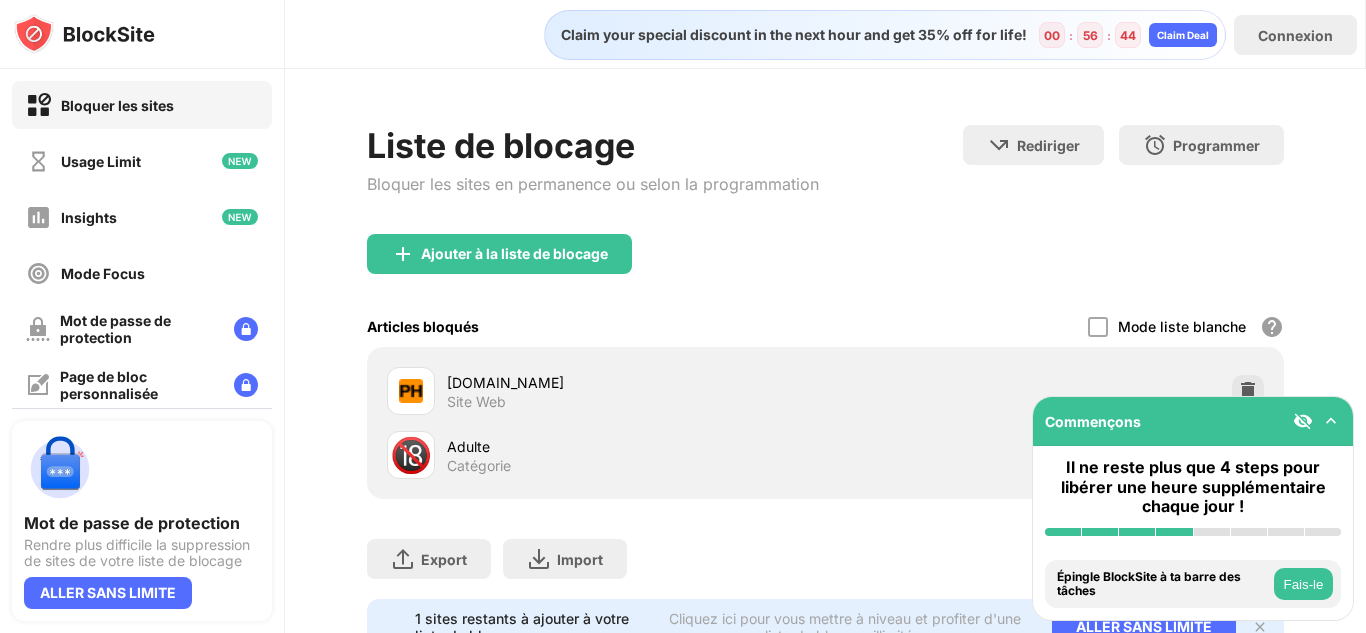 click on "Commençons" at bounding box center [1193, 421] 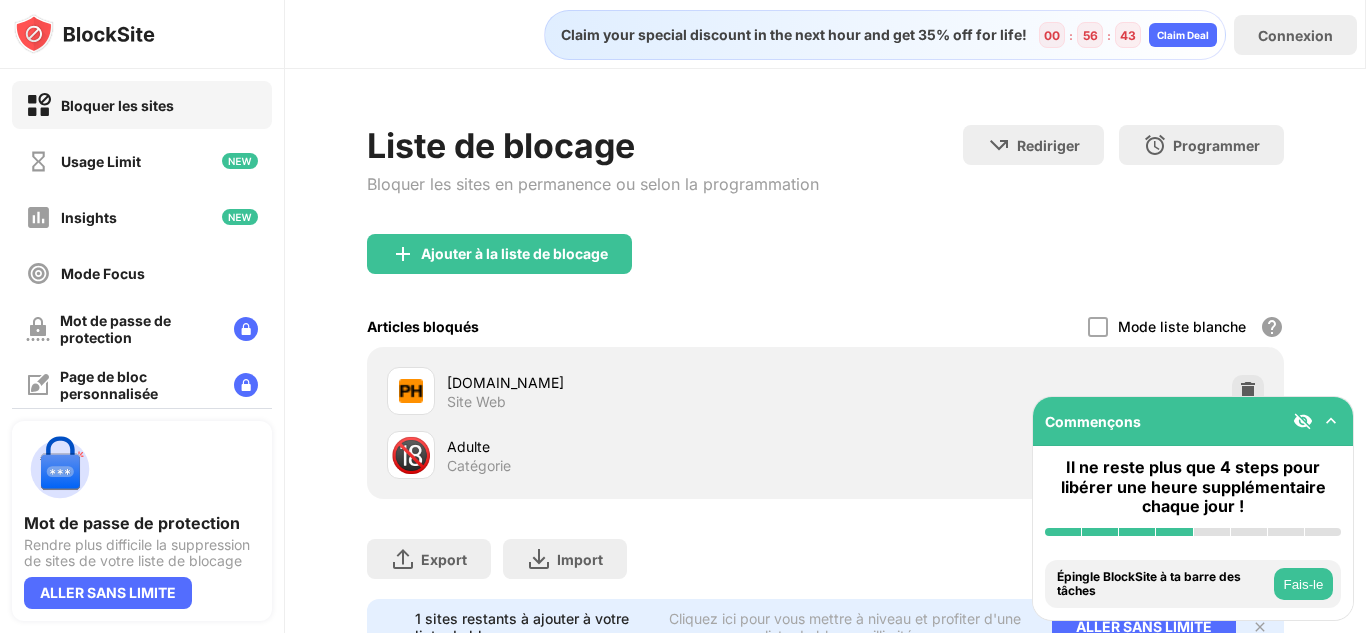 click at bounding box center (1303, 421) 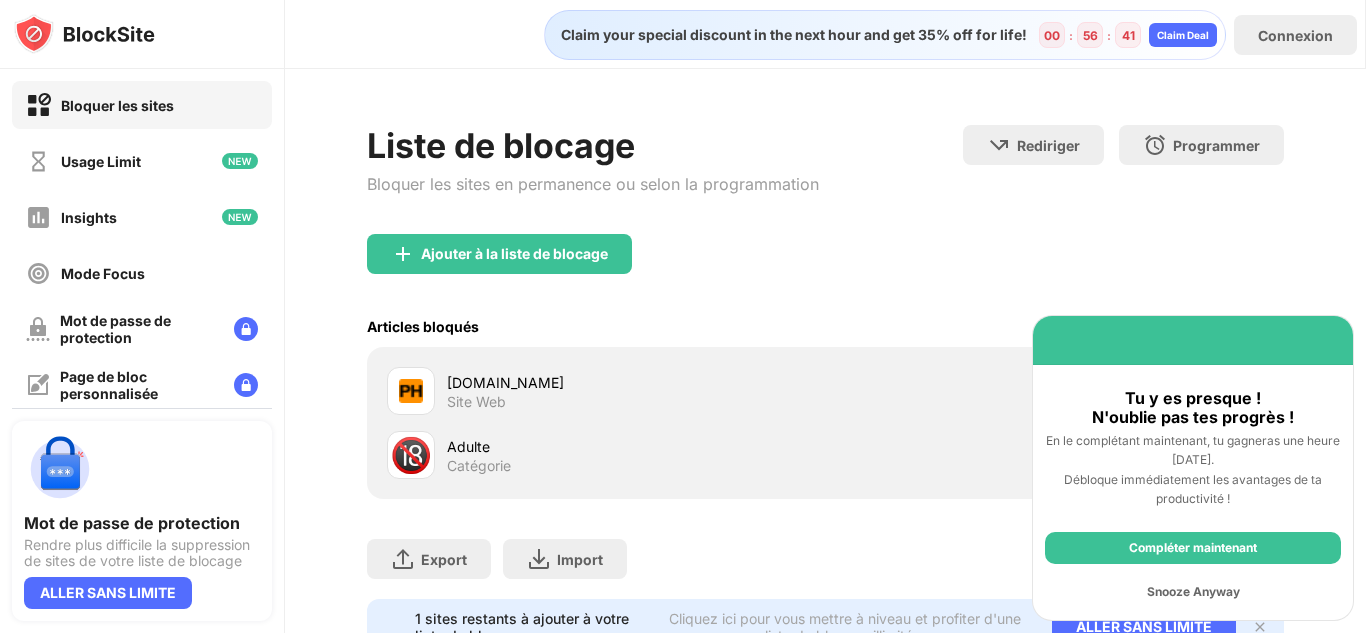 click on "Snooze Anyway" at bounding box center (1193, 592) 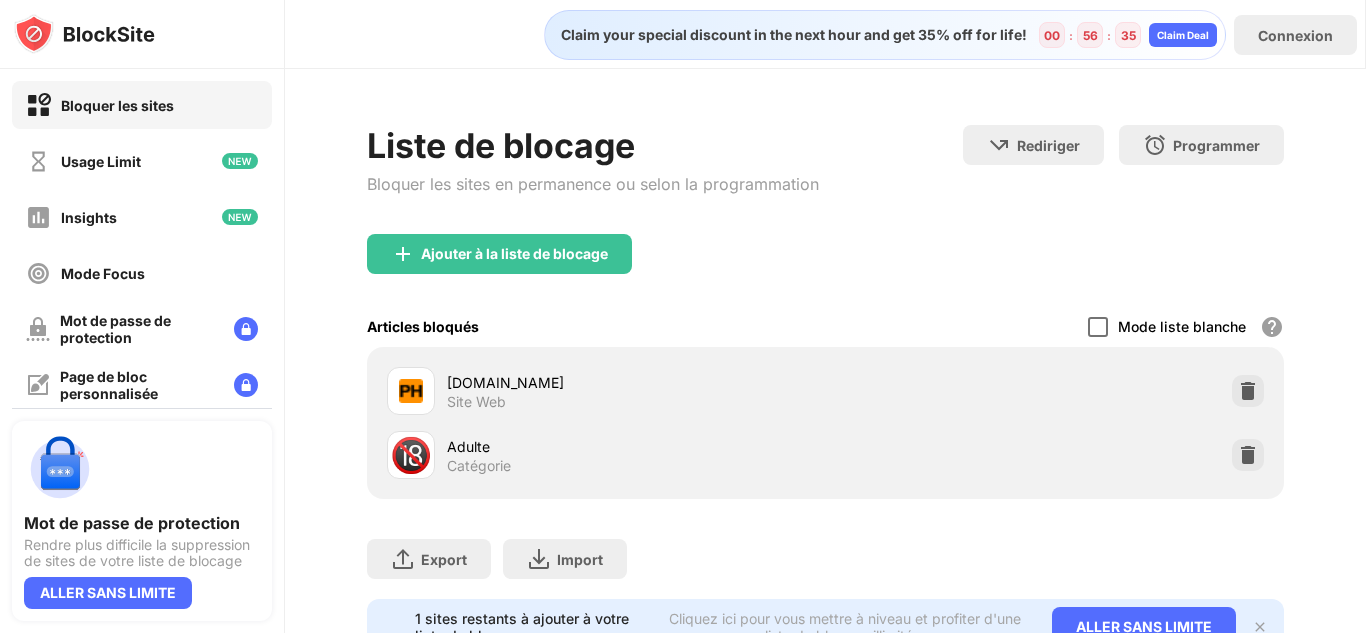 click at bounding box center (1098, 327) 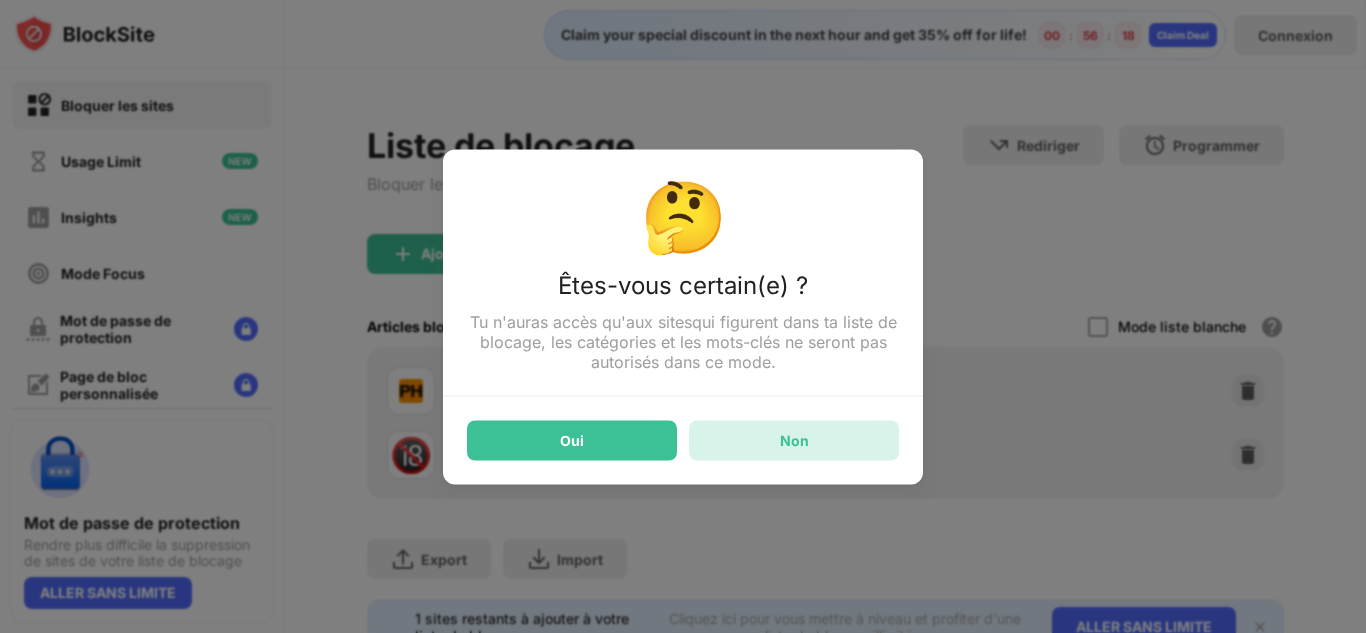 click on "Non" at bounding box center [794, 440] 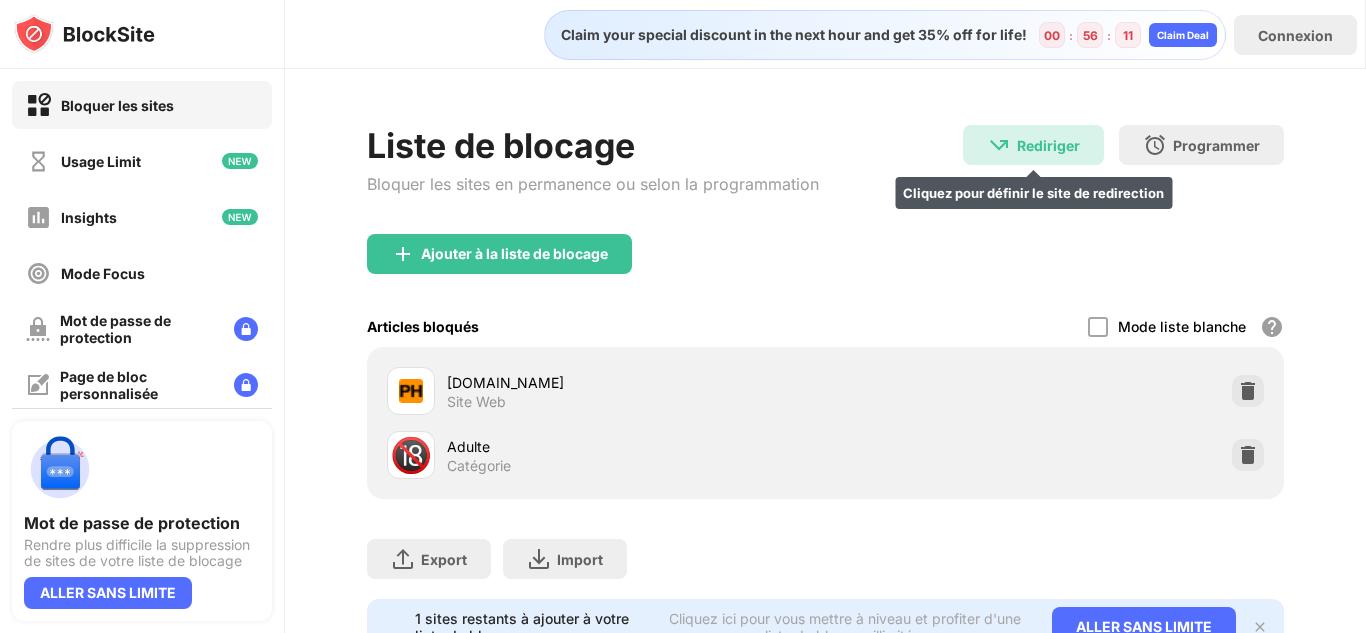 click at bounding box center [999, 145] 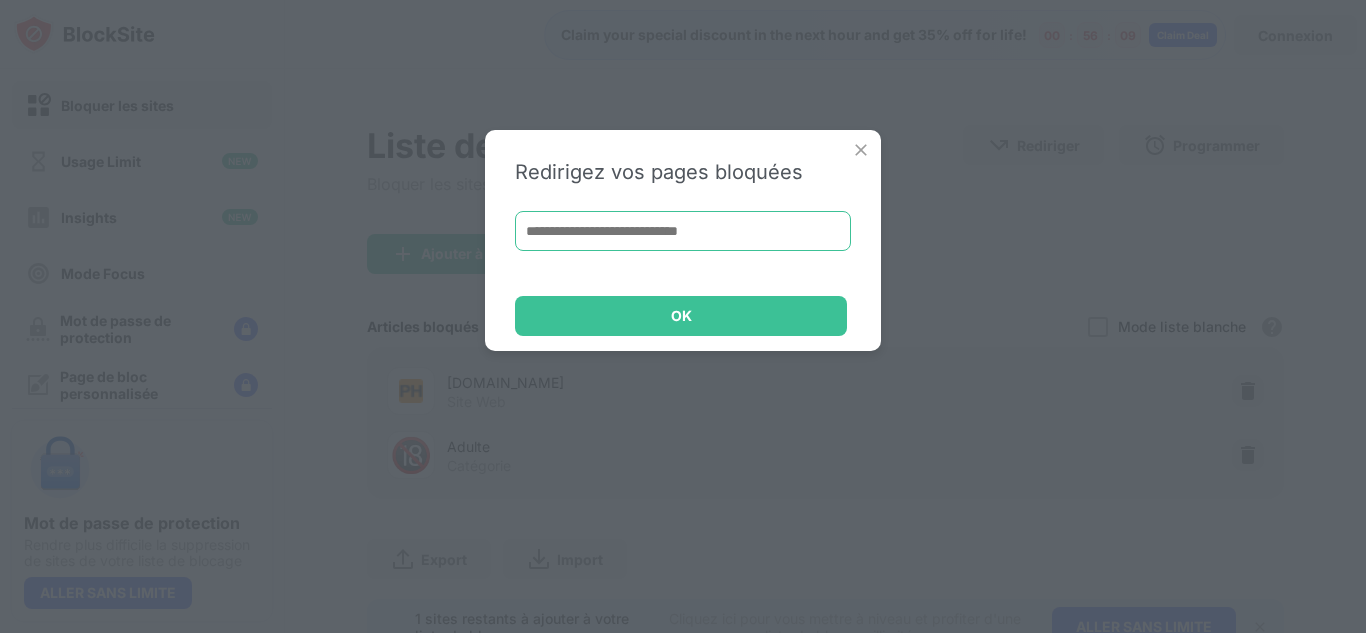 click at bounding box center (683, 231) 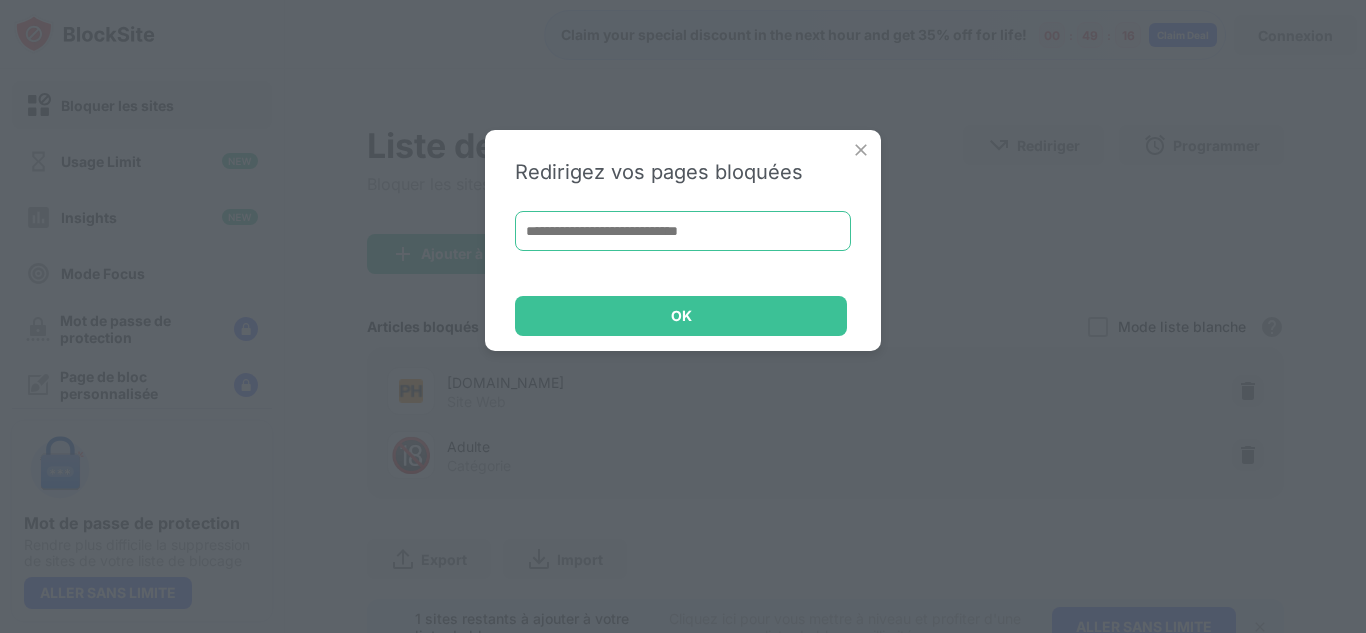 paste on "**********" 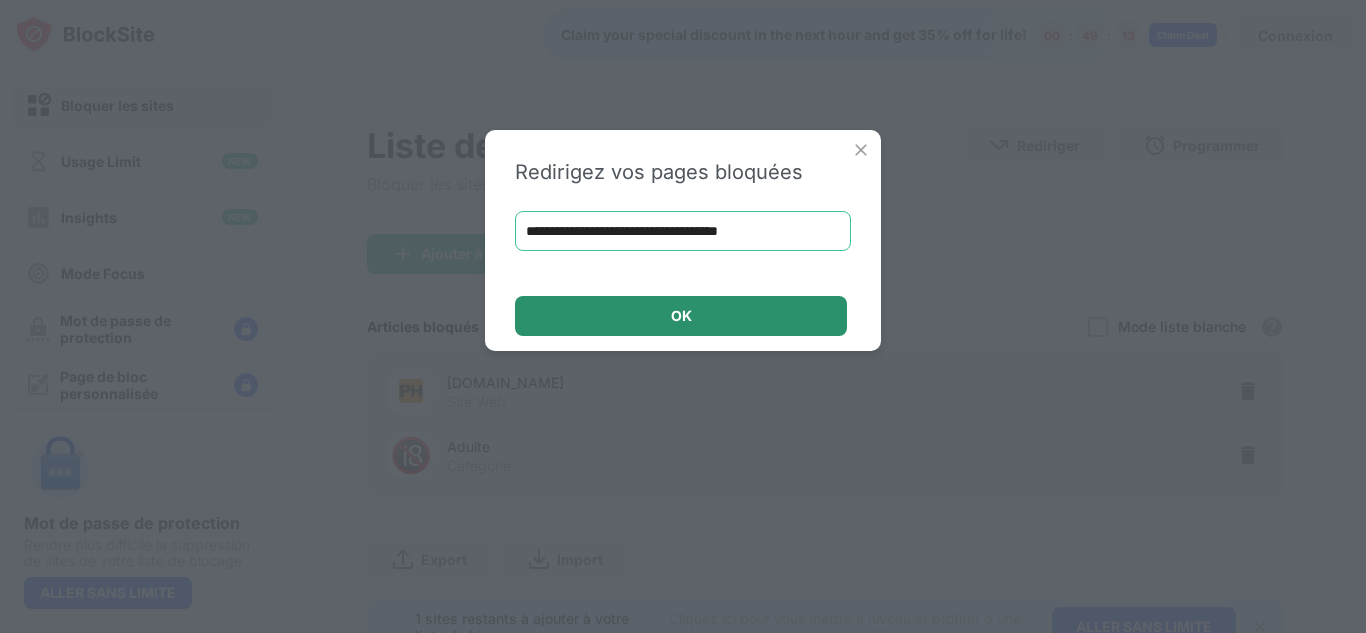 type on "**********" 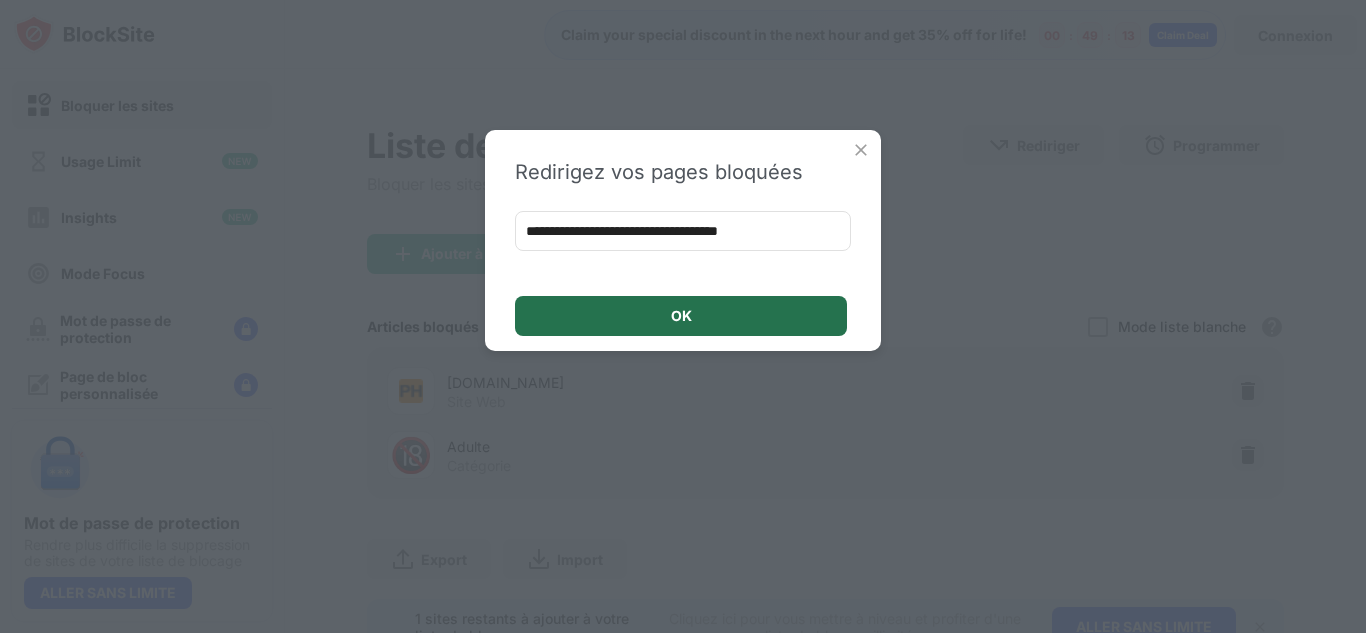 click on "OK" at bounding box center (681, 316) 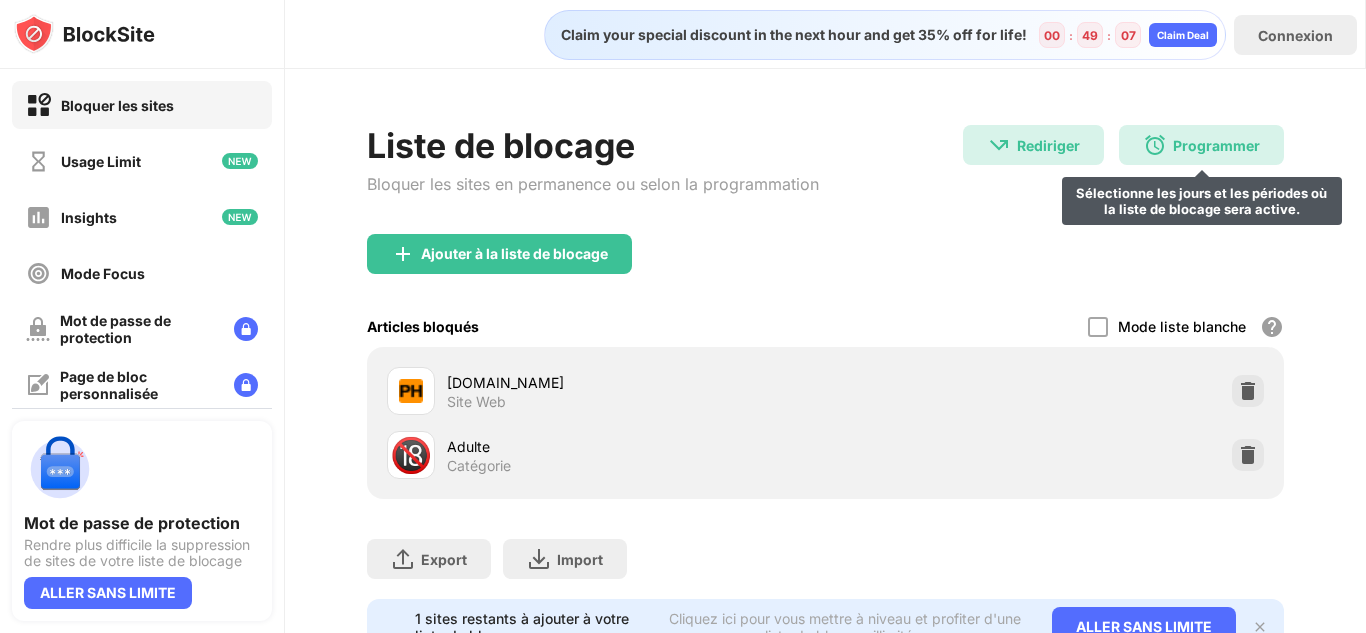 click at bounding box center [1155, 145] 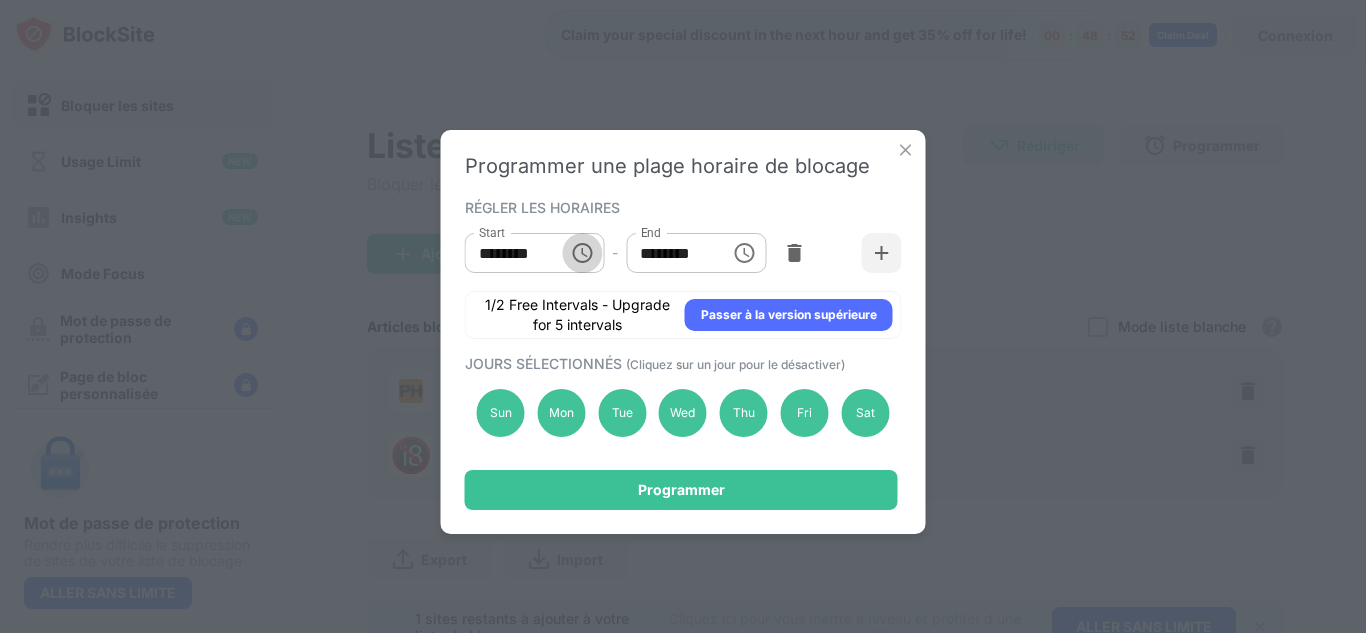 click at bounding box center (582, 253) 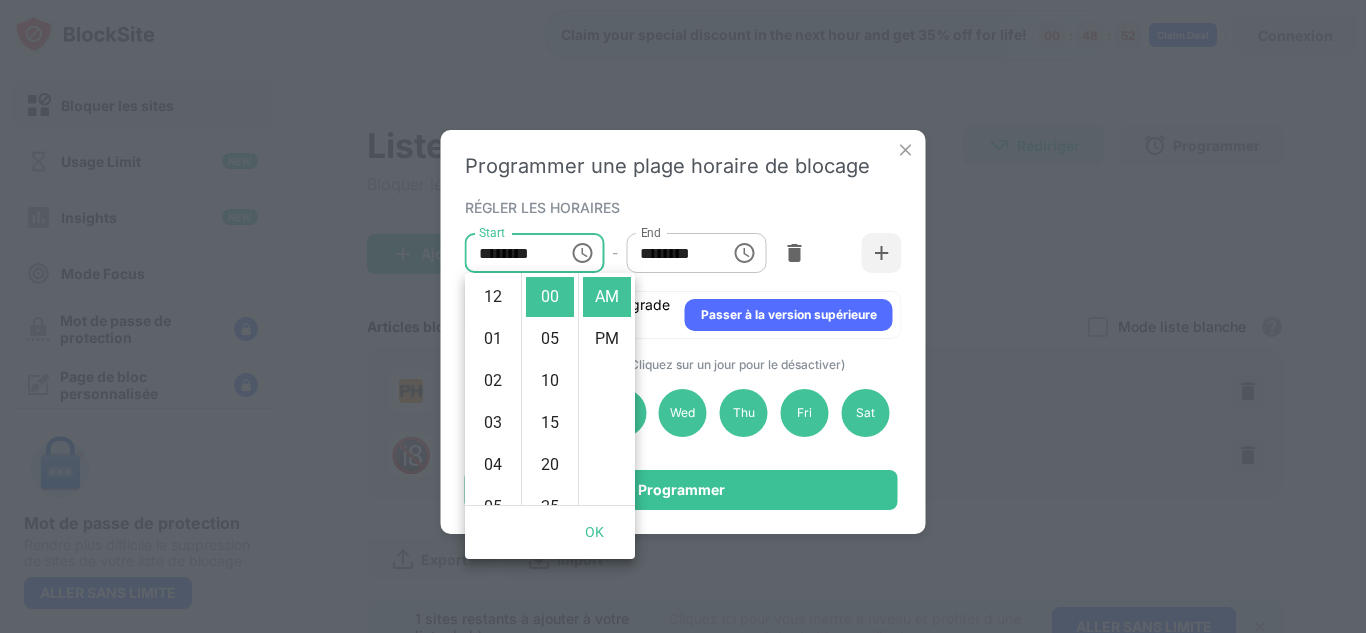 scroll, scrollTop: 420, scrollLeft: 0, axis: vertical 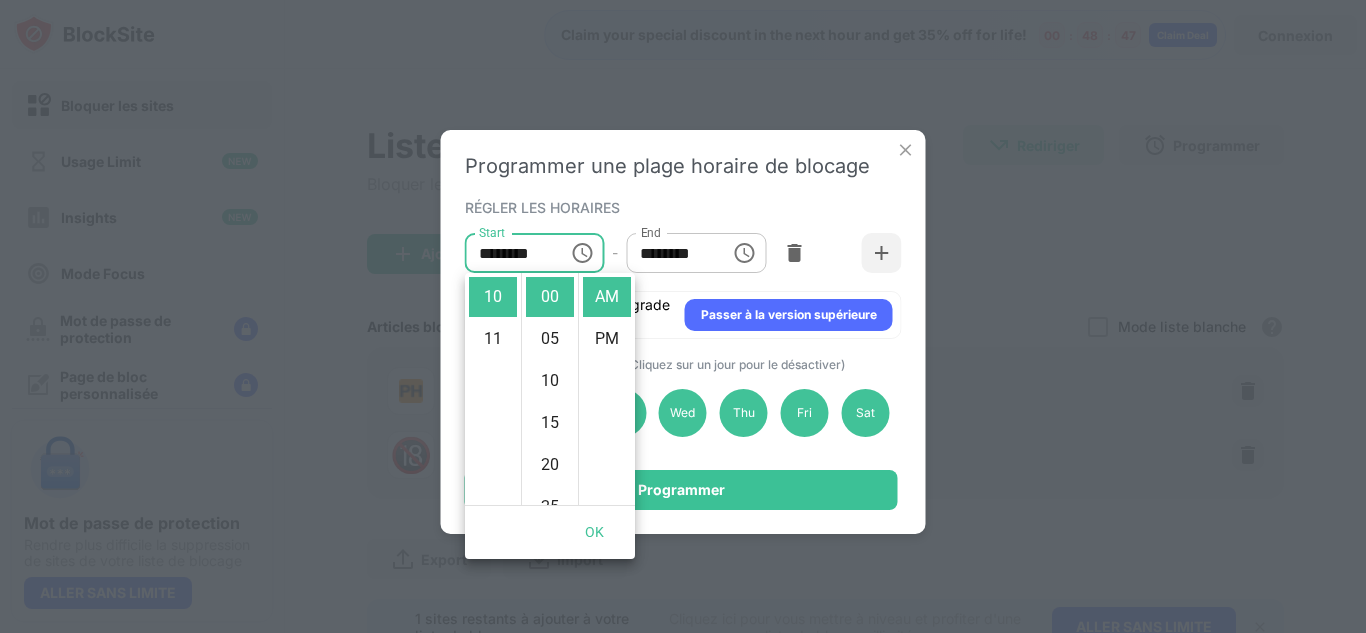 click on "Programmer une plage horaire de blocage RÉGLER LES HORAIRES Start ******** Start - End ******** End 1/2 Free Intervals - Upgrade for 5 intervals Passer à la version supérieure JOURS SÉLECTIONNÉS   (Cliquez sur un jour pour le désactiver) Sun Mon Tue Wed Thu Fri Sat Programmer" at bounding box center (683, 332) 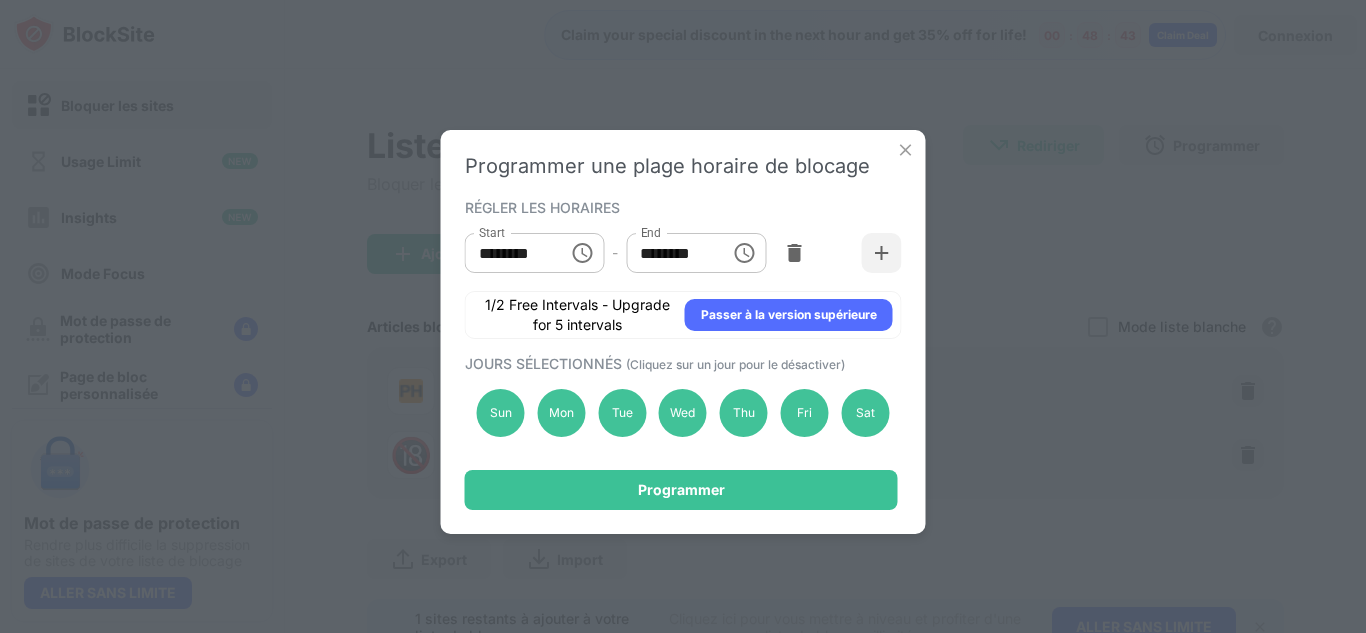 click on "Sun Mon Tue Wed Thu Fri Sat" at bounding box center (683, 413) 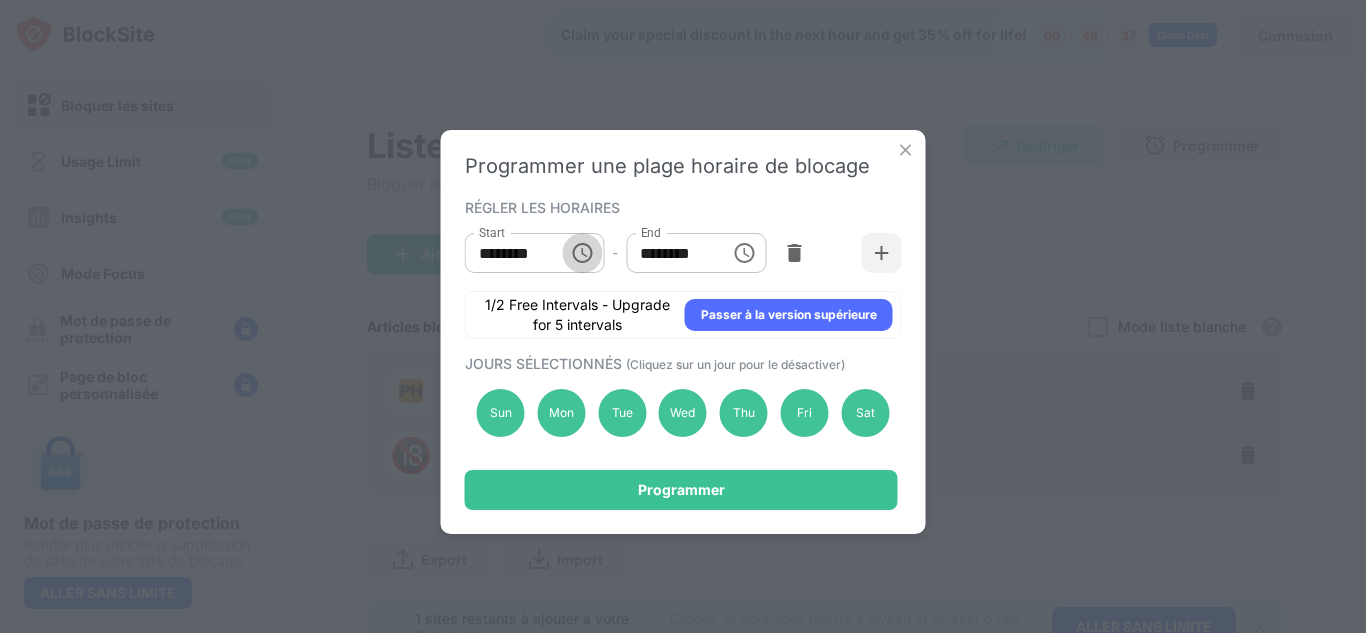 click at bounding box center (582, 253) 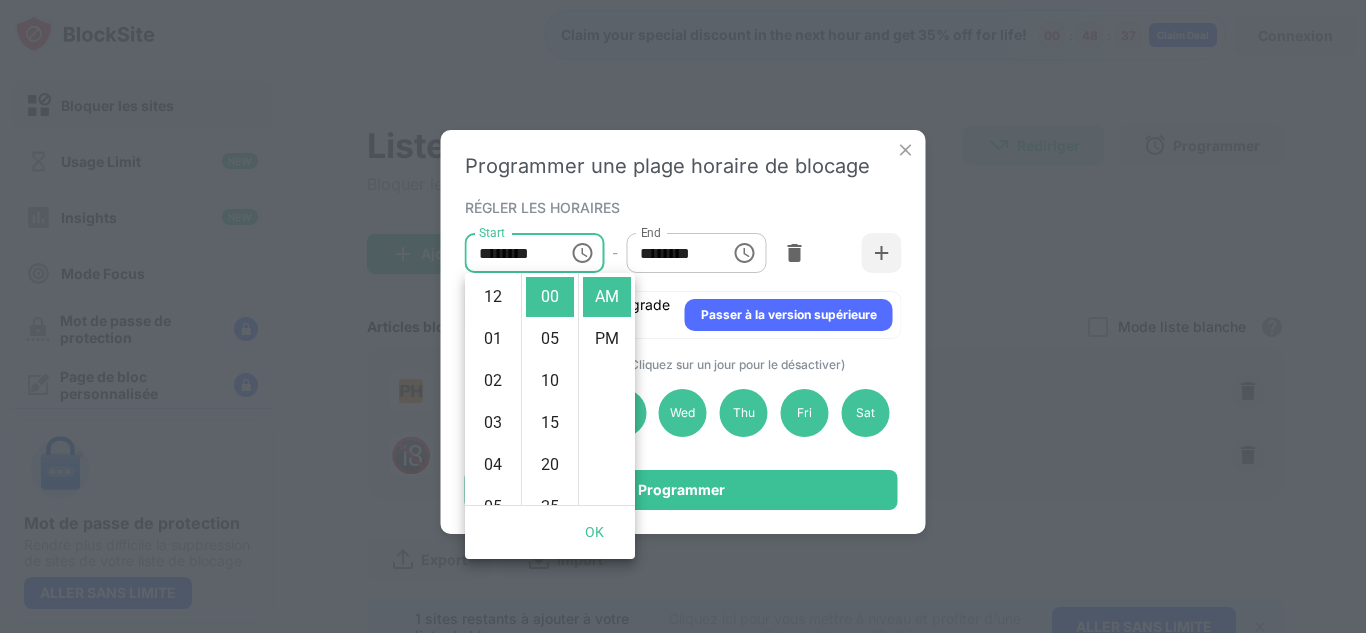 scroll, scrollTop: 420, scrollLeft: 0, axis: vertical 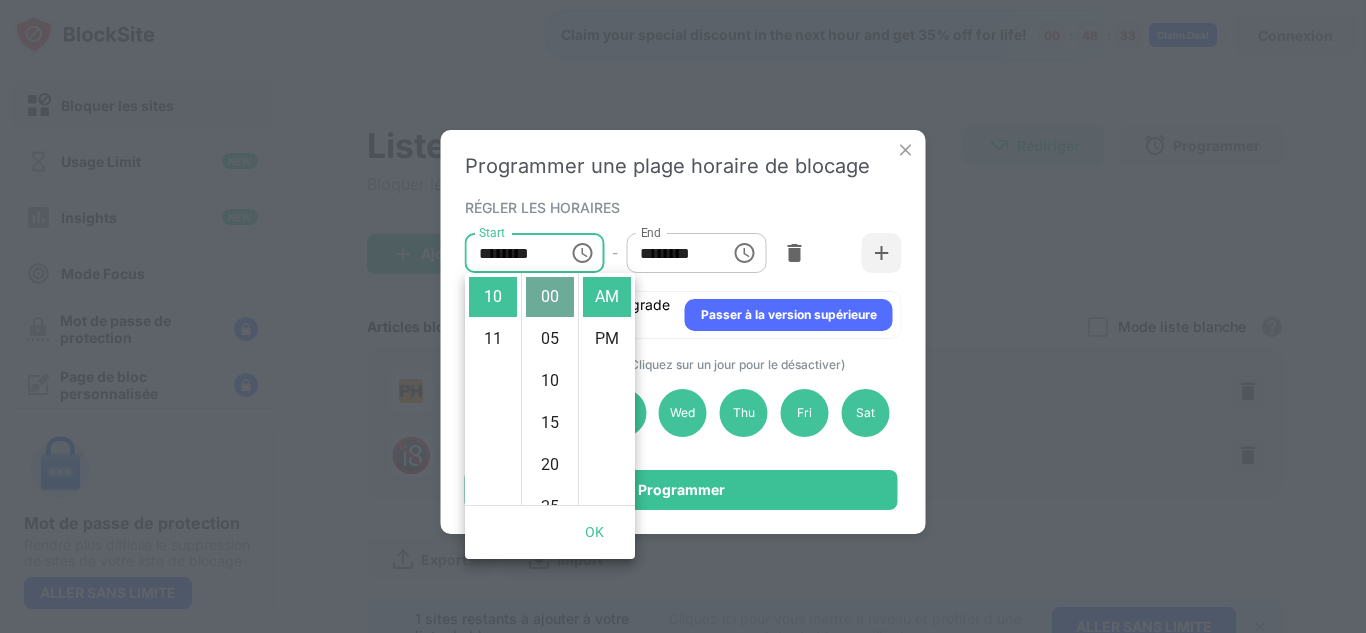 click on "00" at bounding box center (550, 297) 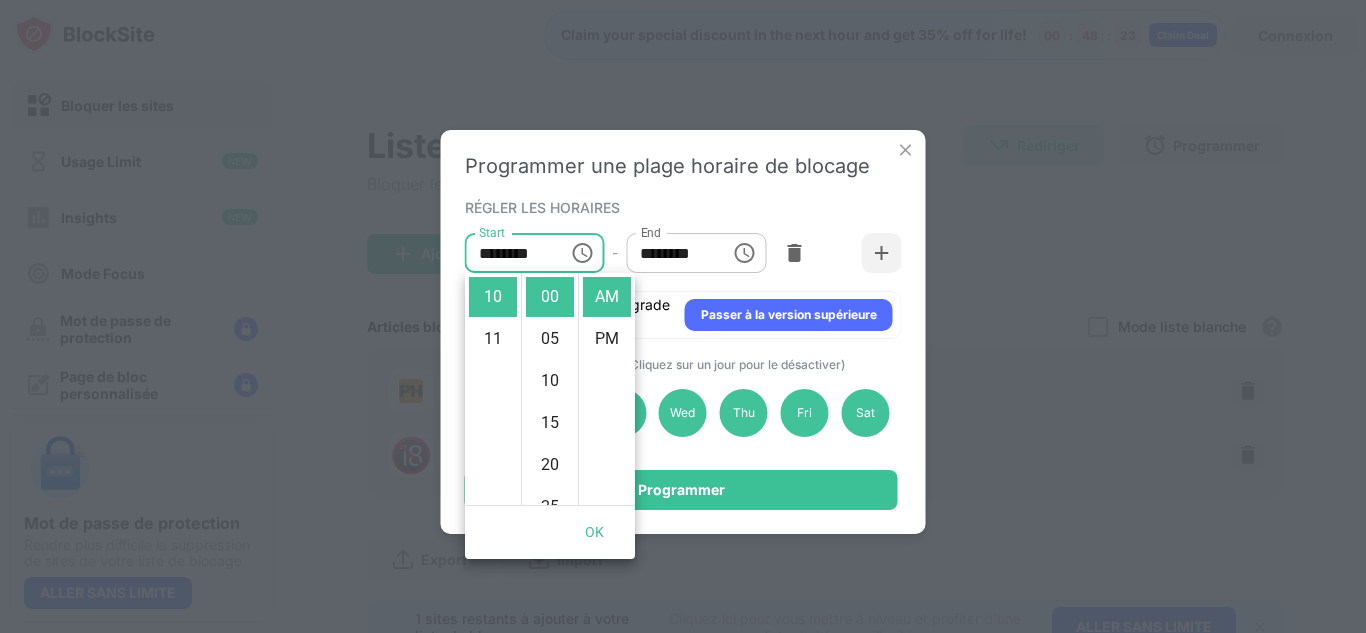 click on "********" at bounding box center (671, 253) 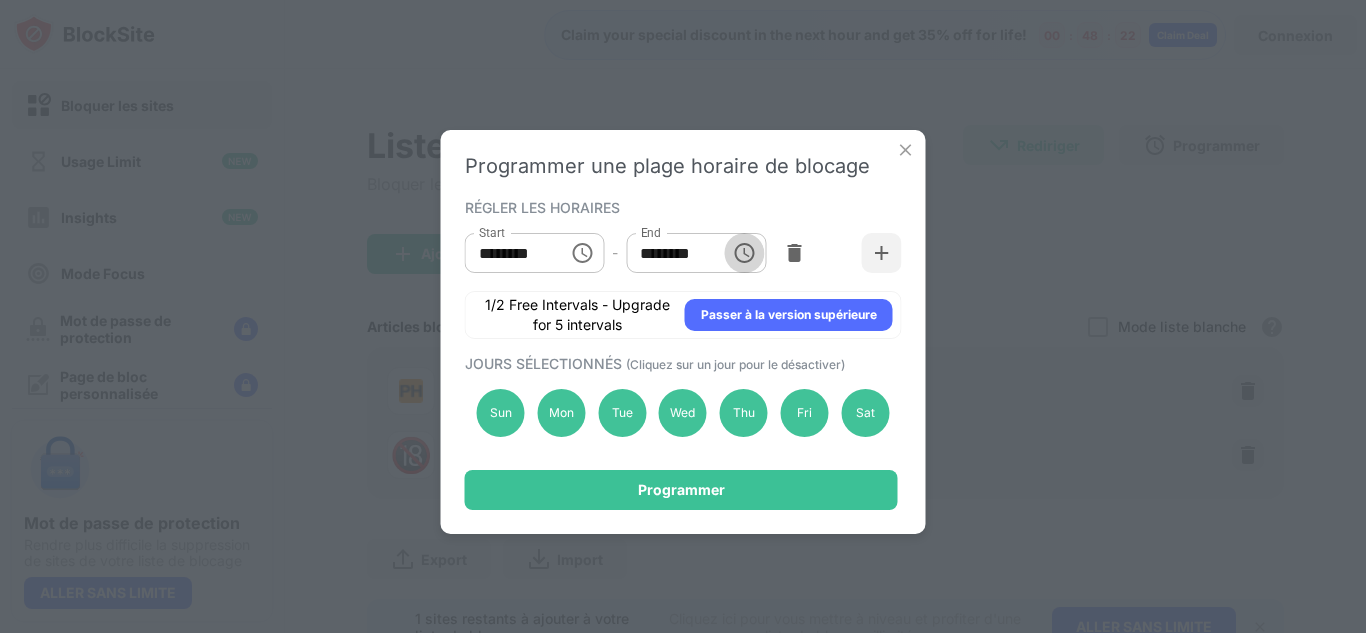 click 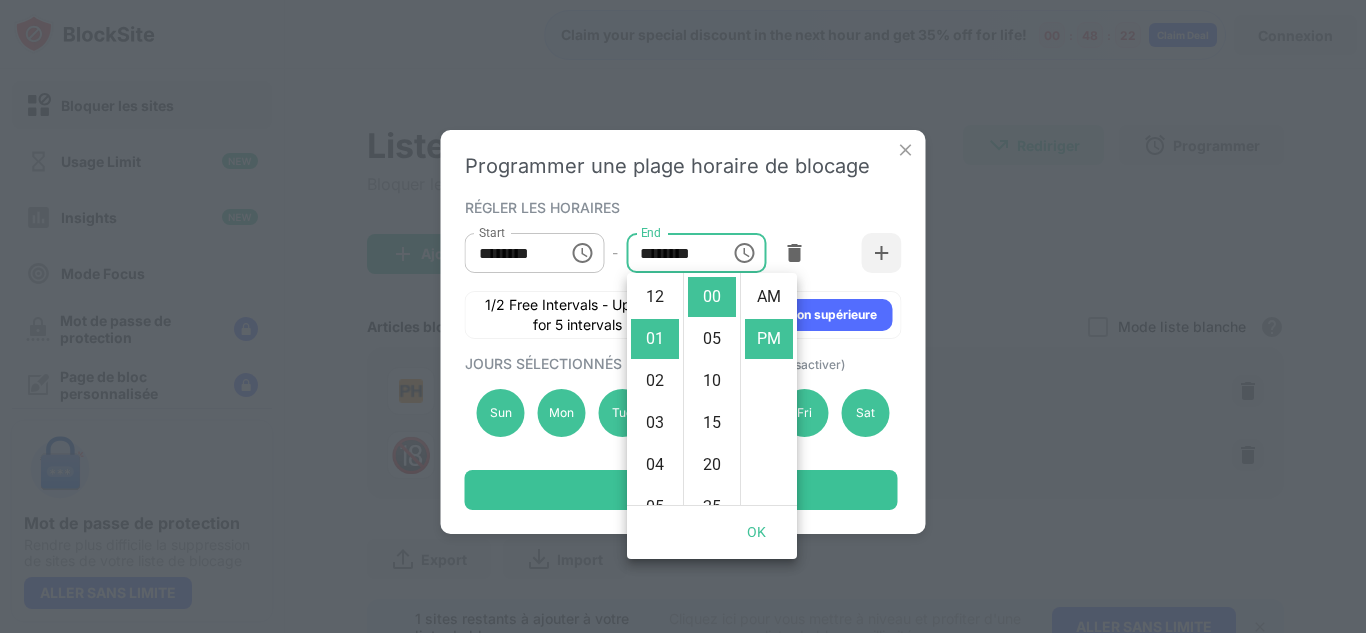 scroll, scrollTop: 42, scrollLeft: 0, axis: vertical 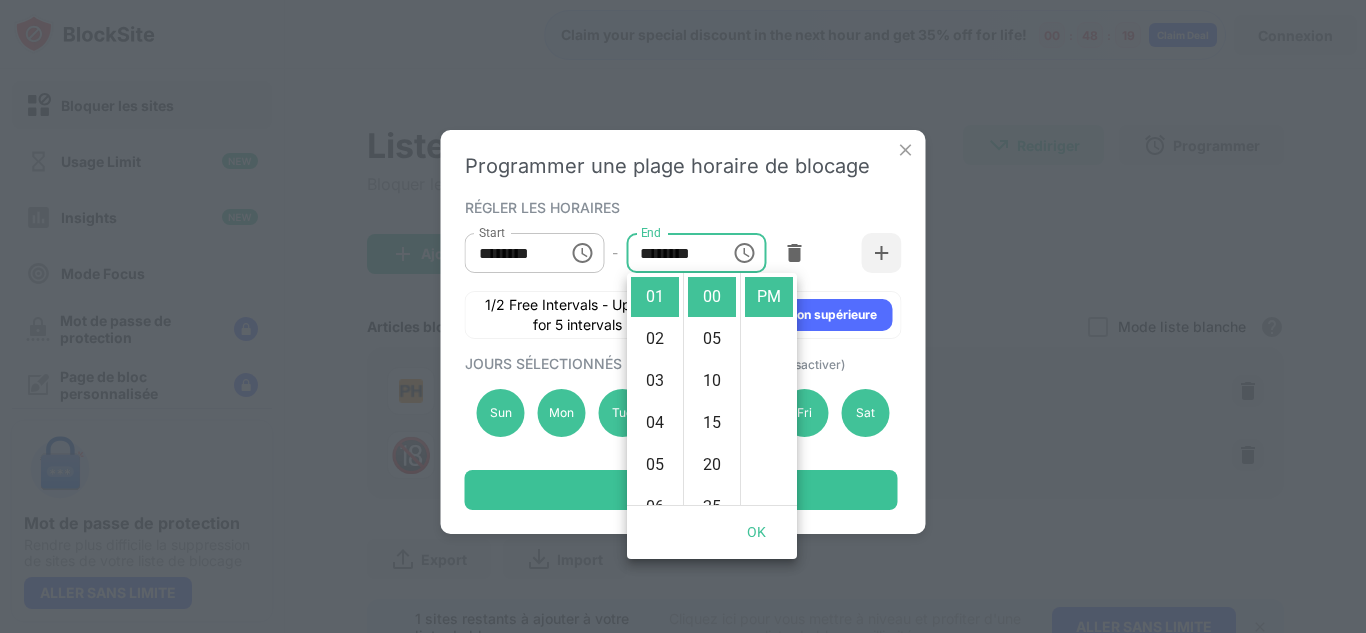 type 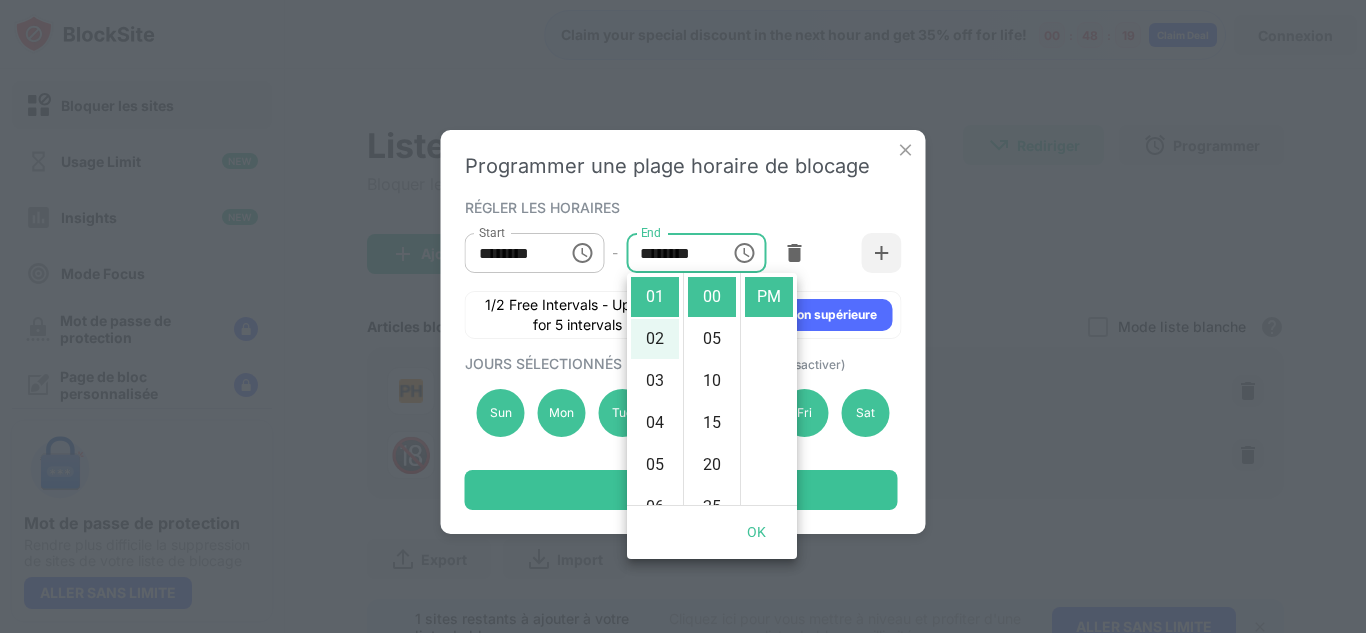 type 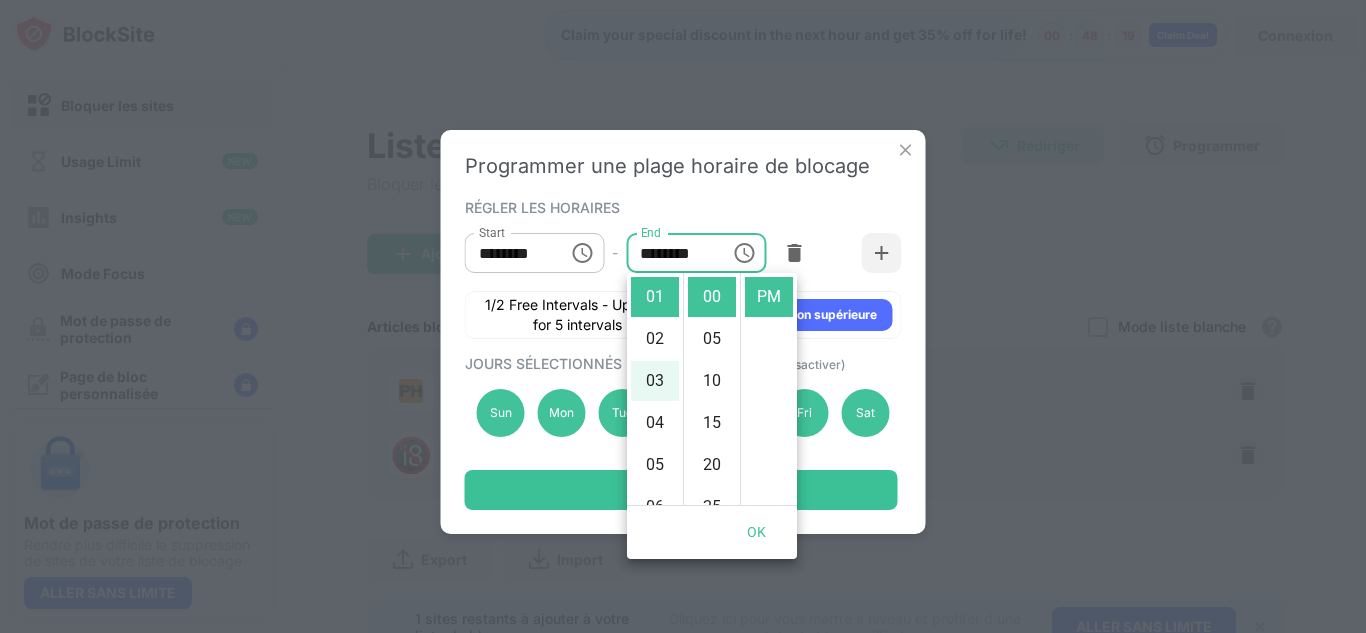 type 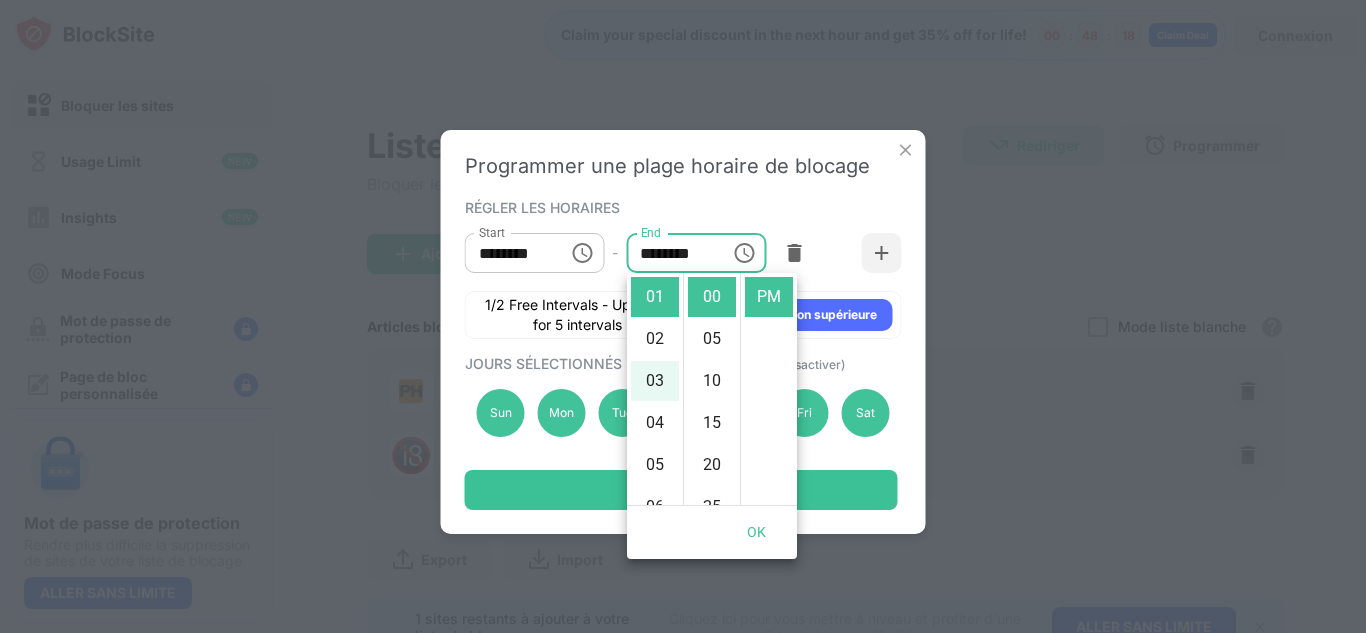 type 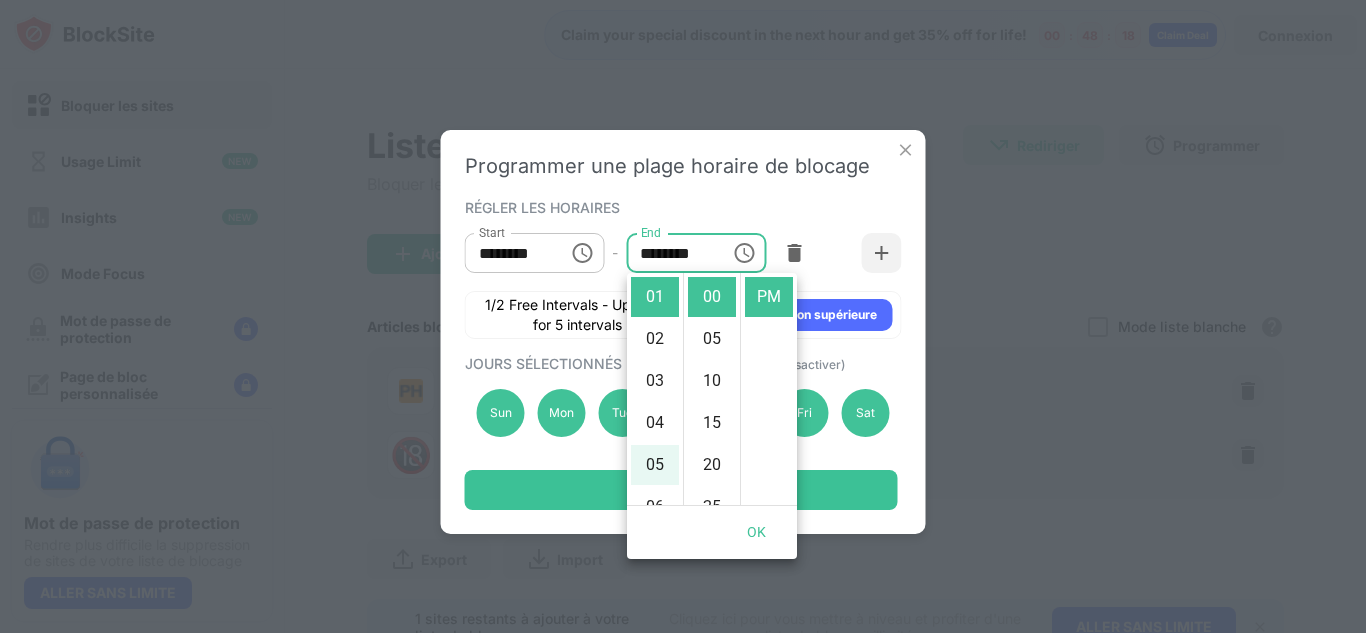 type 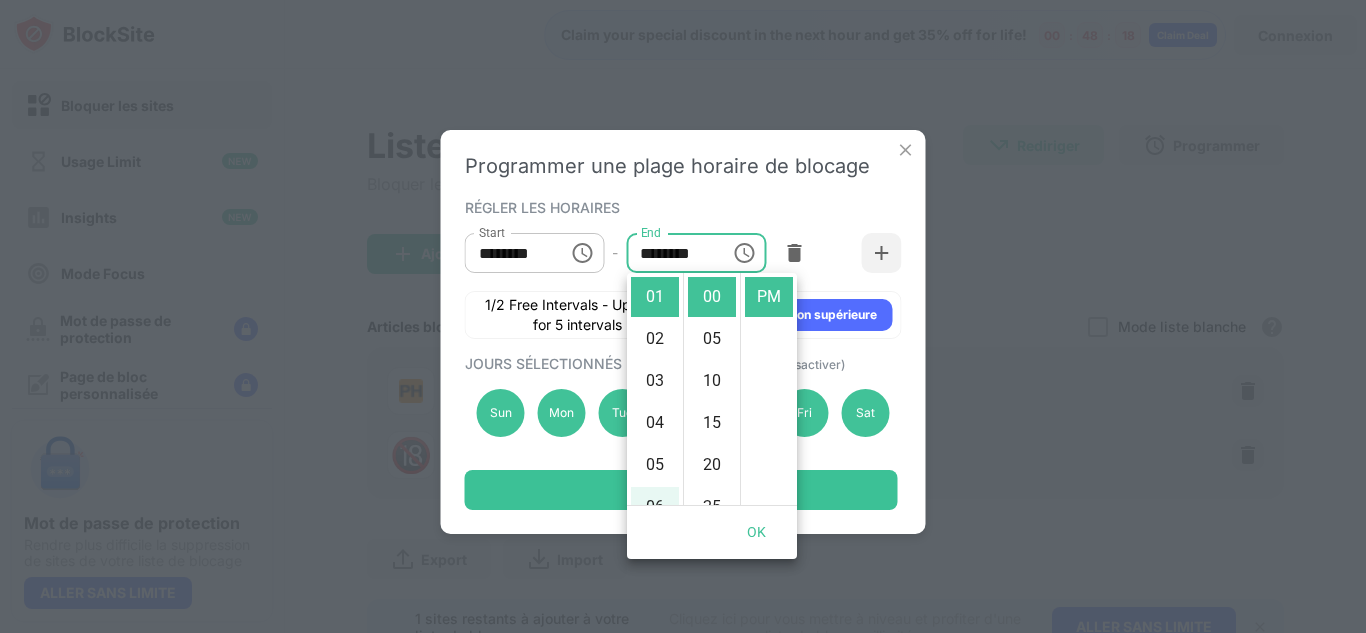 type 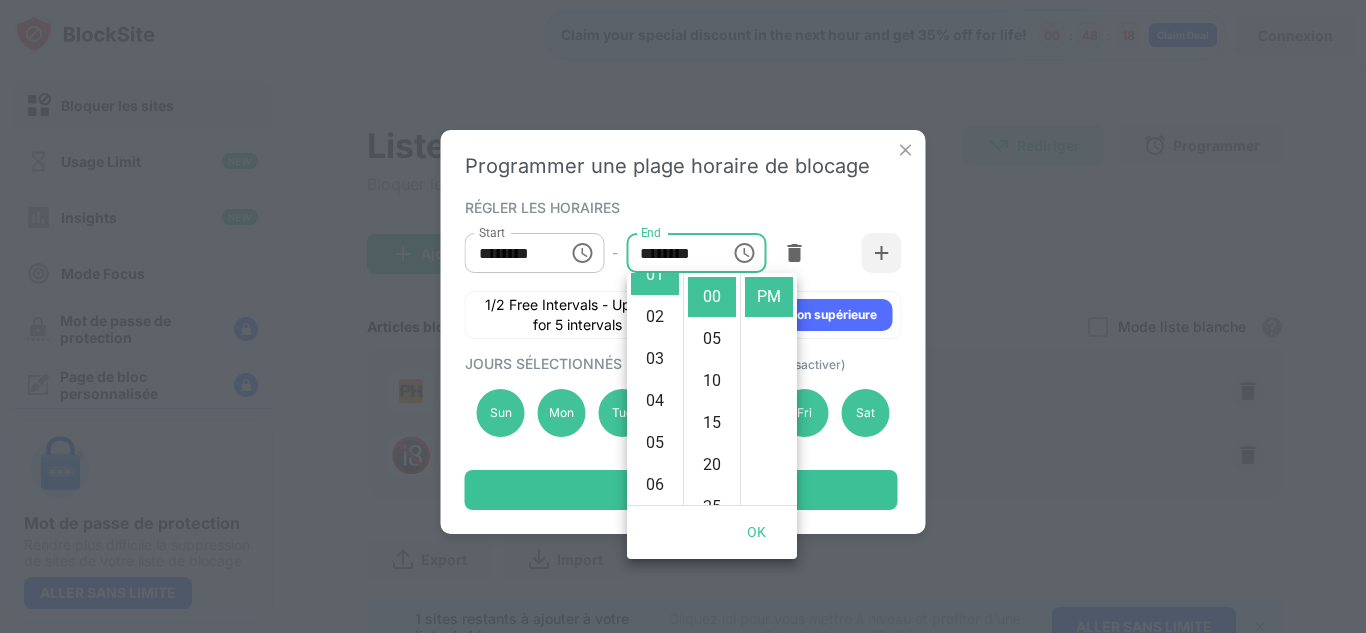 type 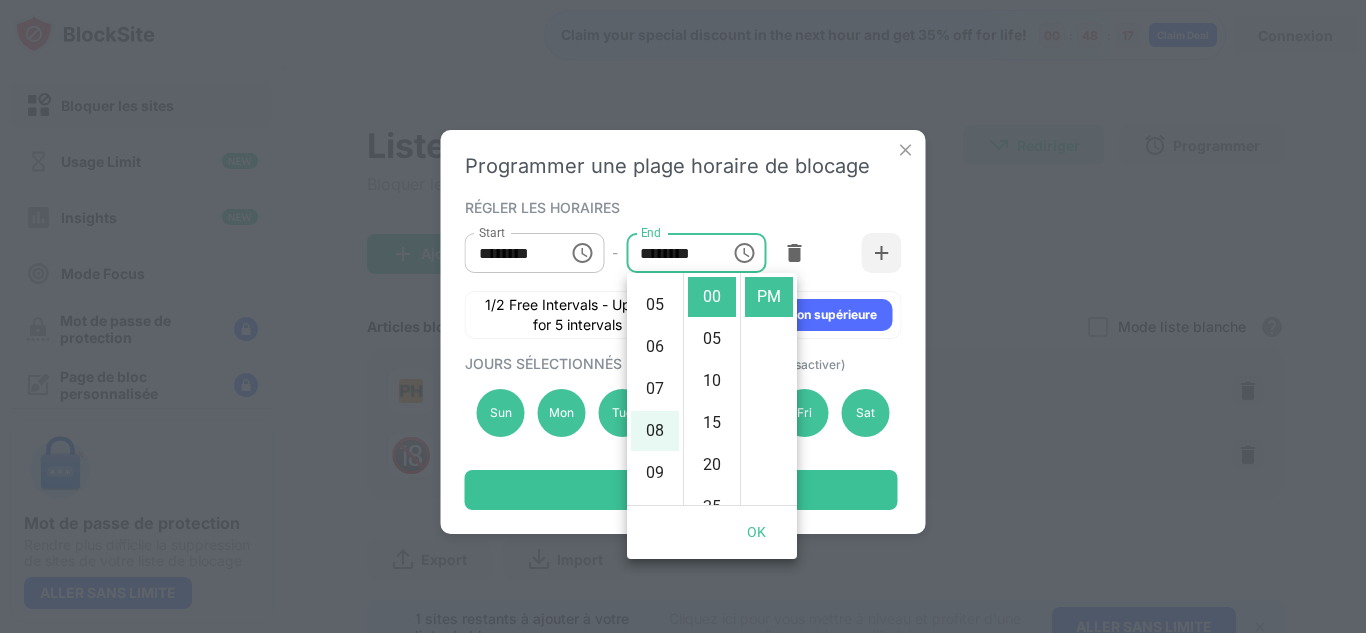 type 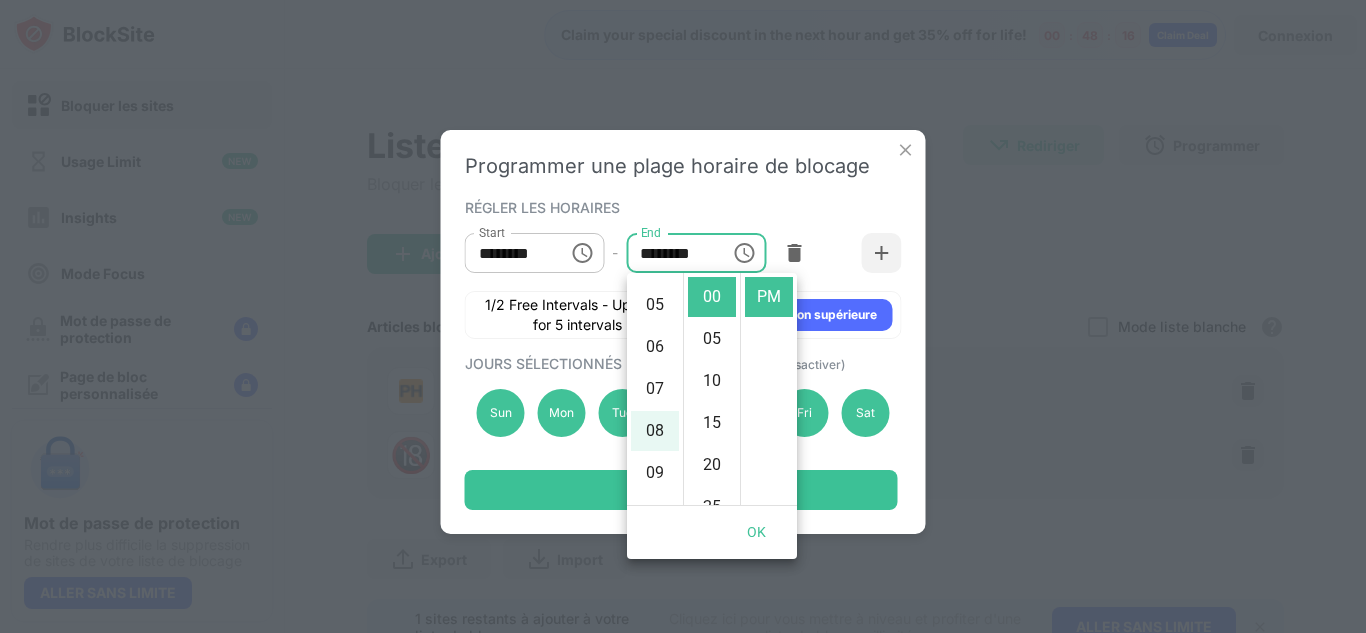 type 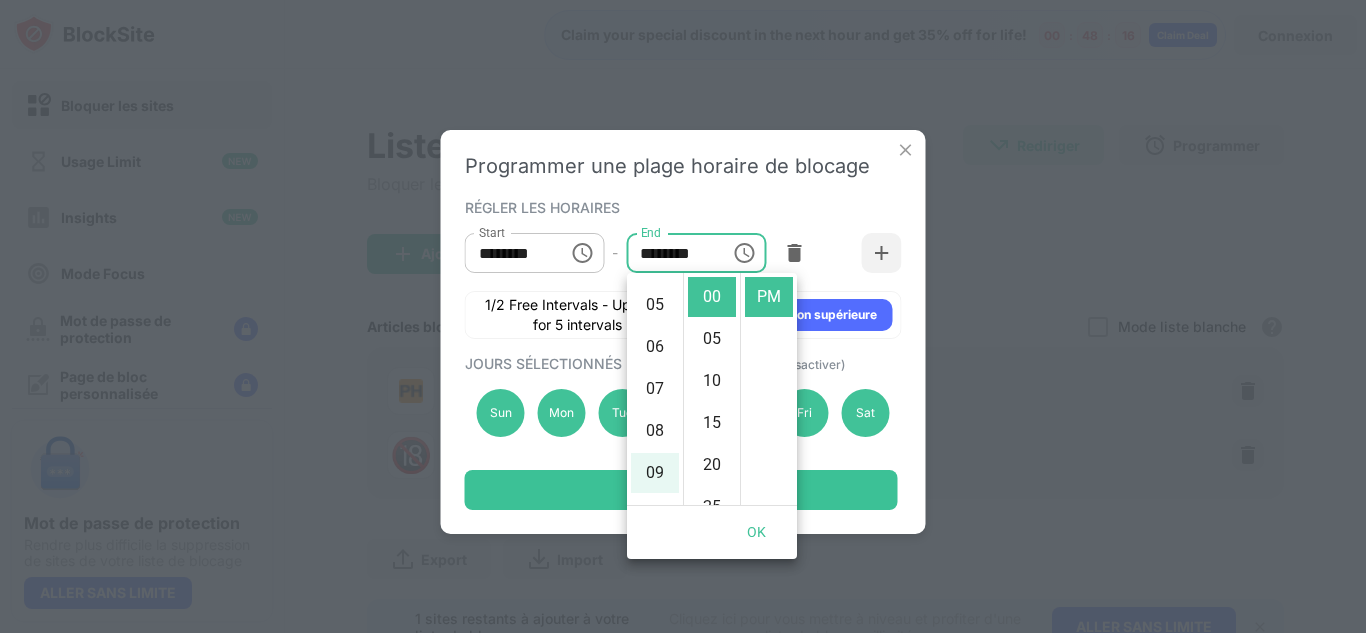 type 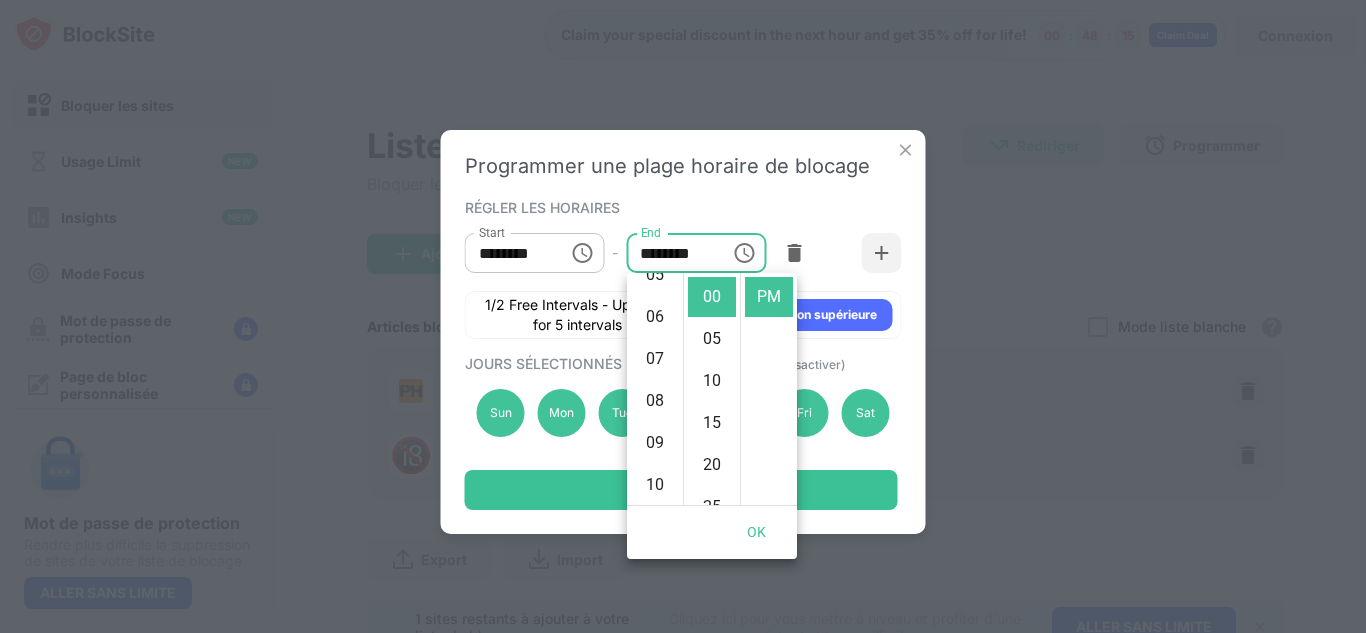 scroll, scrollTop: 370, scrollLeft: 0, axis: vertical 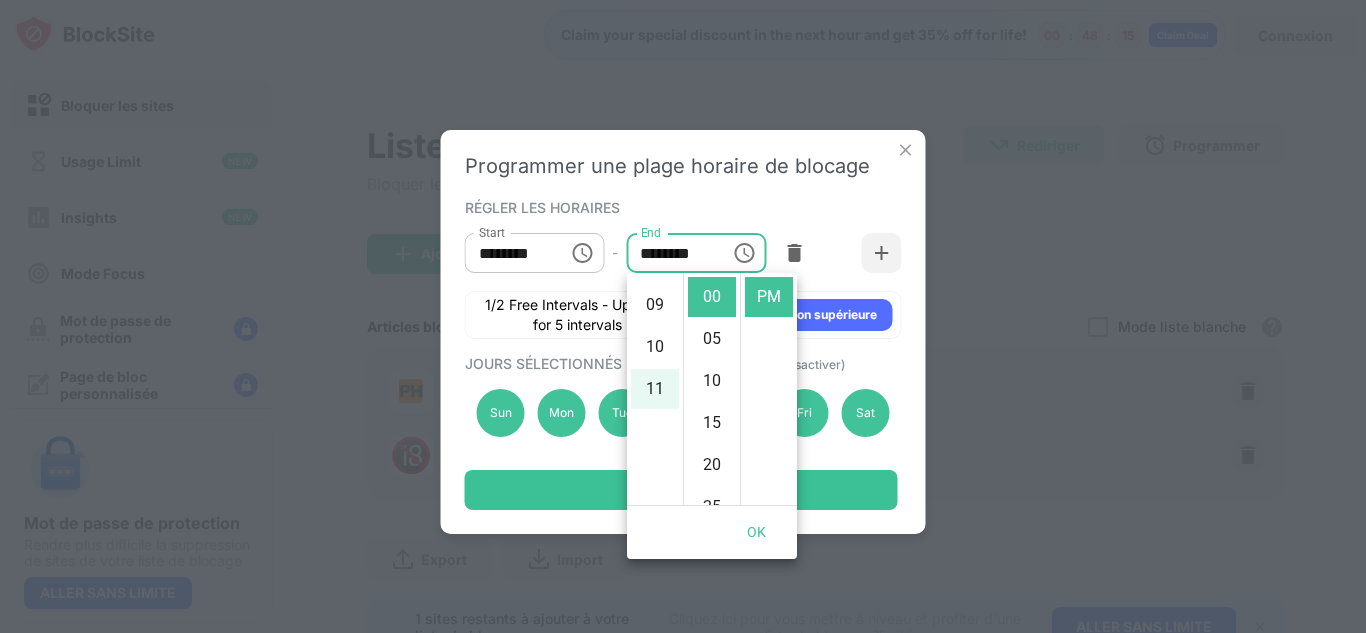 type 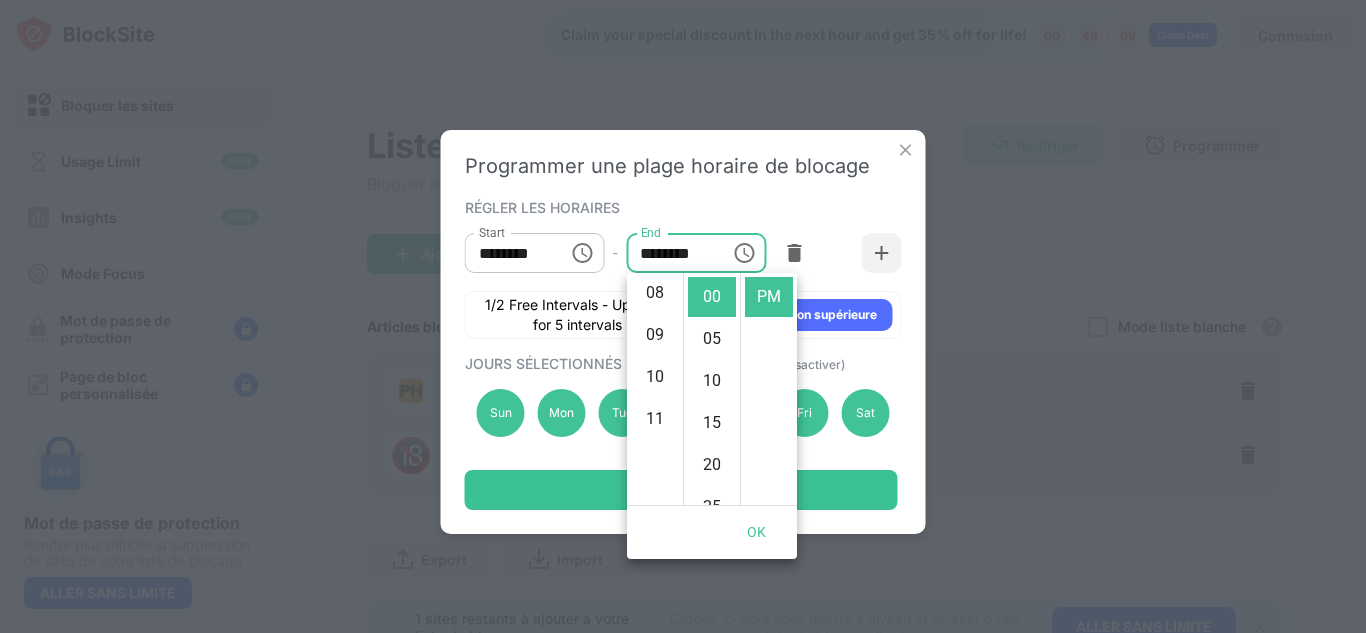 scroll, scrollTop: 202, scrollLeft: 0, axis: vertical 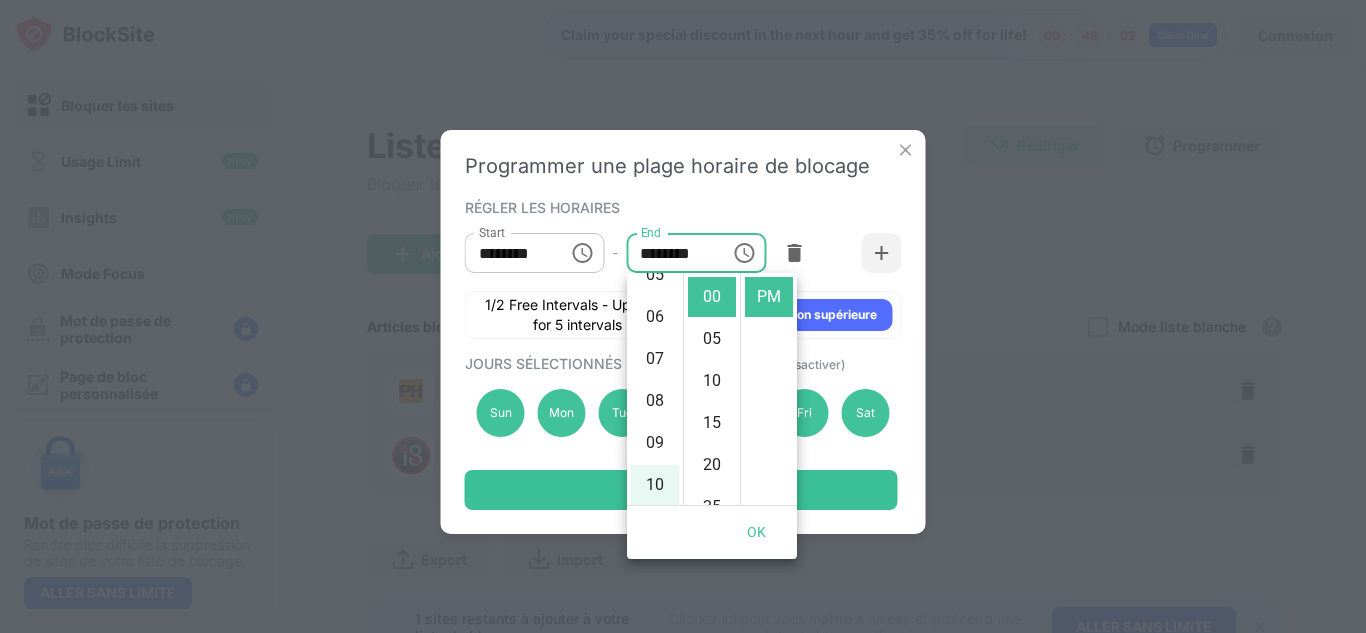 click on "10" at bounding box center [655, 485] 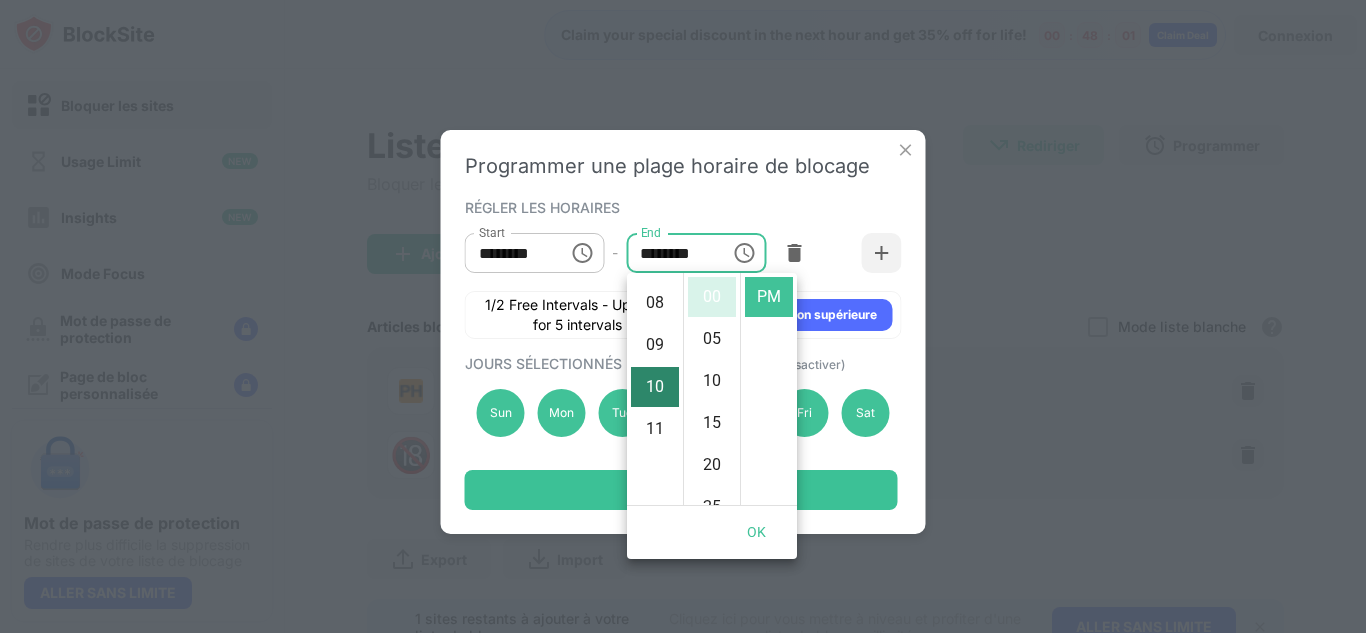 scroll, scrollTop: 420, scrollLeft: 0, axis: vertical 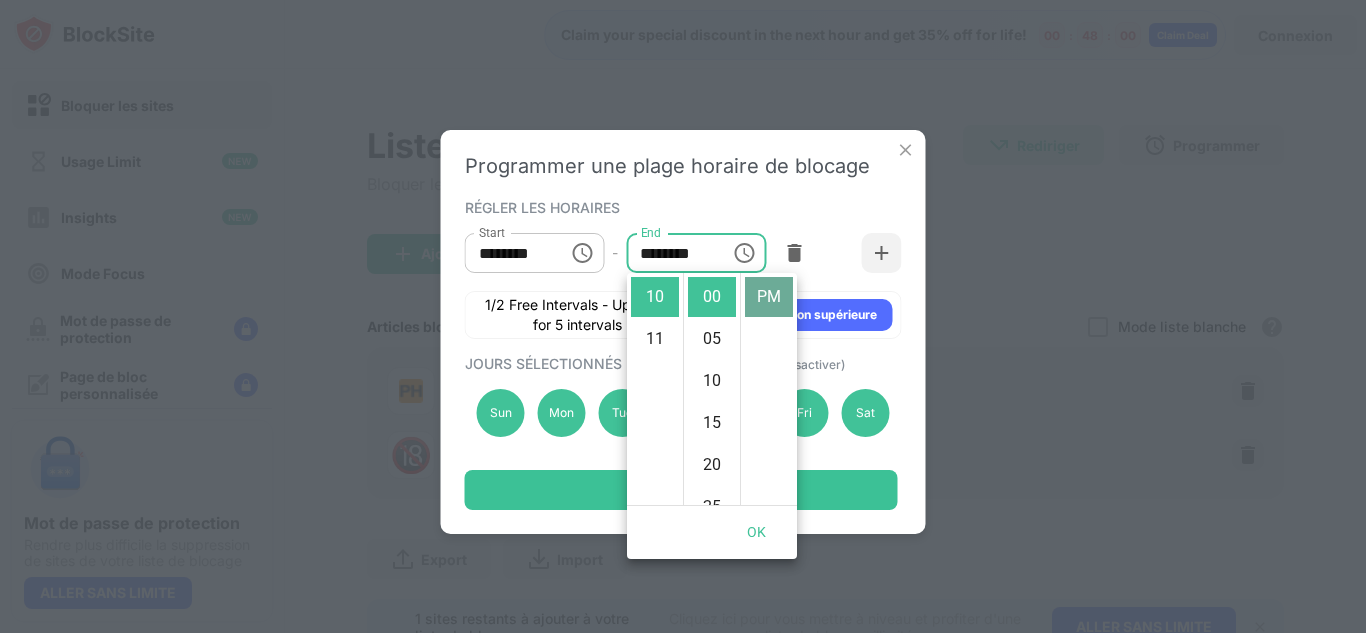 click on "PM" at bounding box center (769, 297) 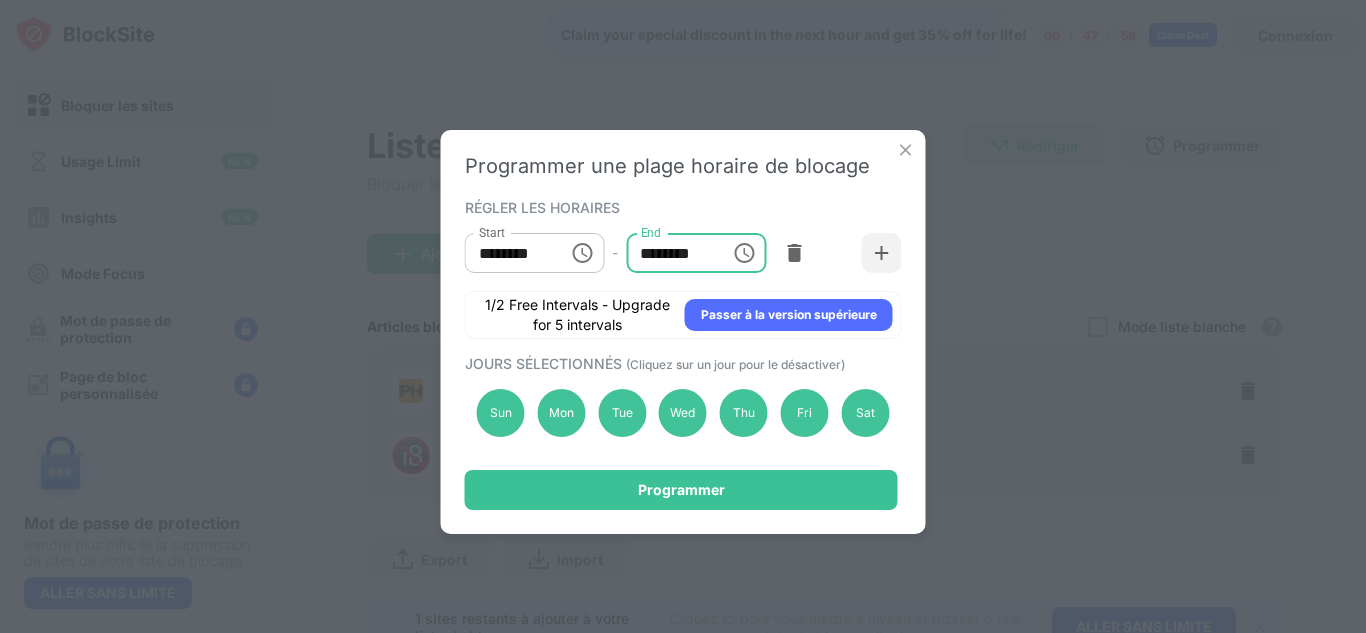 click on "********" at bounding box center [671, 253] 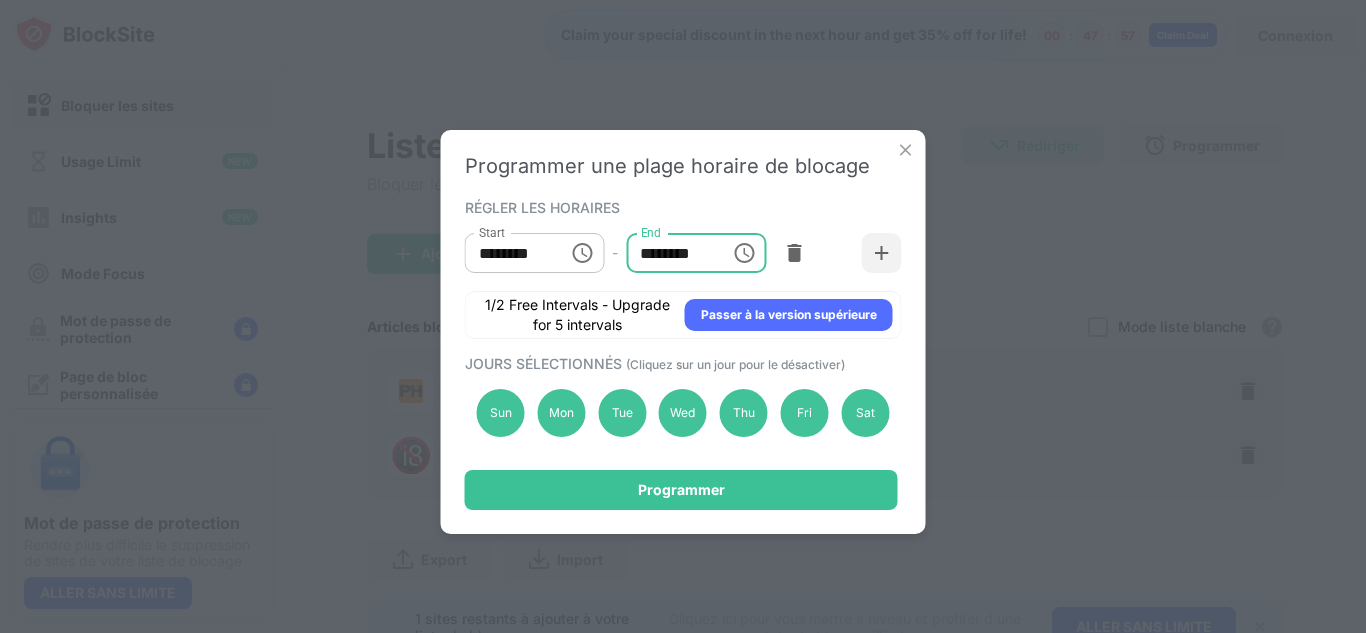 type on "********" 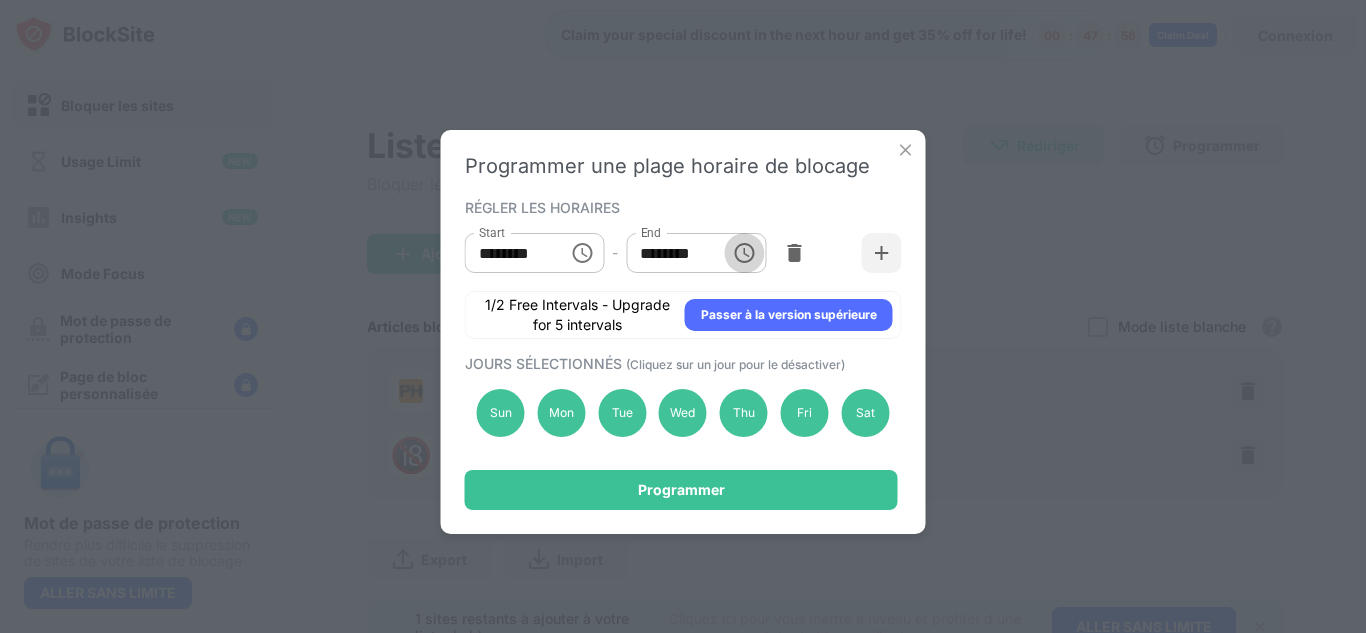 click 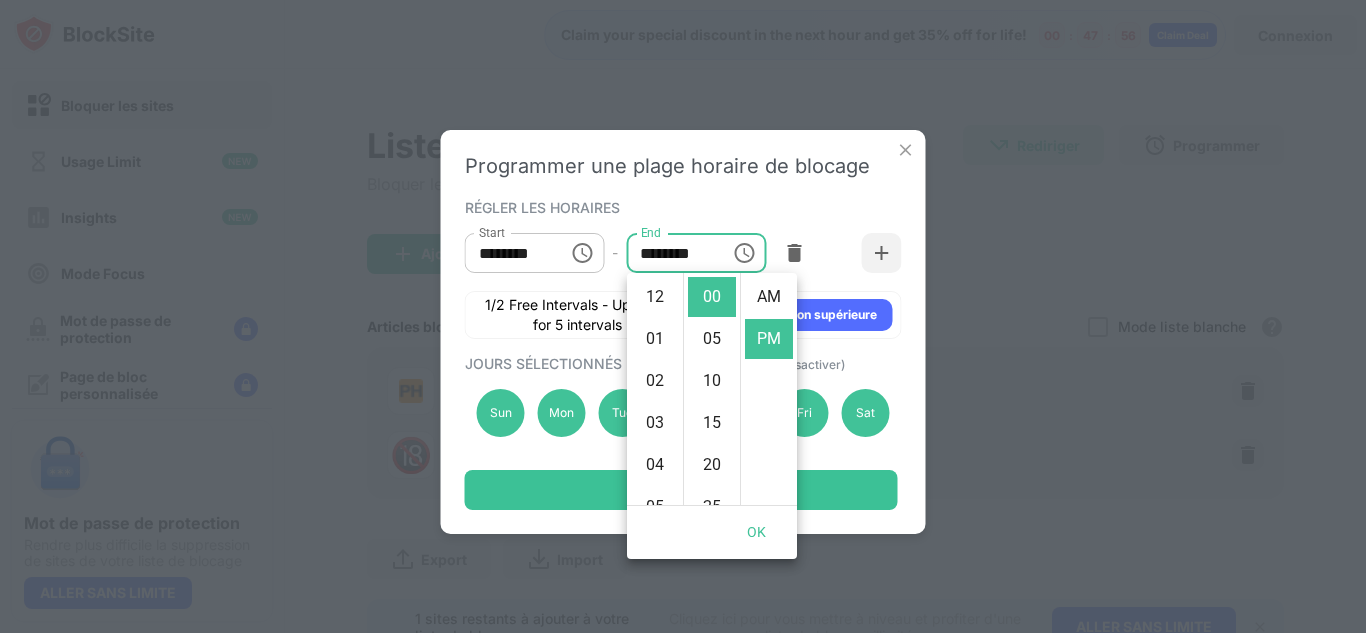 scroll, scrollTop: 420, scrollLeft: 0, axis: vertical 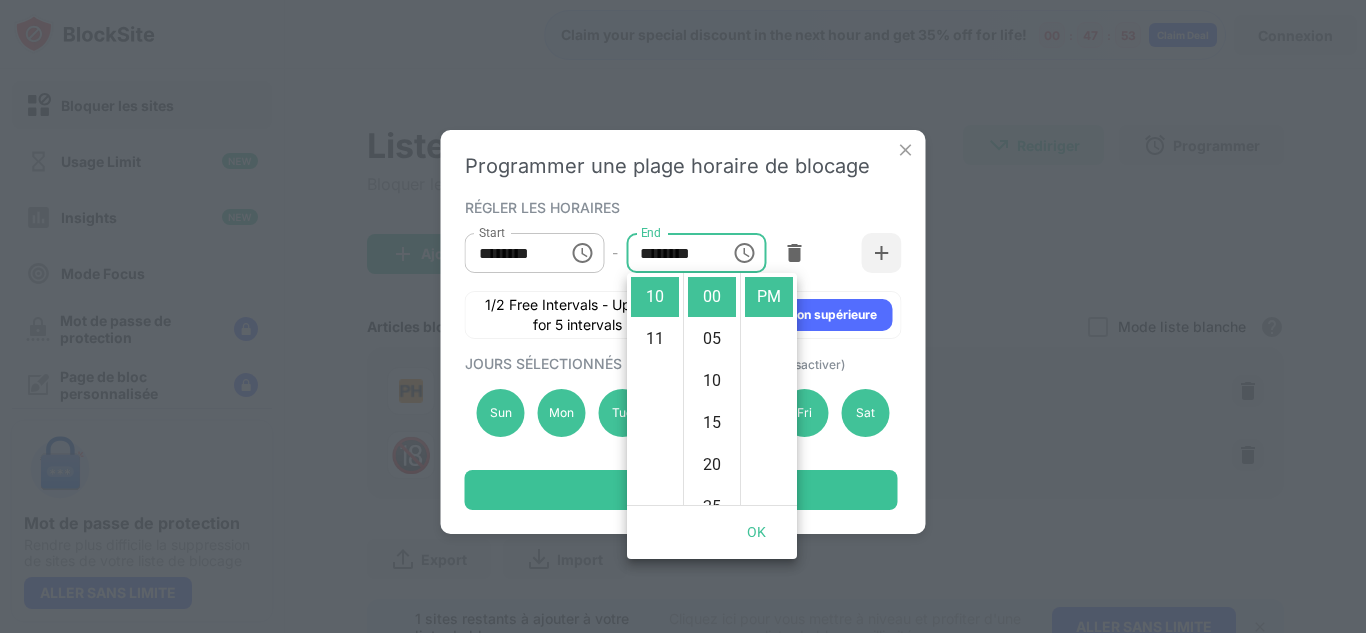 type 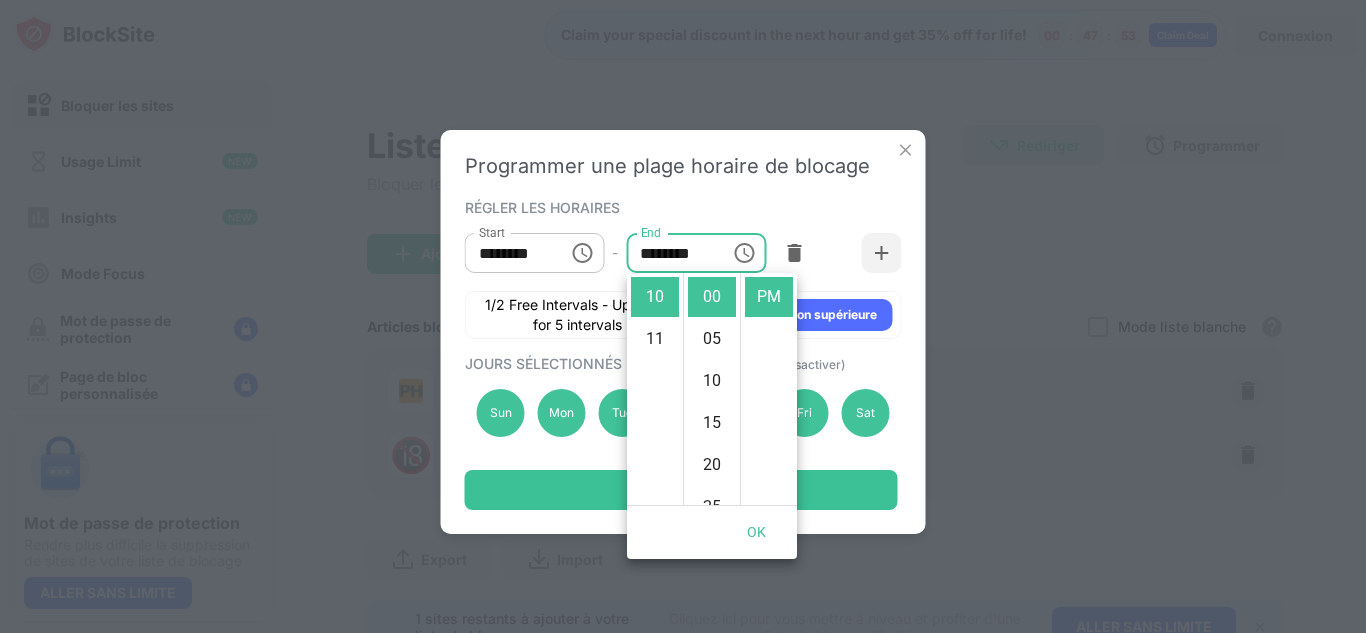 type 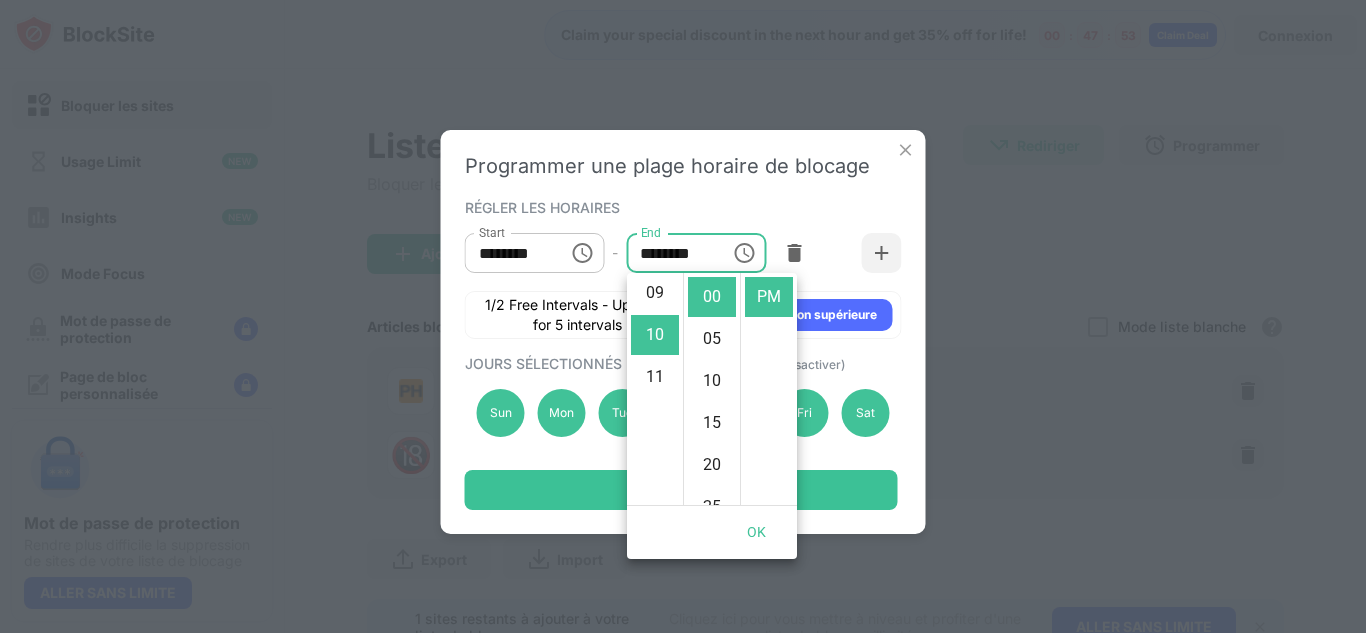 type 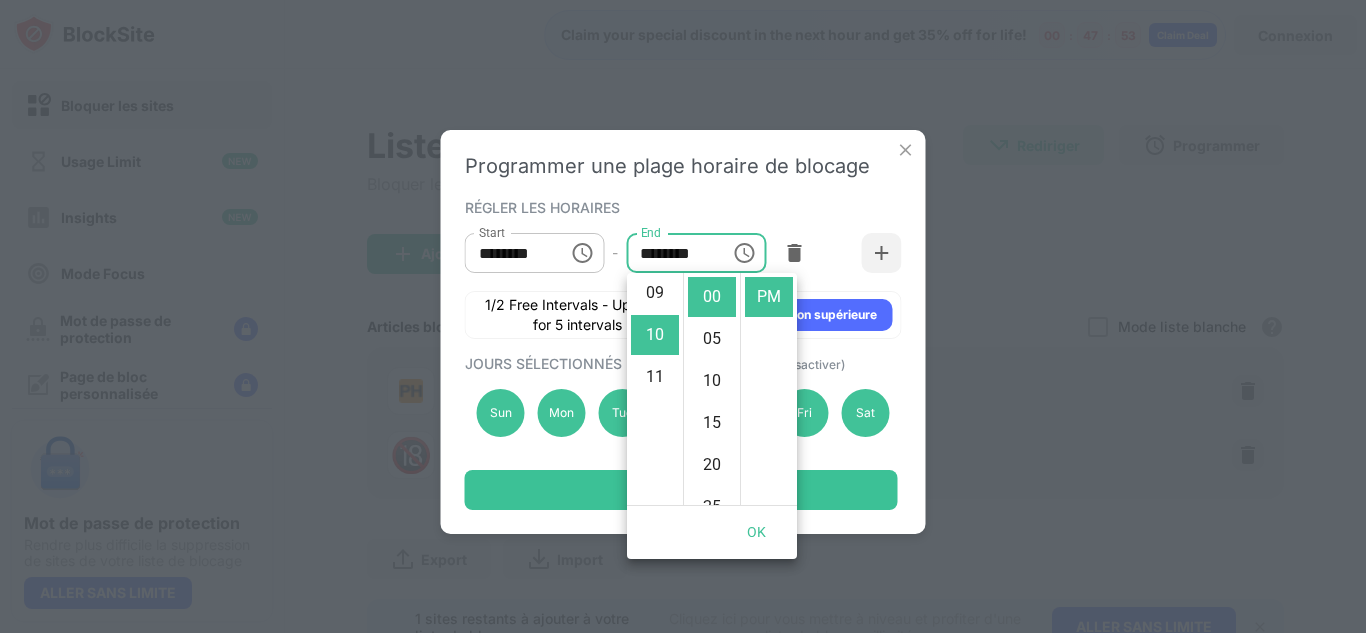 scroll, scrollTop: 244, scrollLeft: 0, axis: vertical 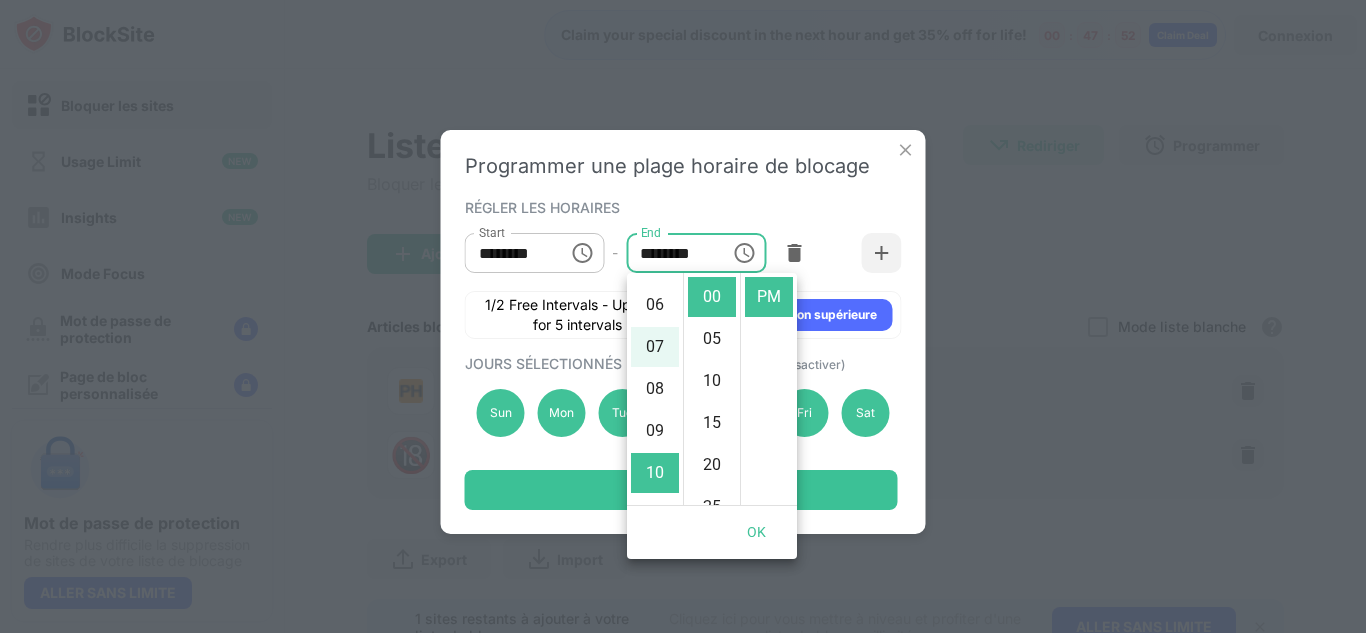 type 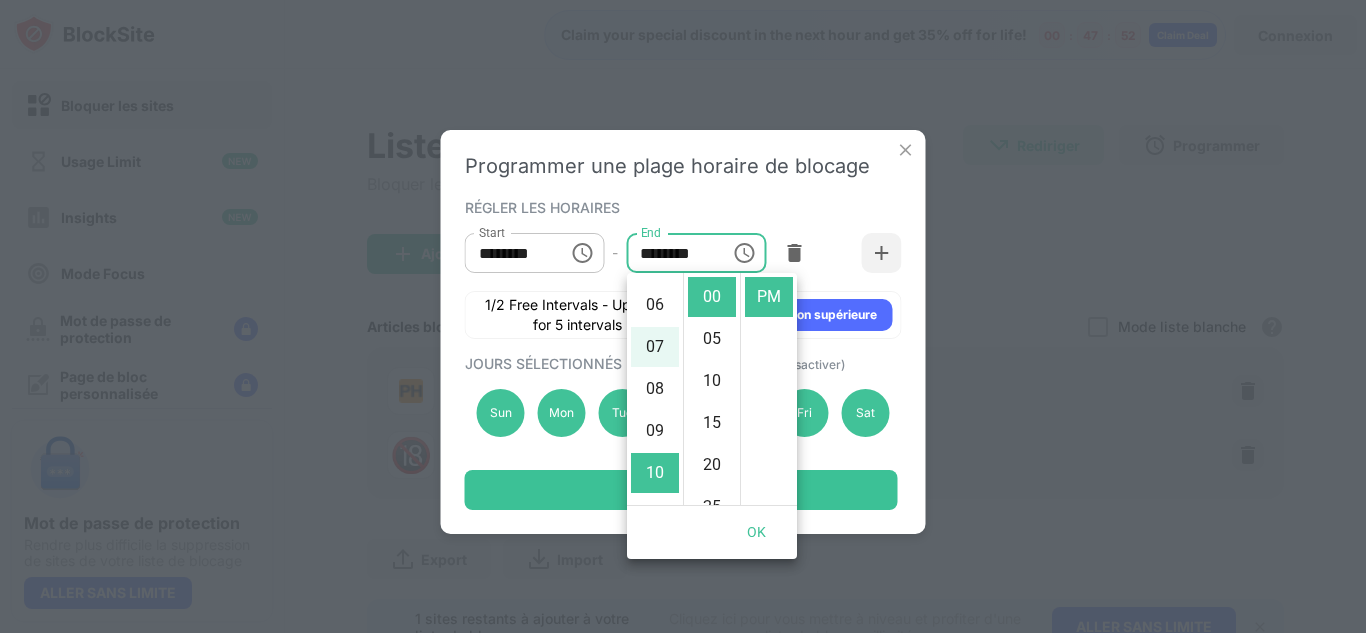 type 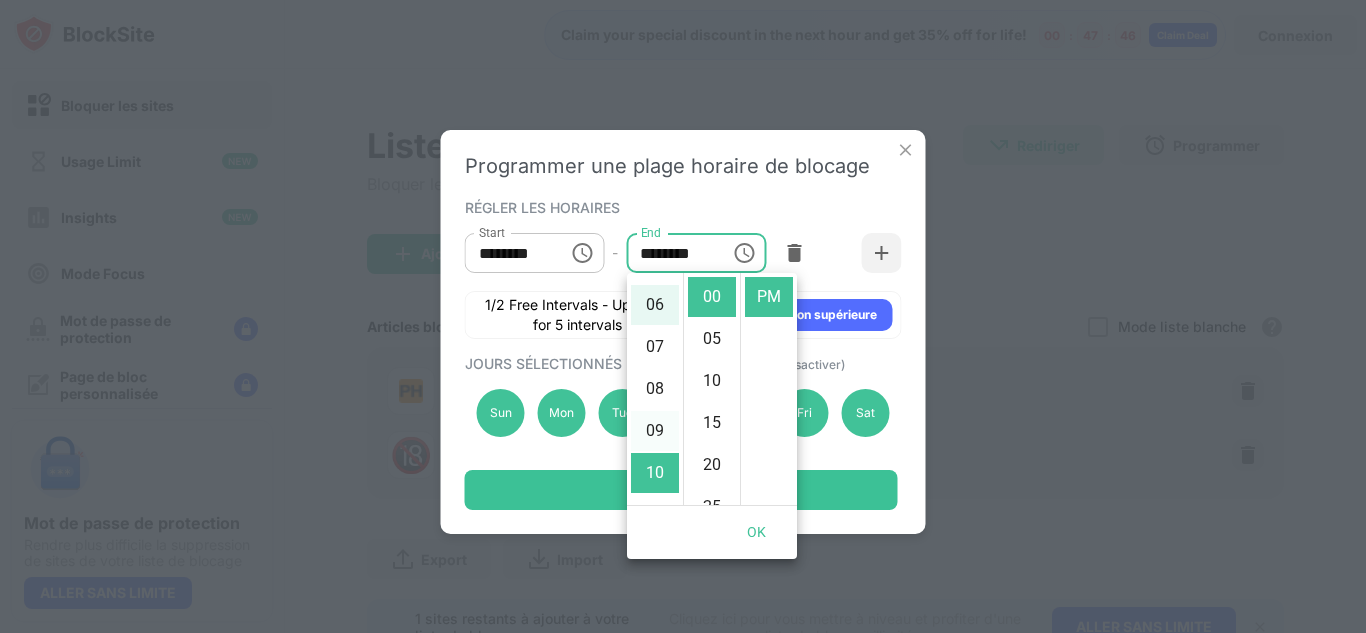 type 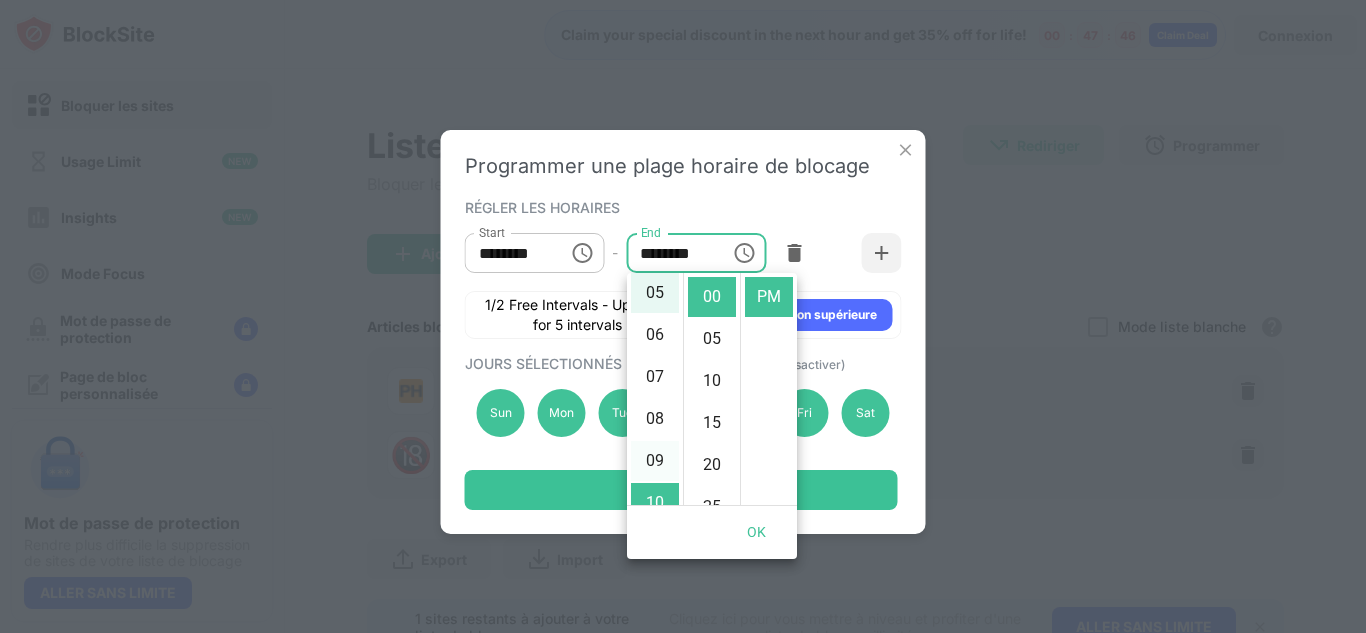 type 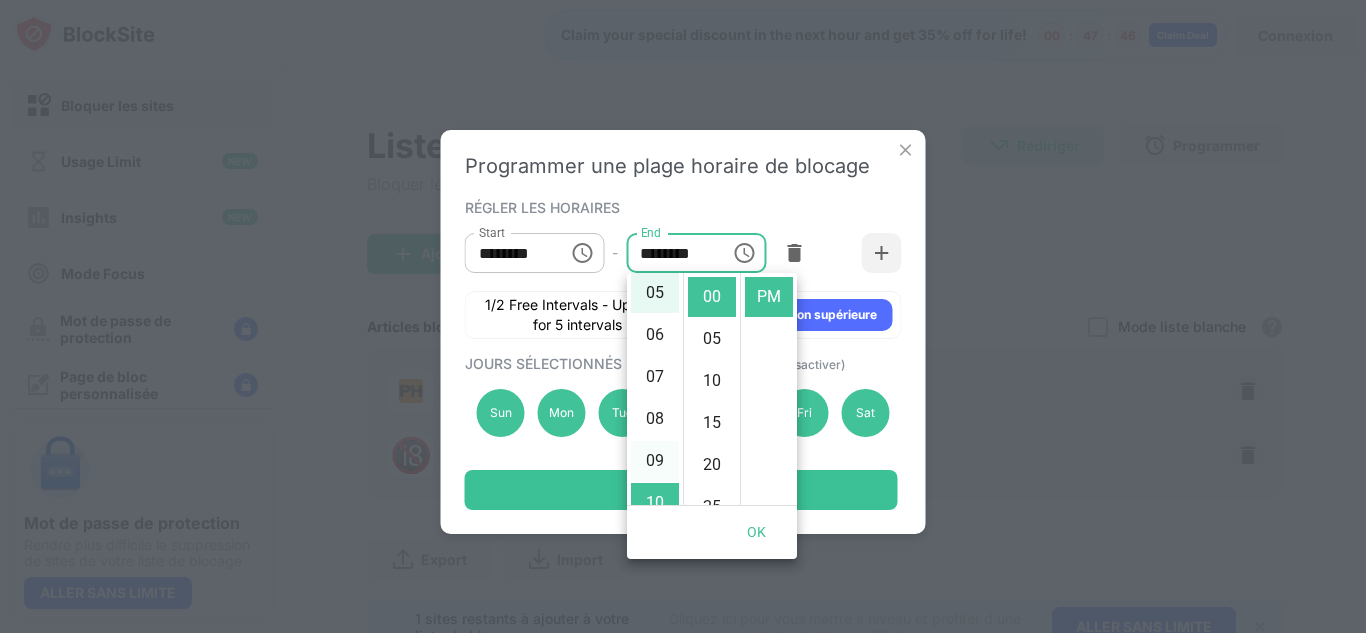 scroll, scrollTop: 76, scrollLeft: 0, axis: vertical 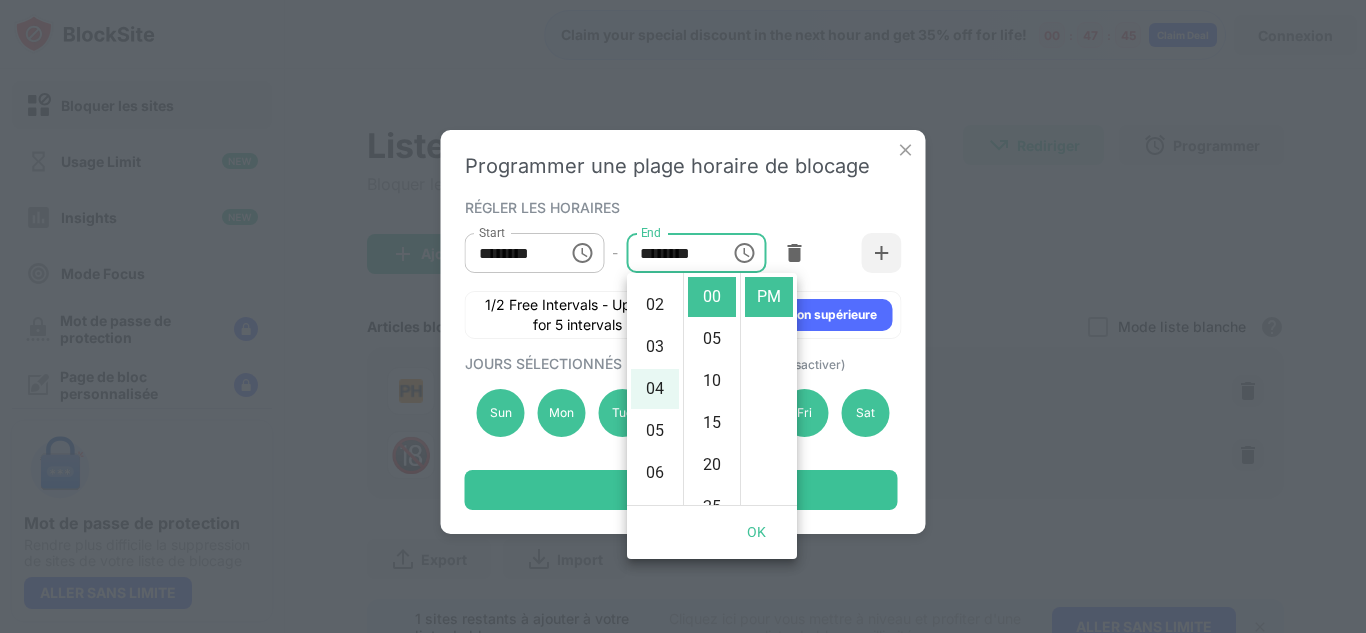 type 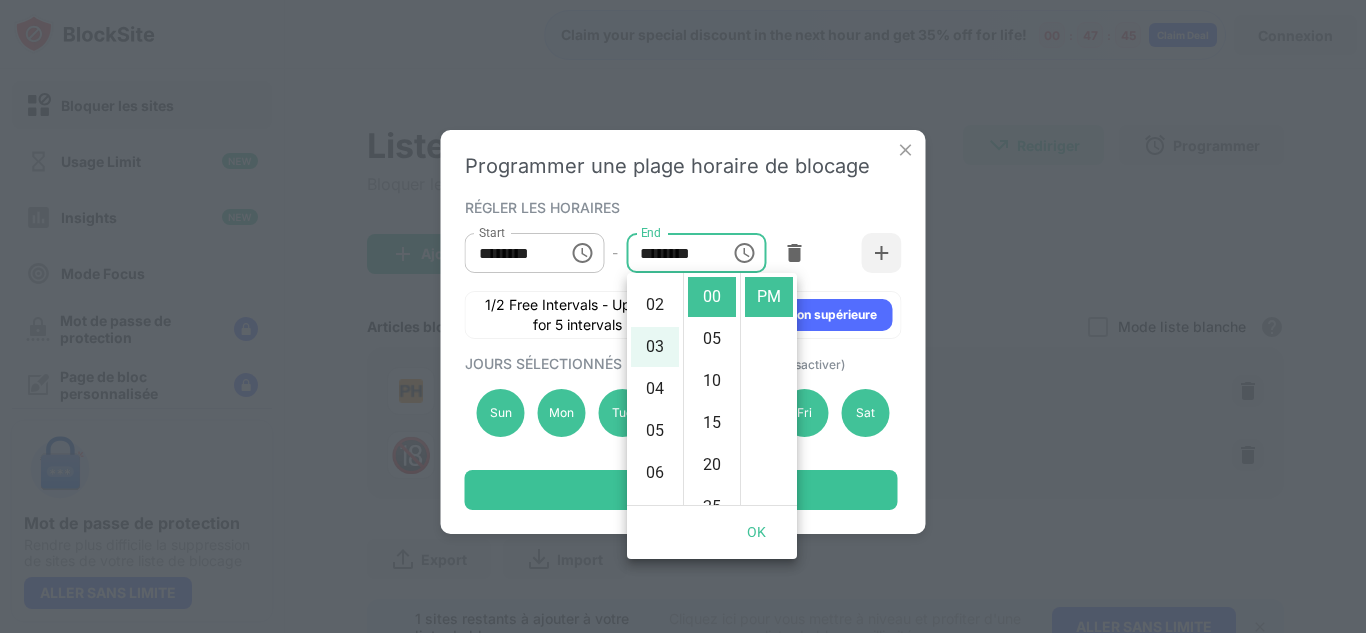 type 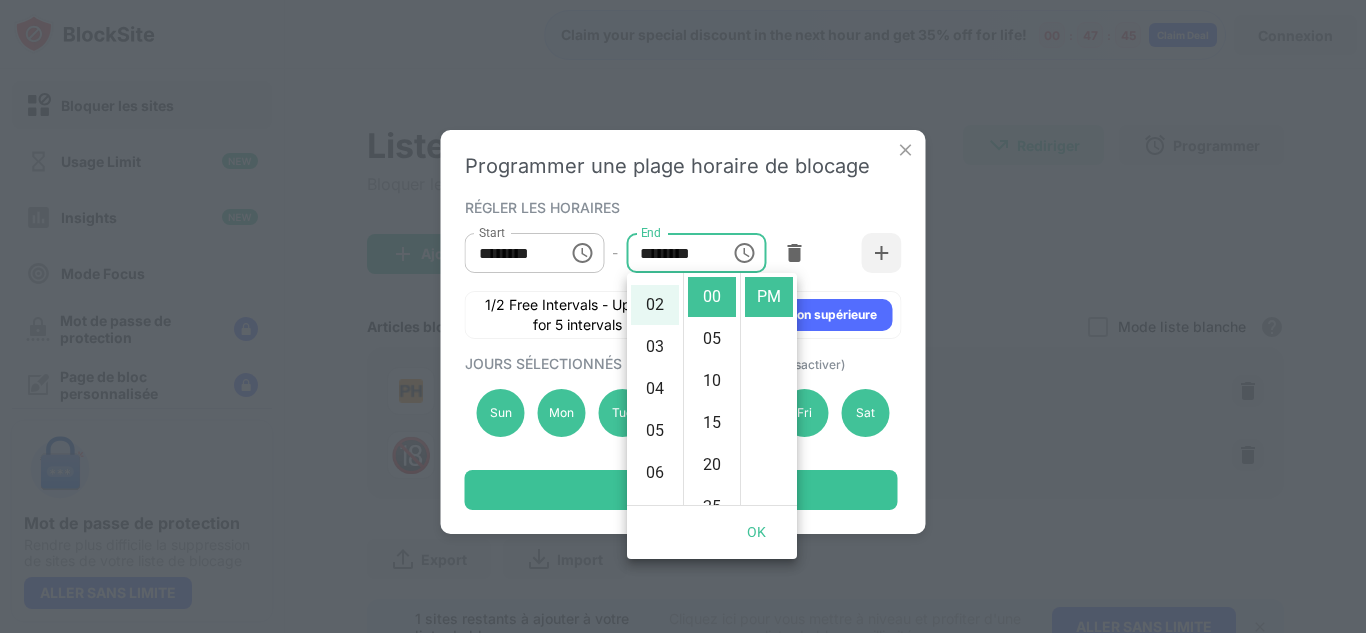 type 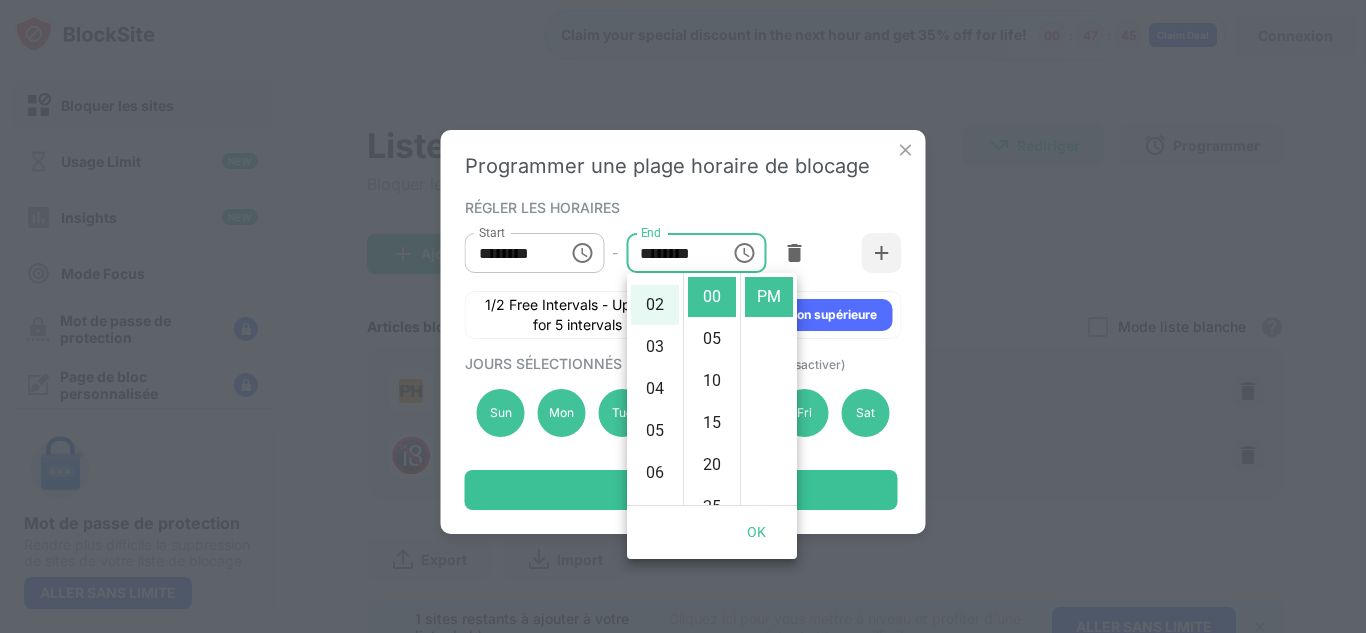 scroll, scrollTop: 46, scrollLeft: 0, axis: vertical 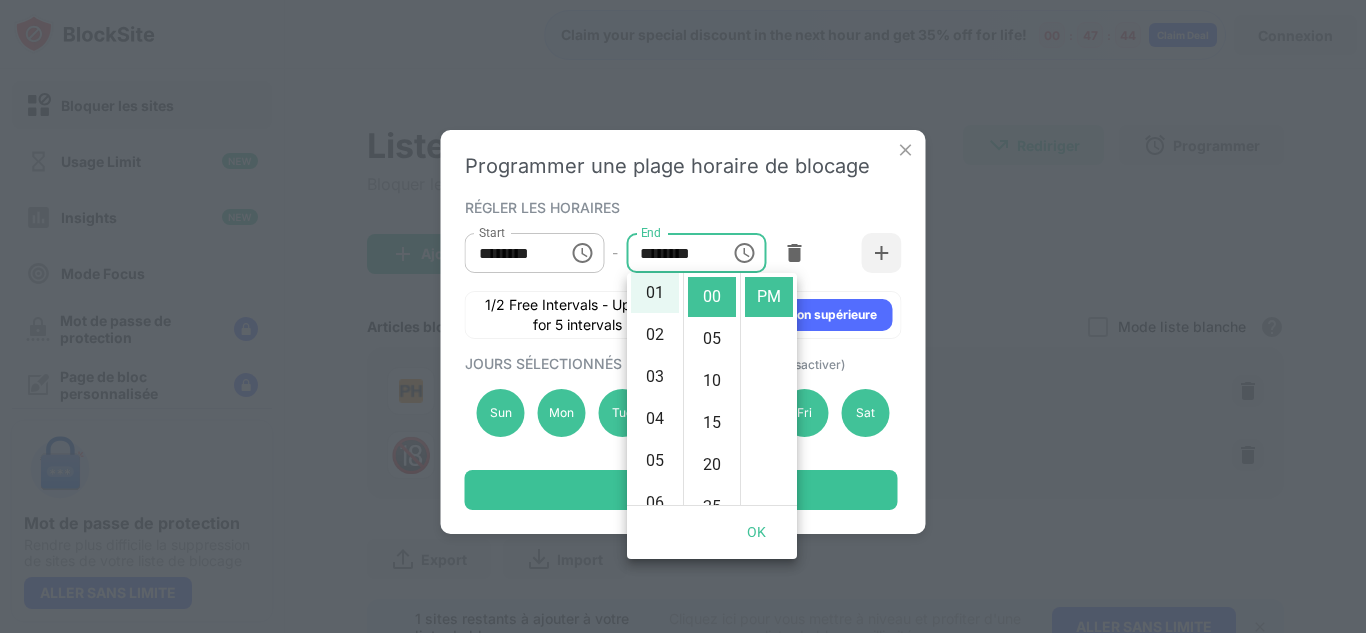 type 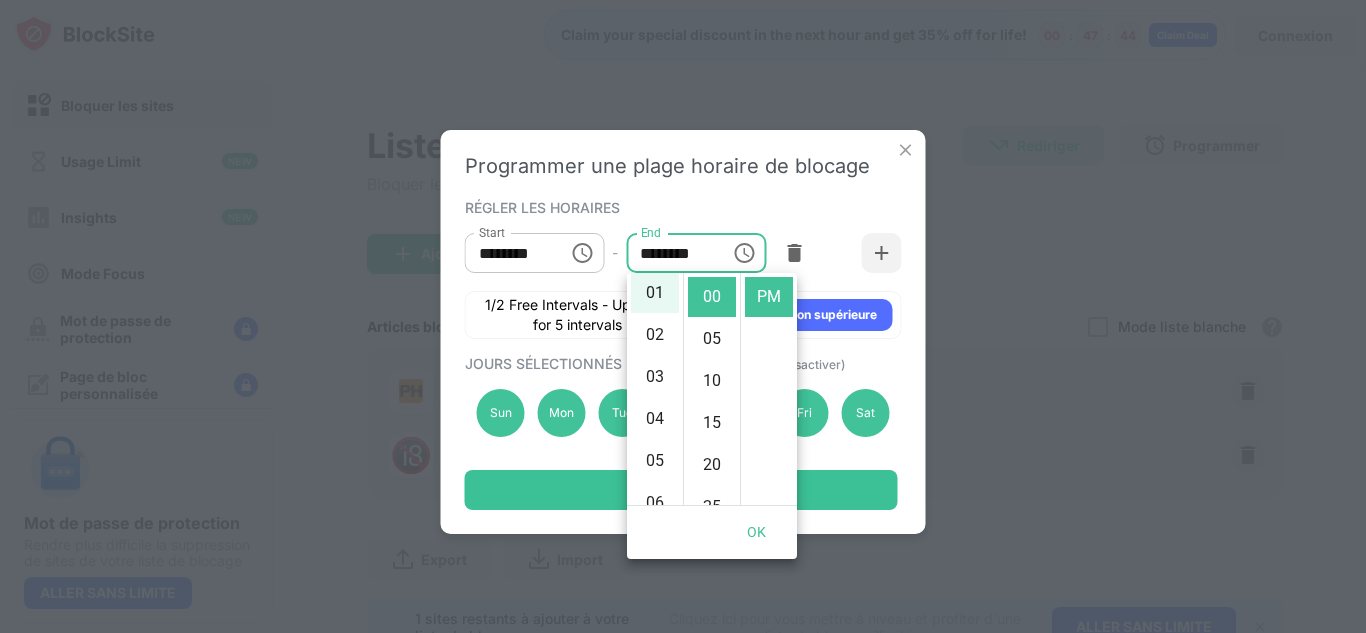 scroll, scrollTop: 0, scrollLeft: 0, axis: both 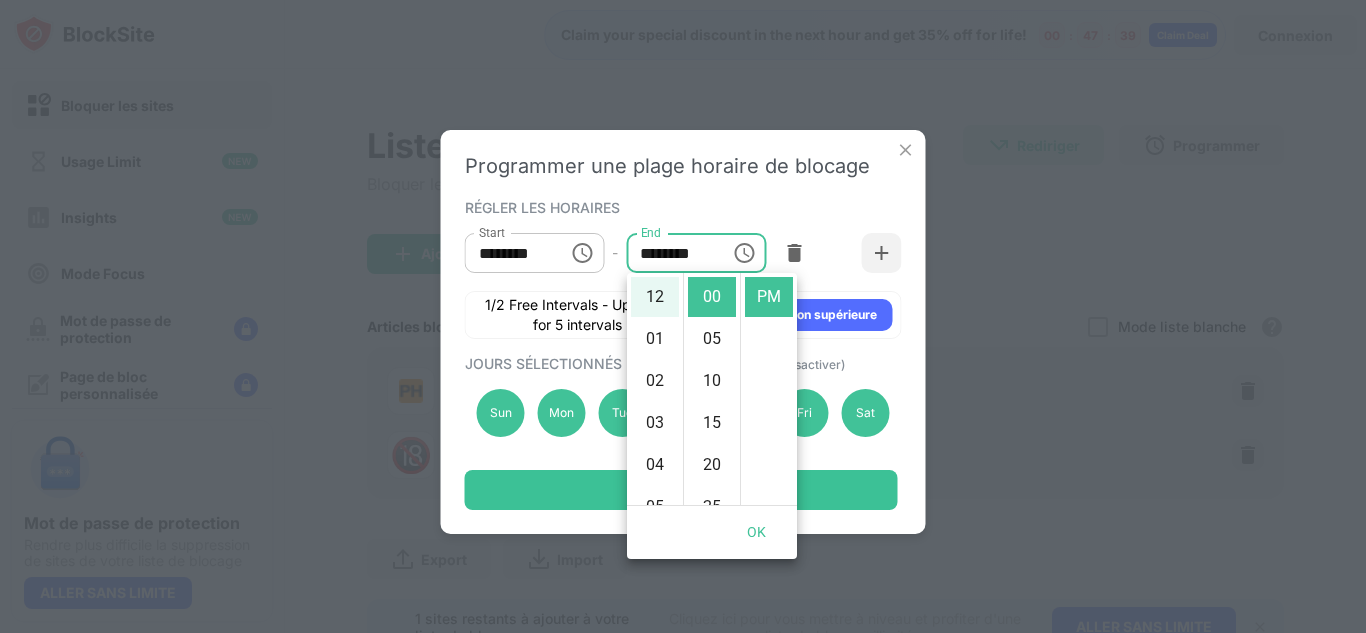 type 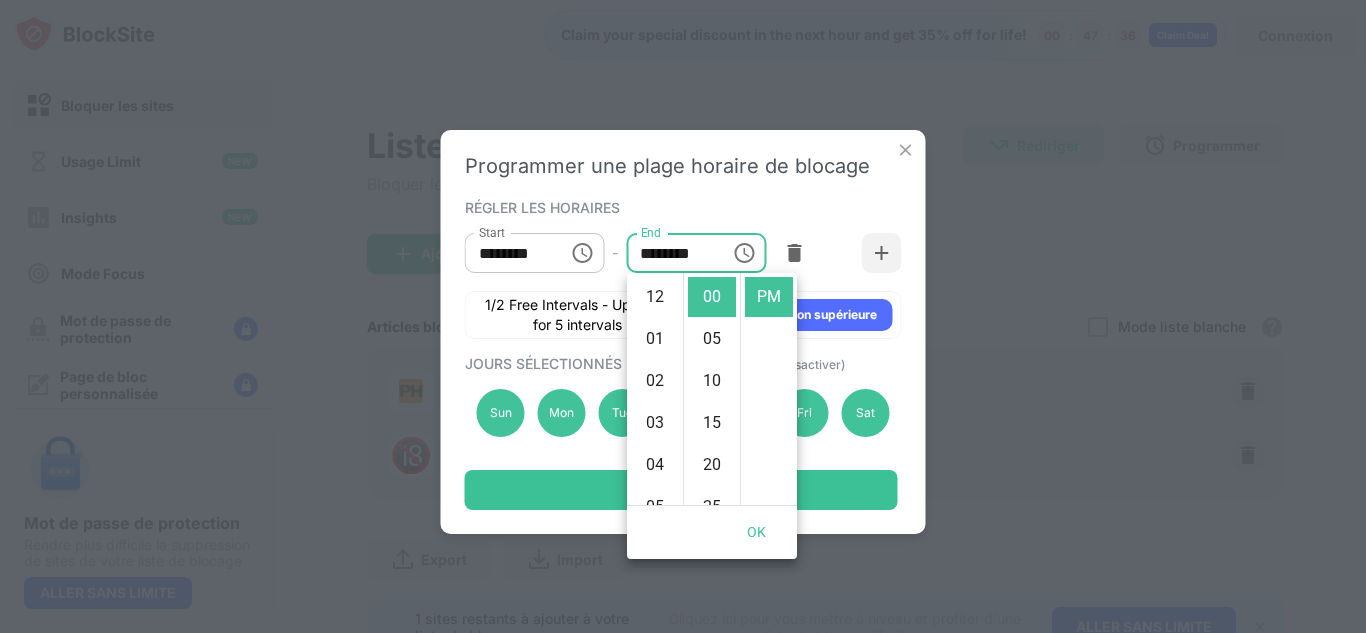 scroll, scrollTop: 370, scrollLeft: 0, axis: vertical 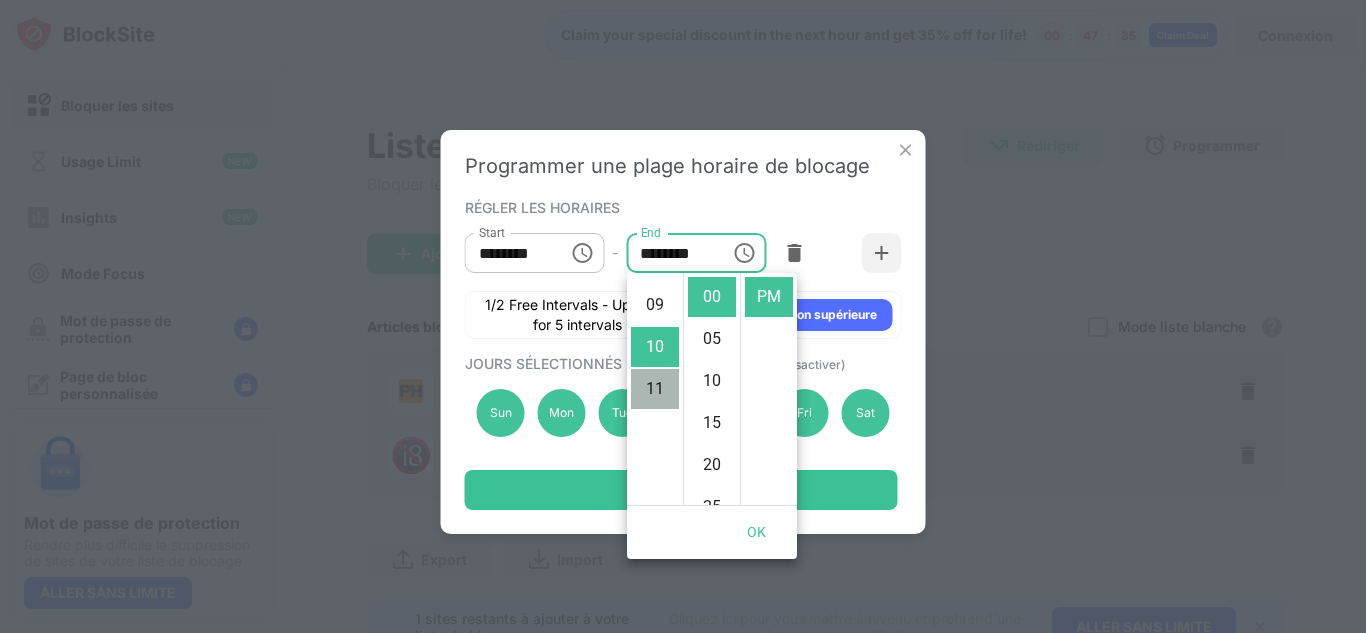click on "11" at bounding box center (655, 389) 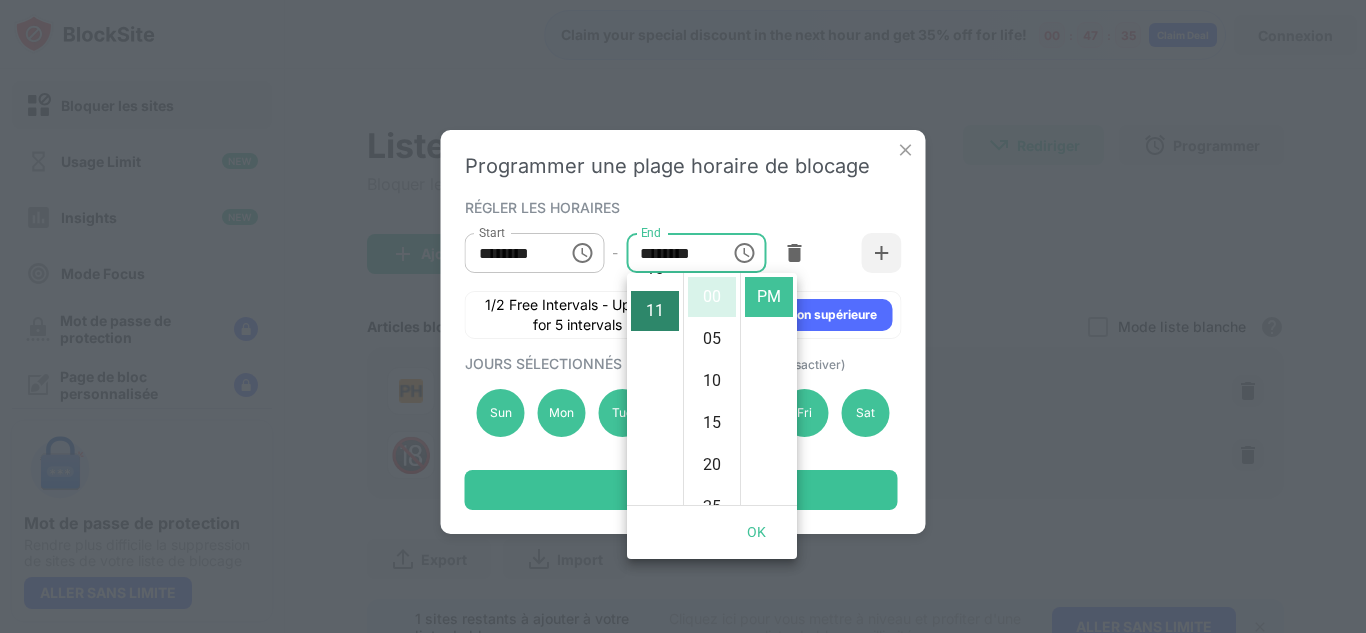 scroll, scrollTop: 462, scrollLeft: 0, axis: vertical 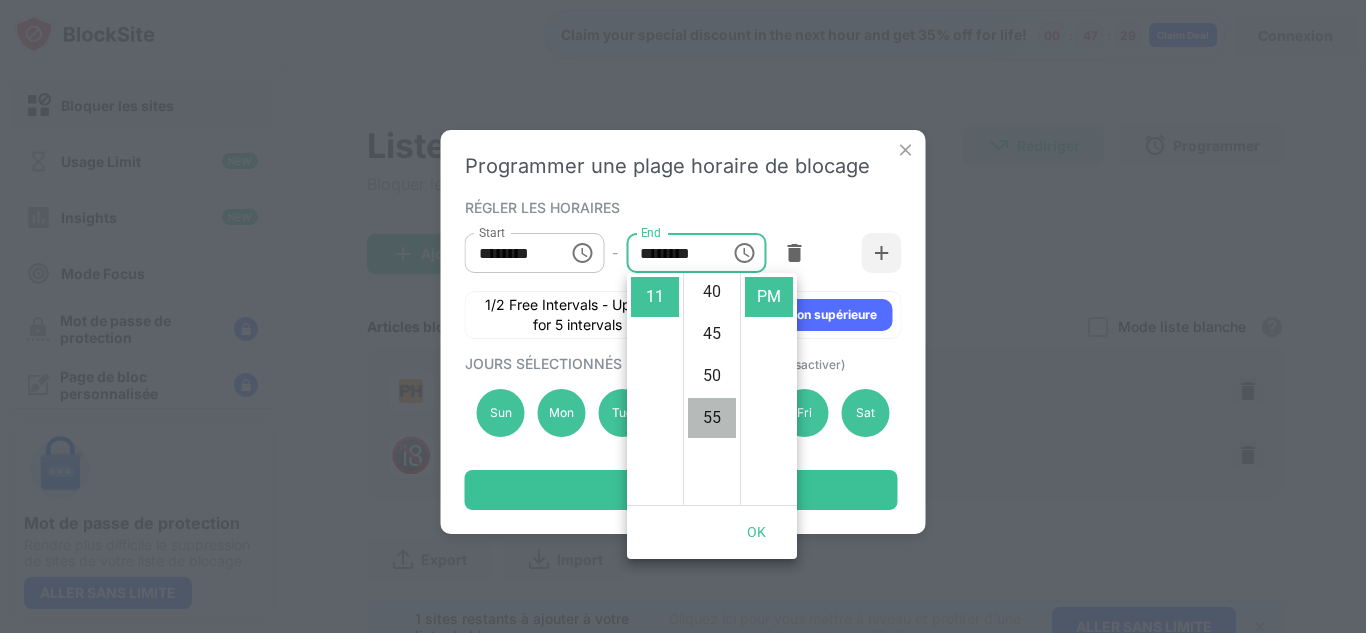 click on "55" at bounding box center (712, 418) 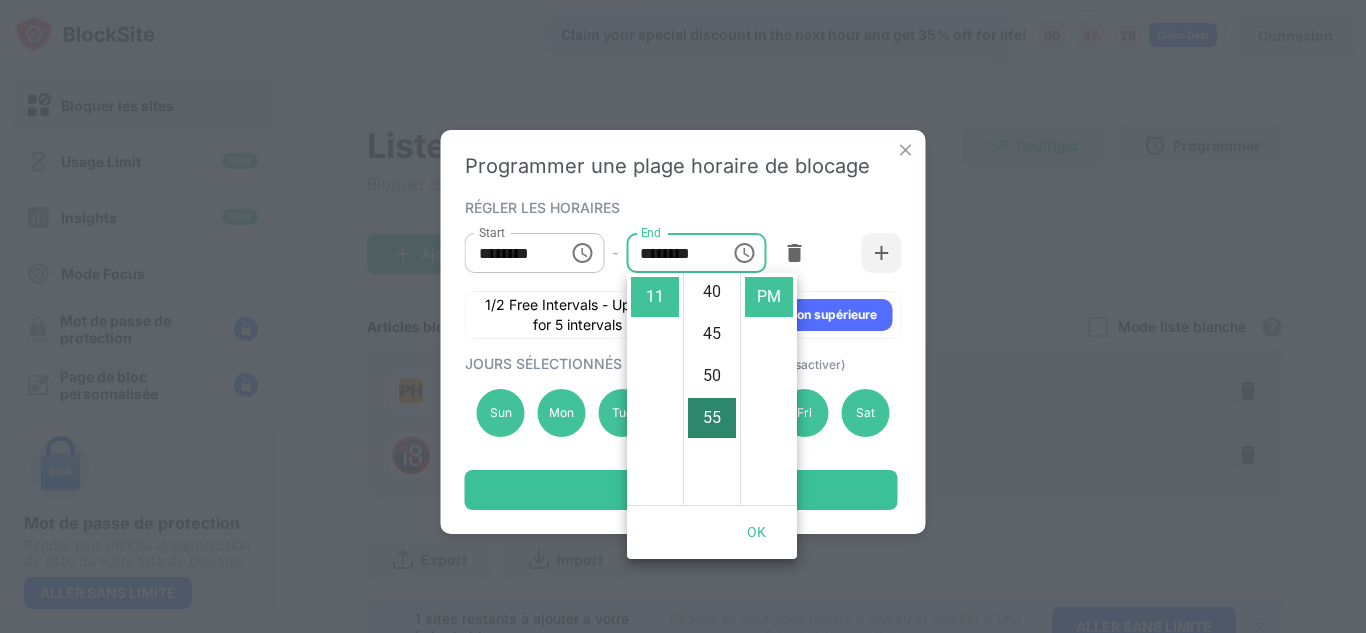 scroll, scrollTop: 462, scrollLeft: 0, axis: vertical 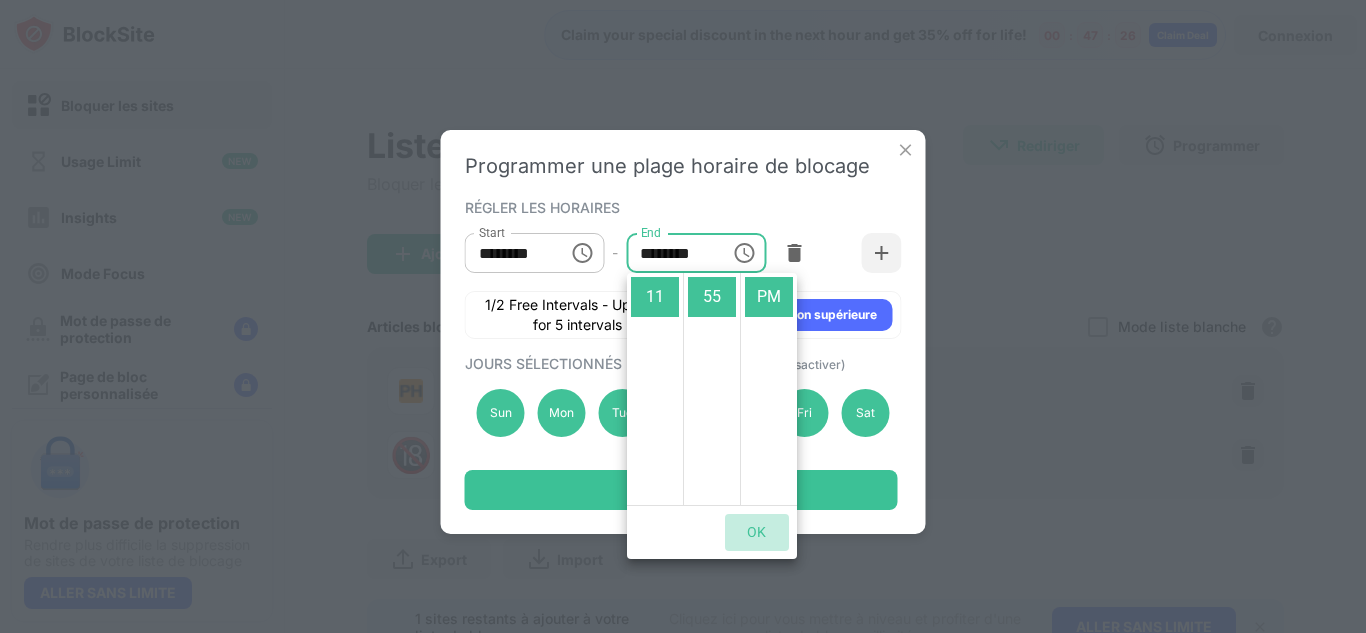 click on "OK" at bounding box center [757, 532] 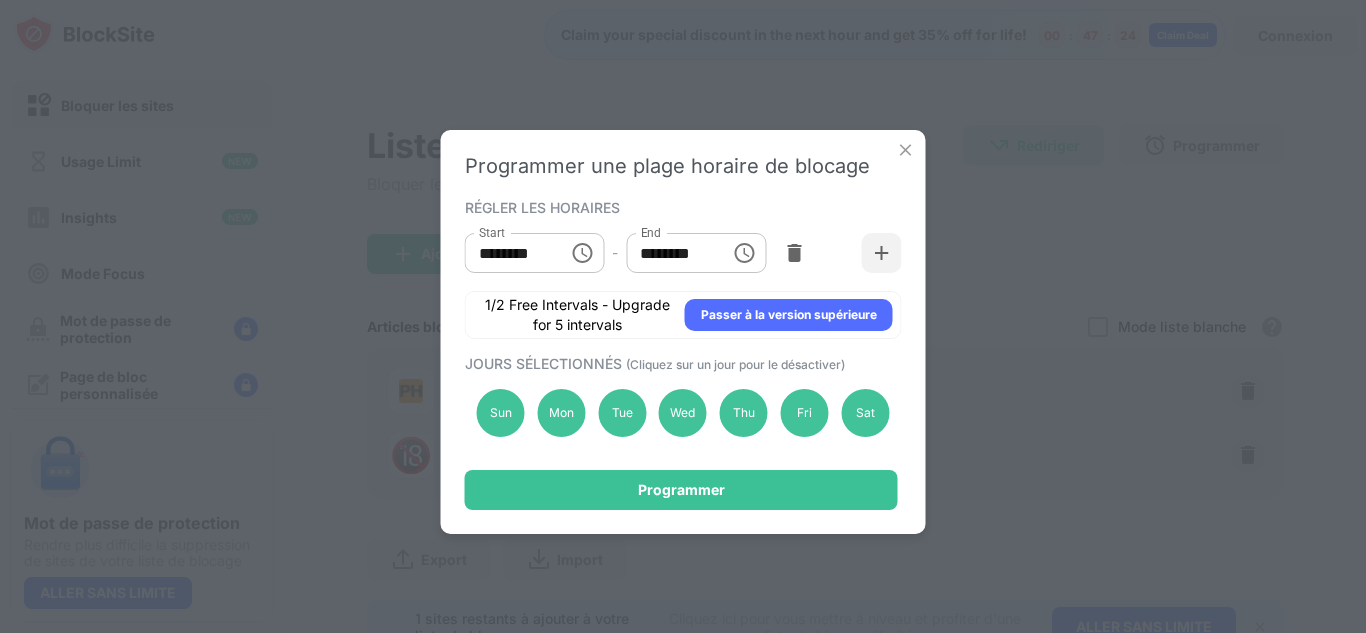 click on "******** Start" at bounding box center [535, 253] 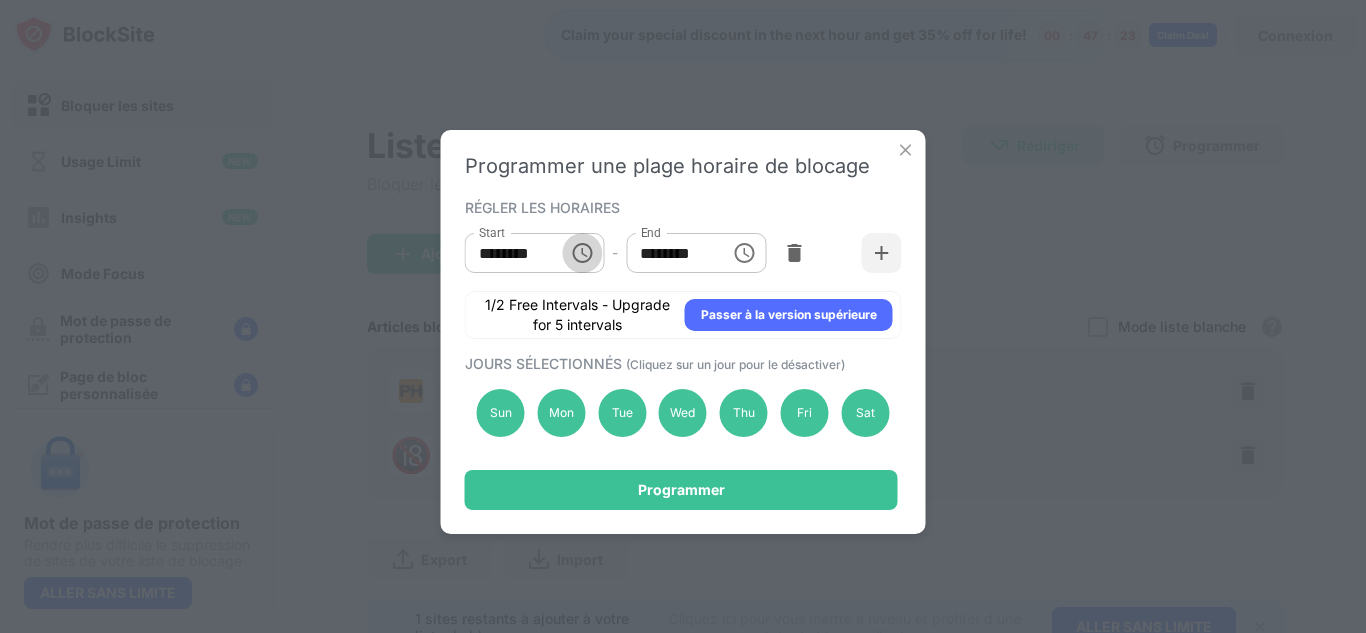 click 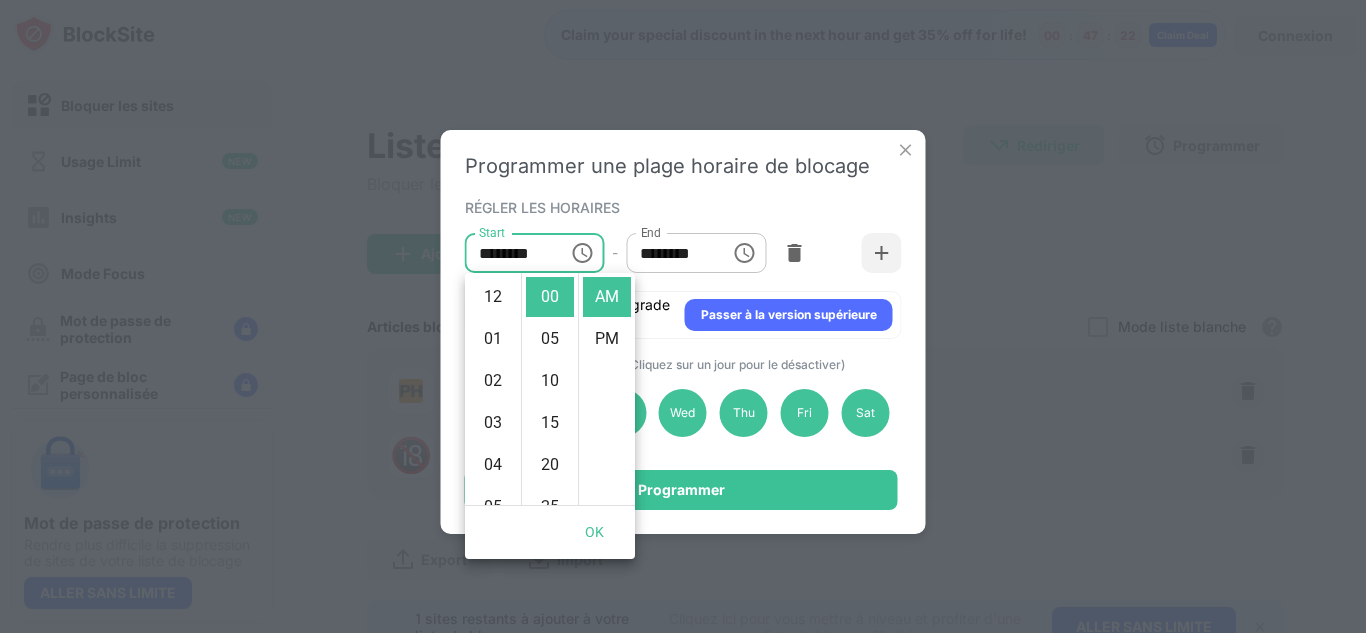 scroll, scrollTop: 420, scrollLeft: 0, axis: vertical 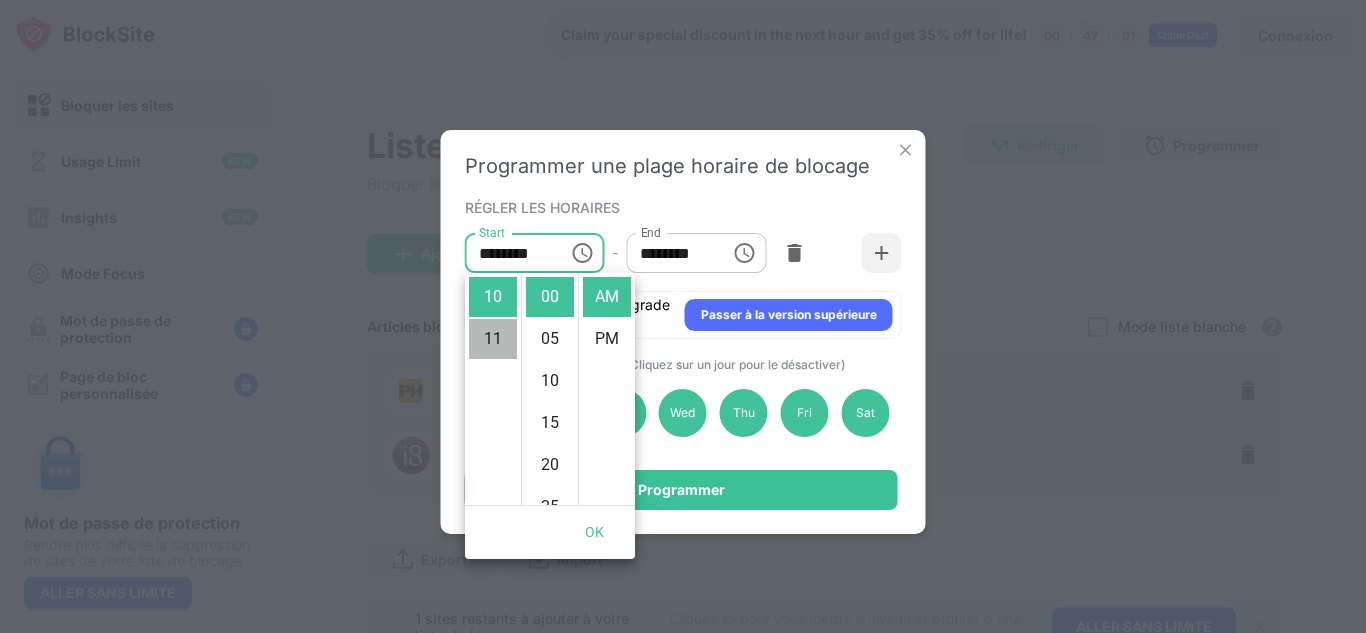 click on "11" at bounding box center (493, 339) 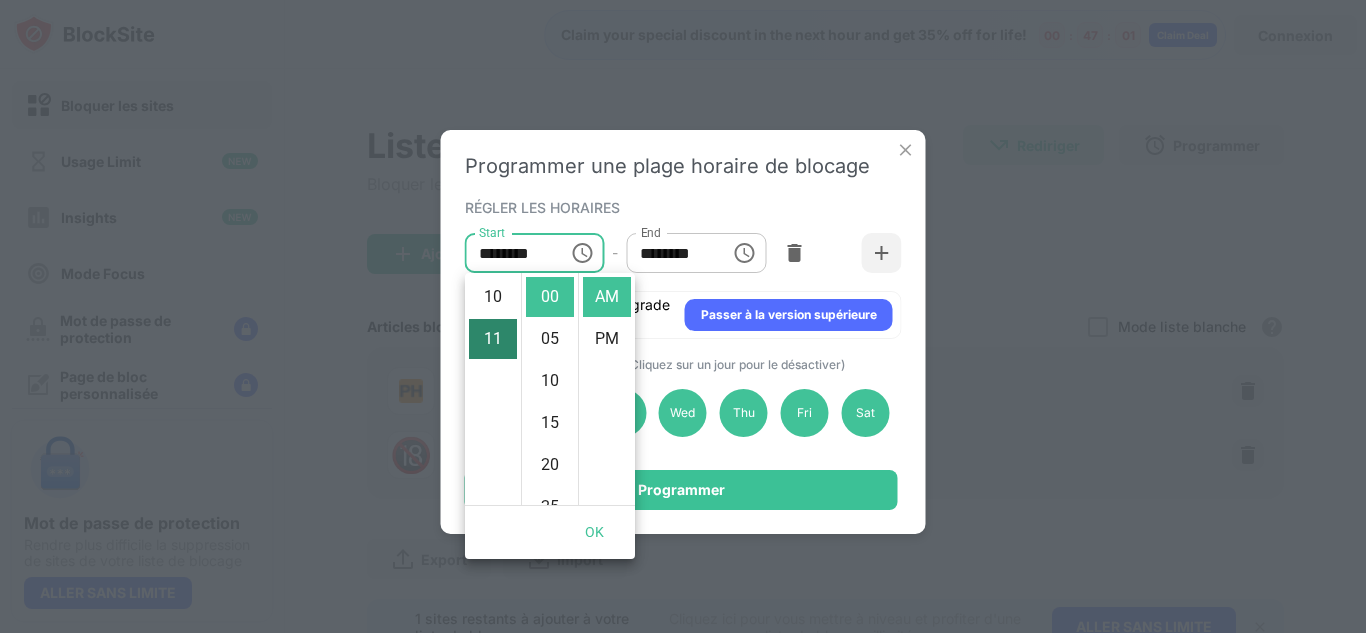 scroll, scrollTop: 462, scrollLeft: 0, axis: vertical 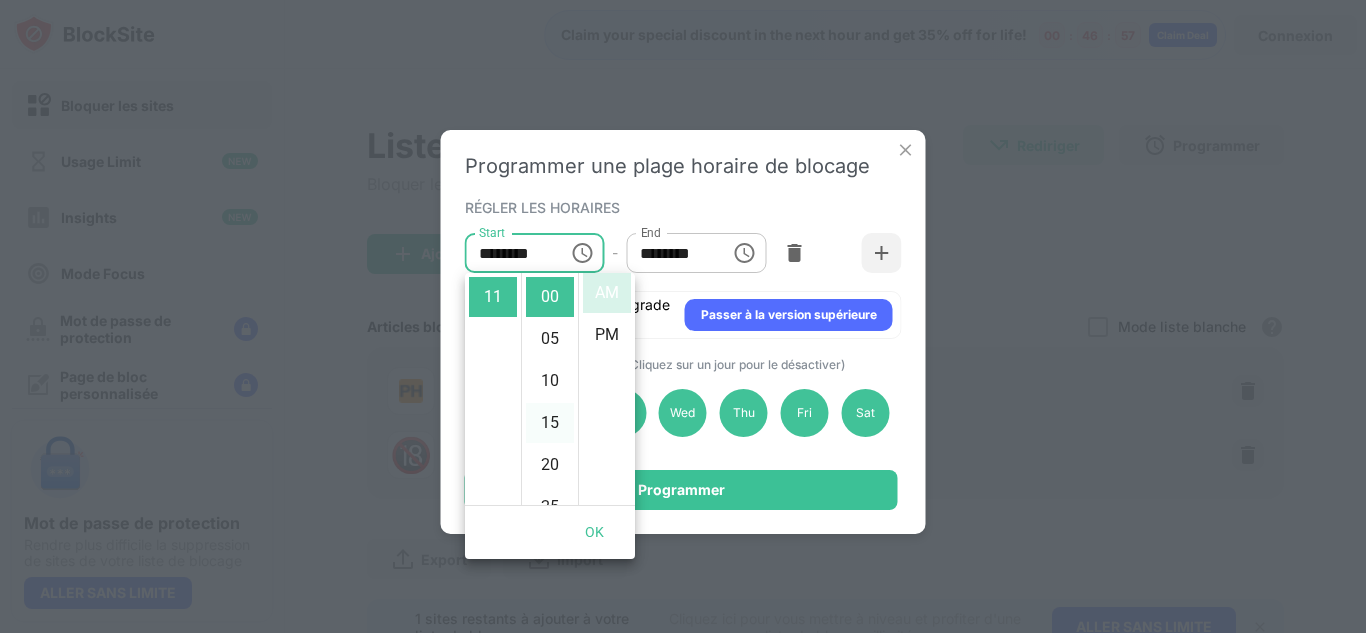 type 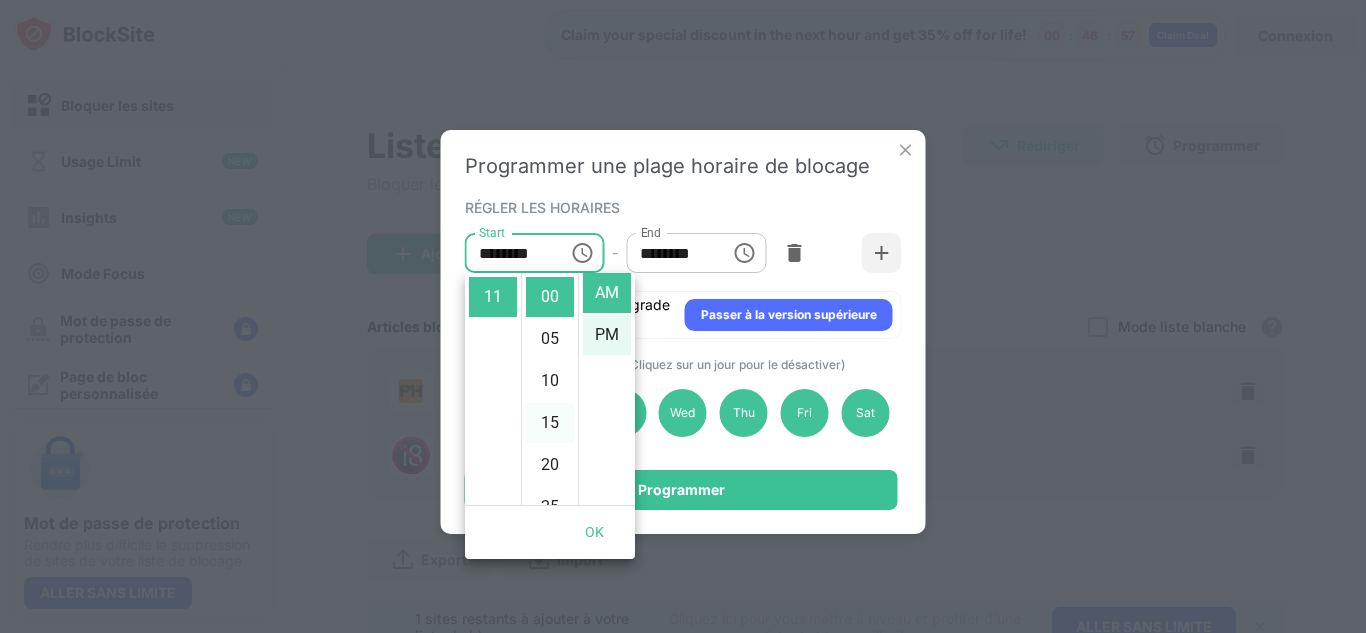 type 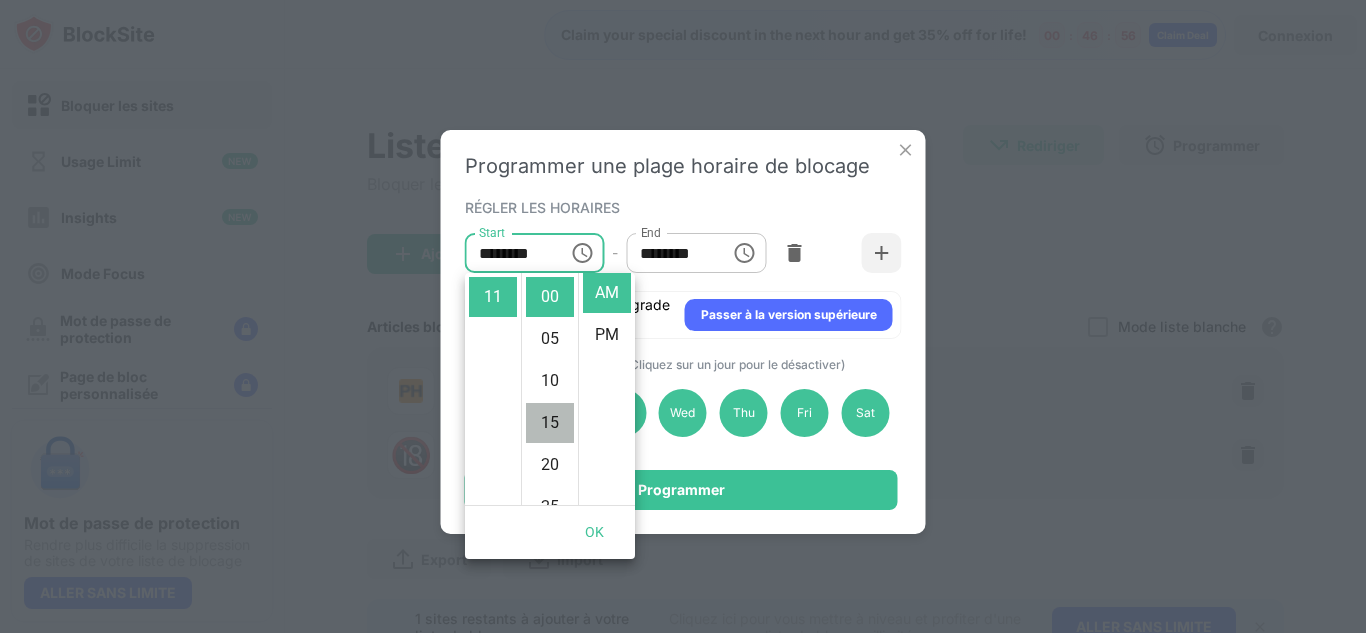 click on "15" at bounding box center (550, 423) 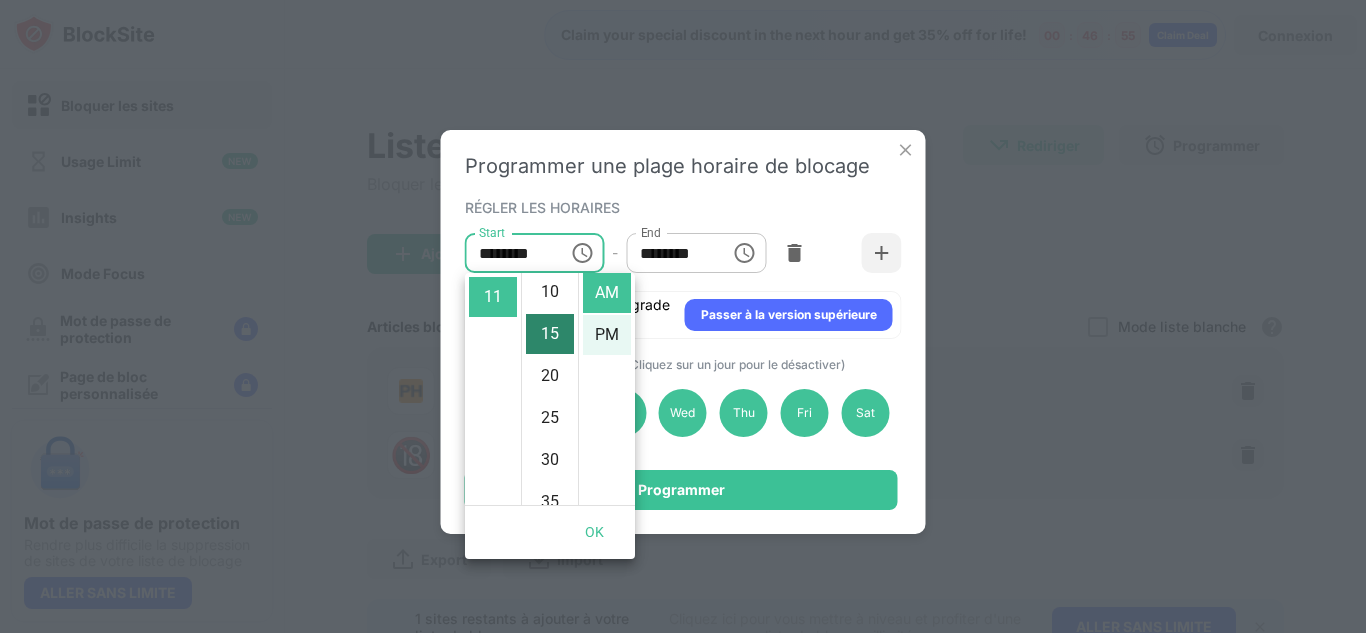 scroll, scrollTop: 126, scrollLeft: 0, axis: vertical 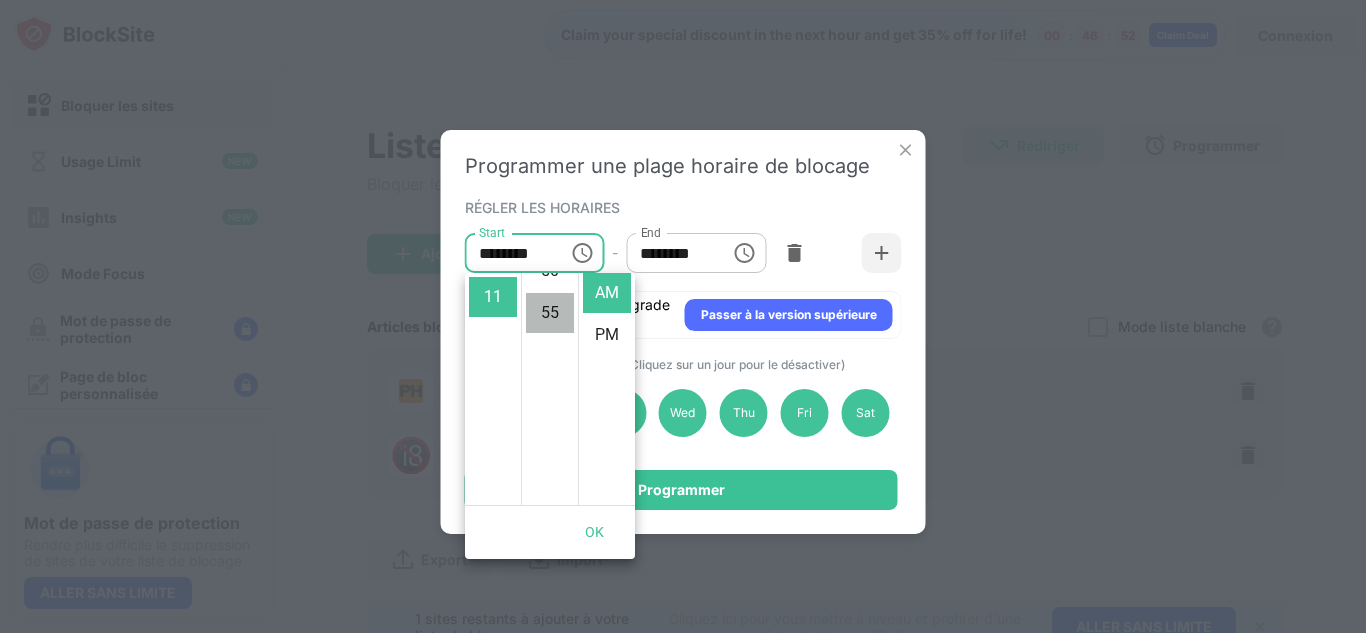 click on "55" at bounding box center [550, 313] 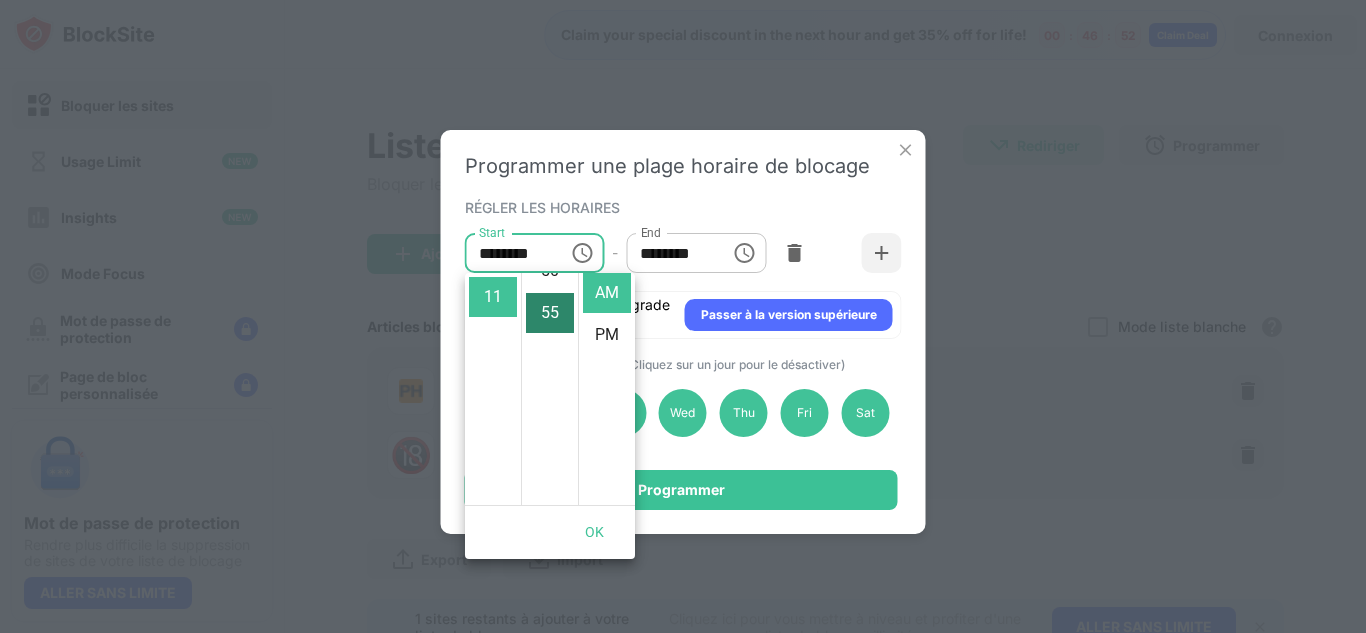 scroll, scrollTop: 462, scrollLeft: 0, axis: vertical 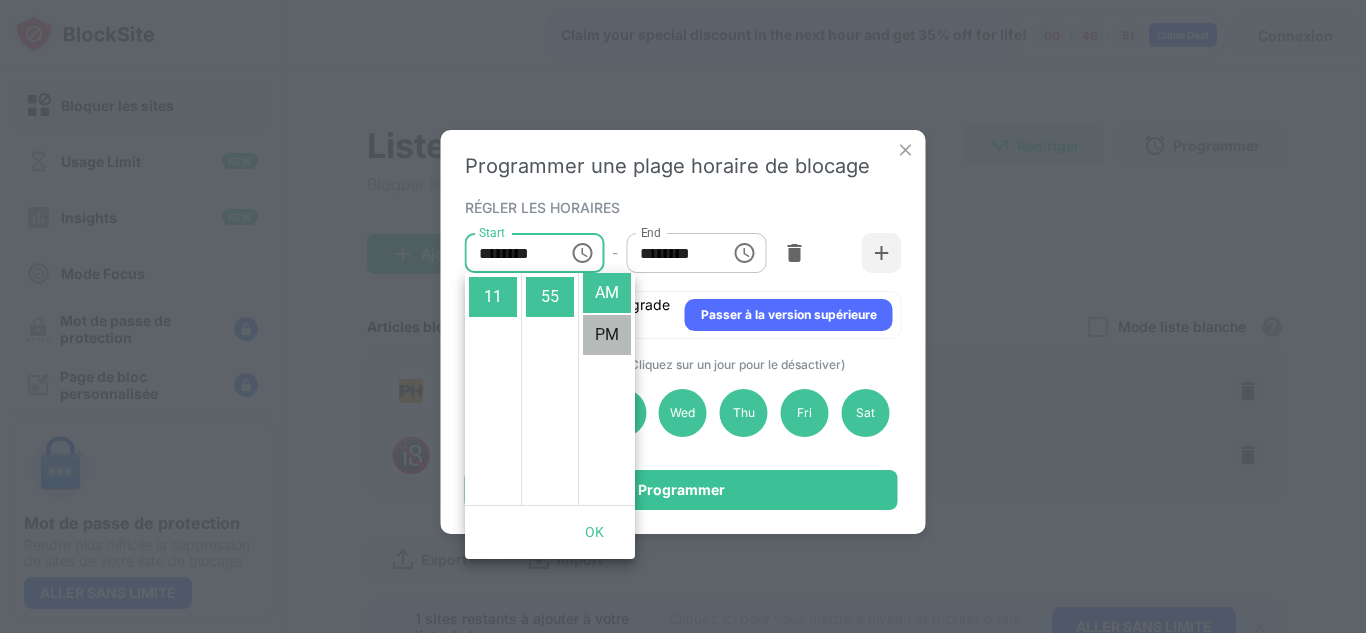 click on "PM" at bounding box center (607, 335) 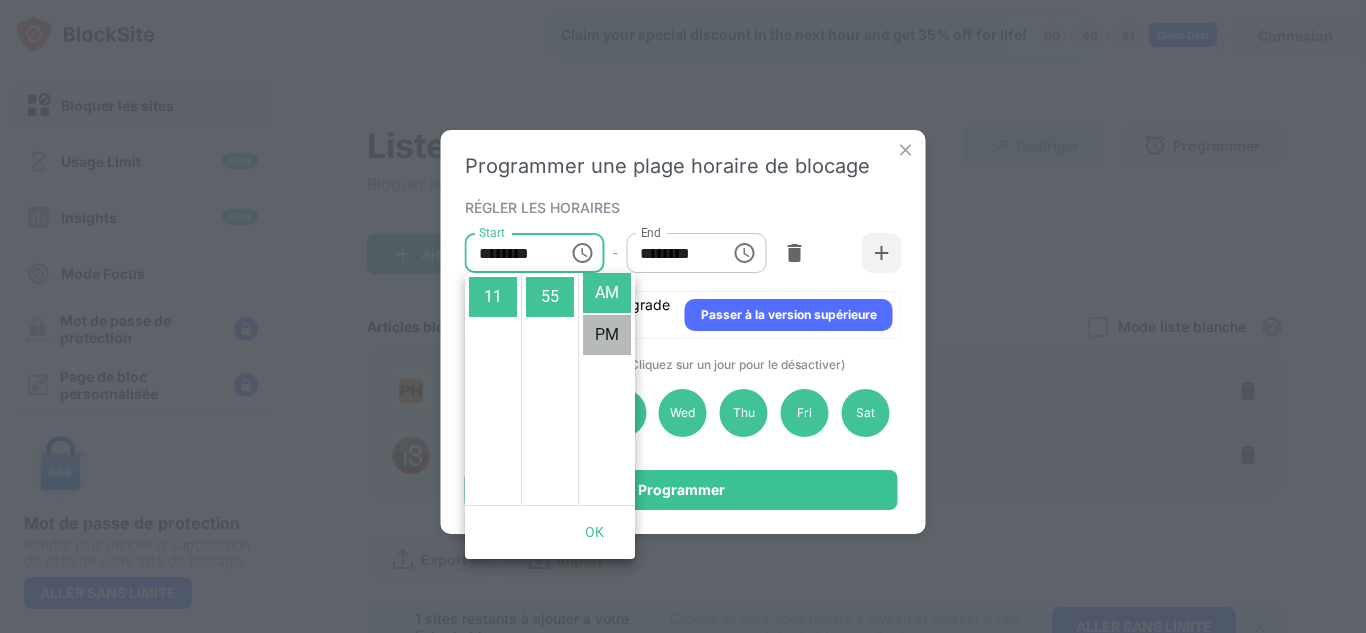 type on "********" 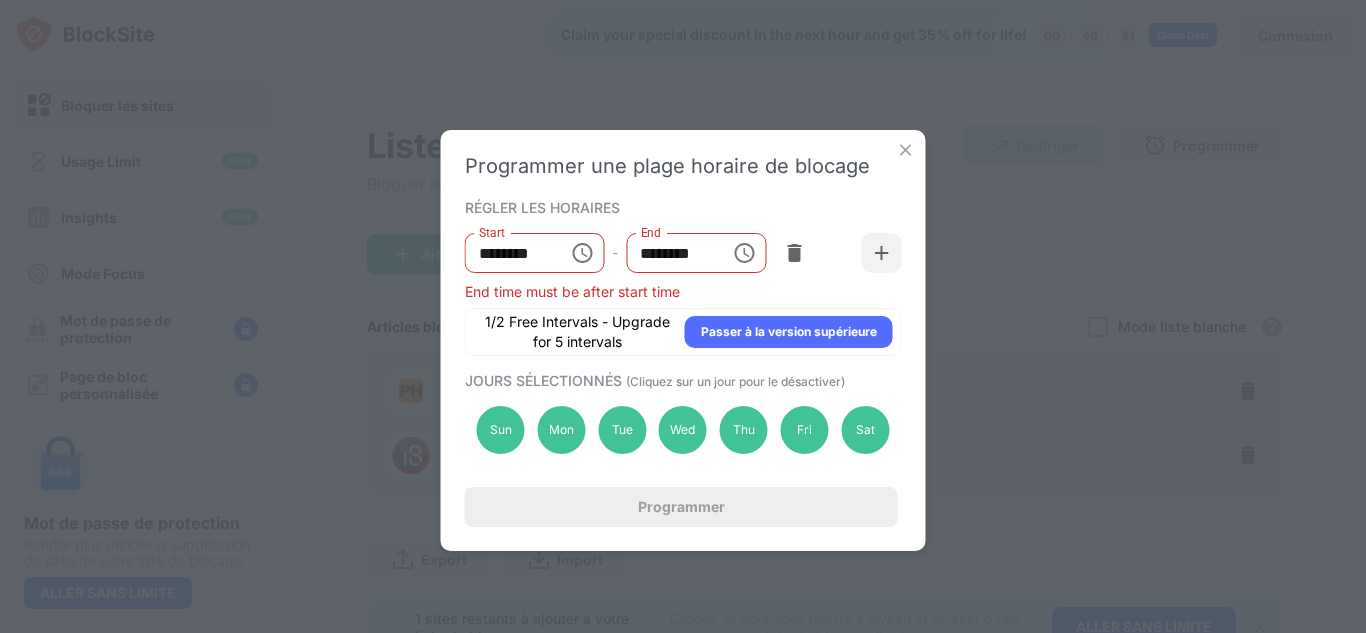 scroll, scrollTop: 42, scrollLeft: 0, axis: vertical 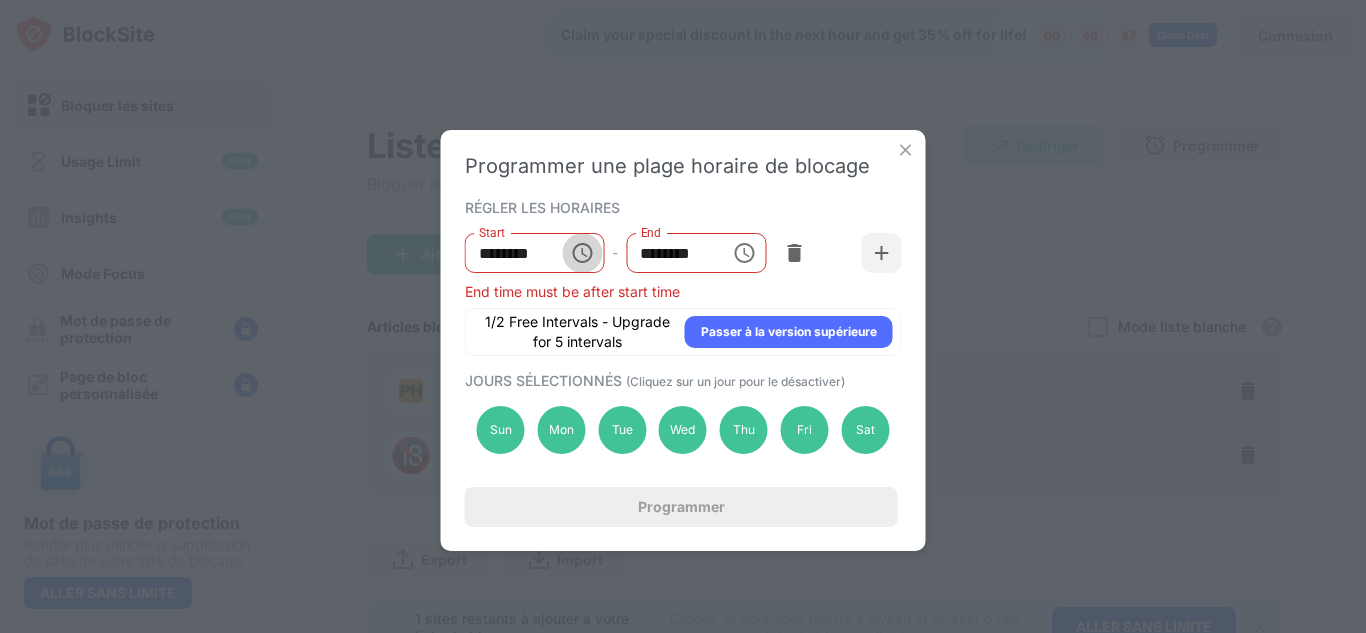 click 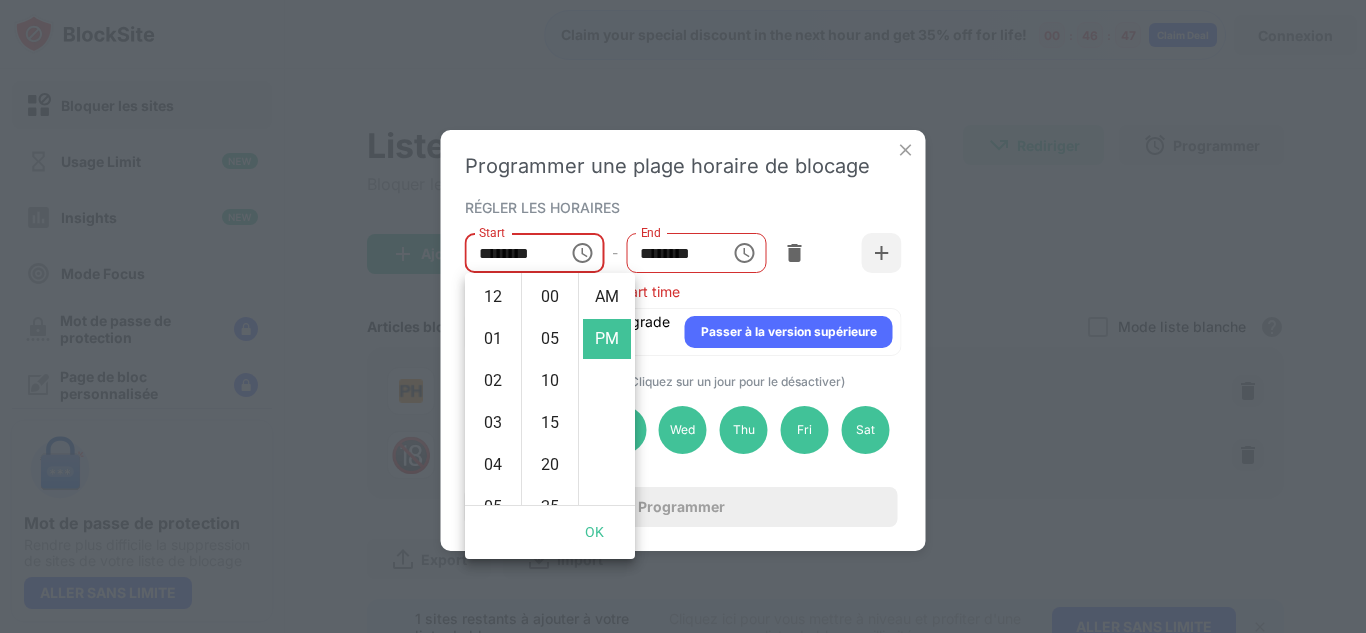 scroll, scrollTop: 462, scrollLeft: 0, axis: vertical 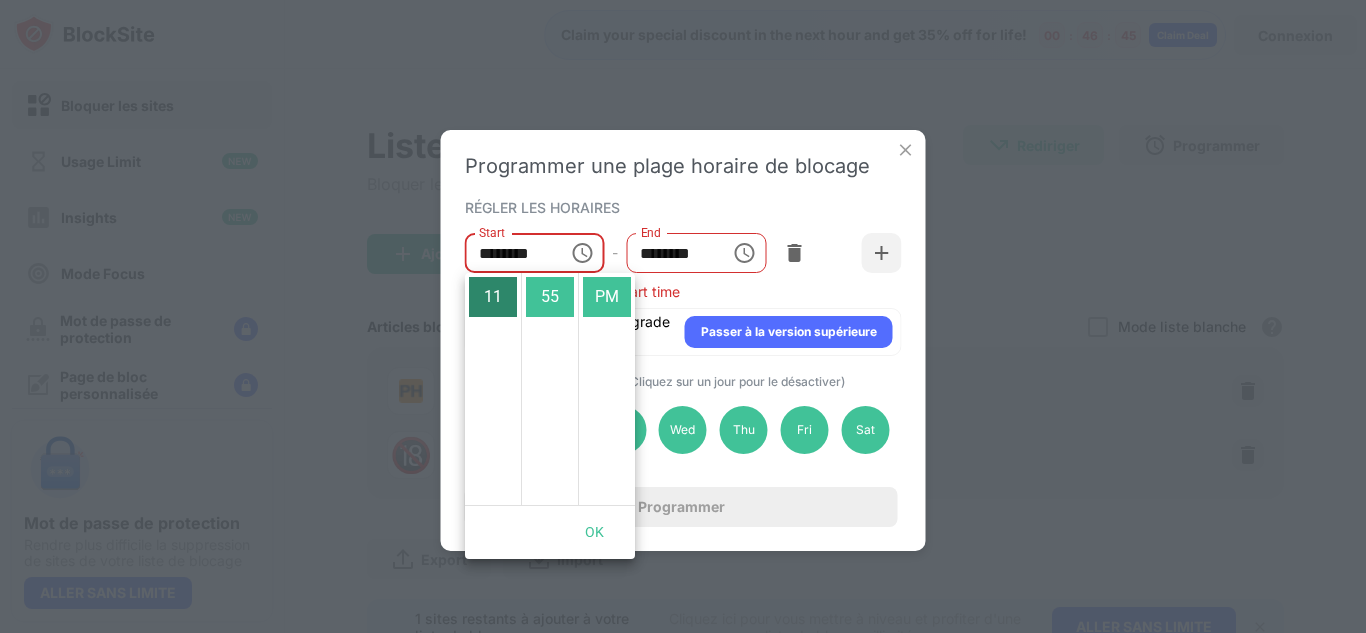 type 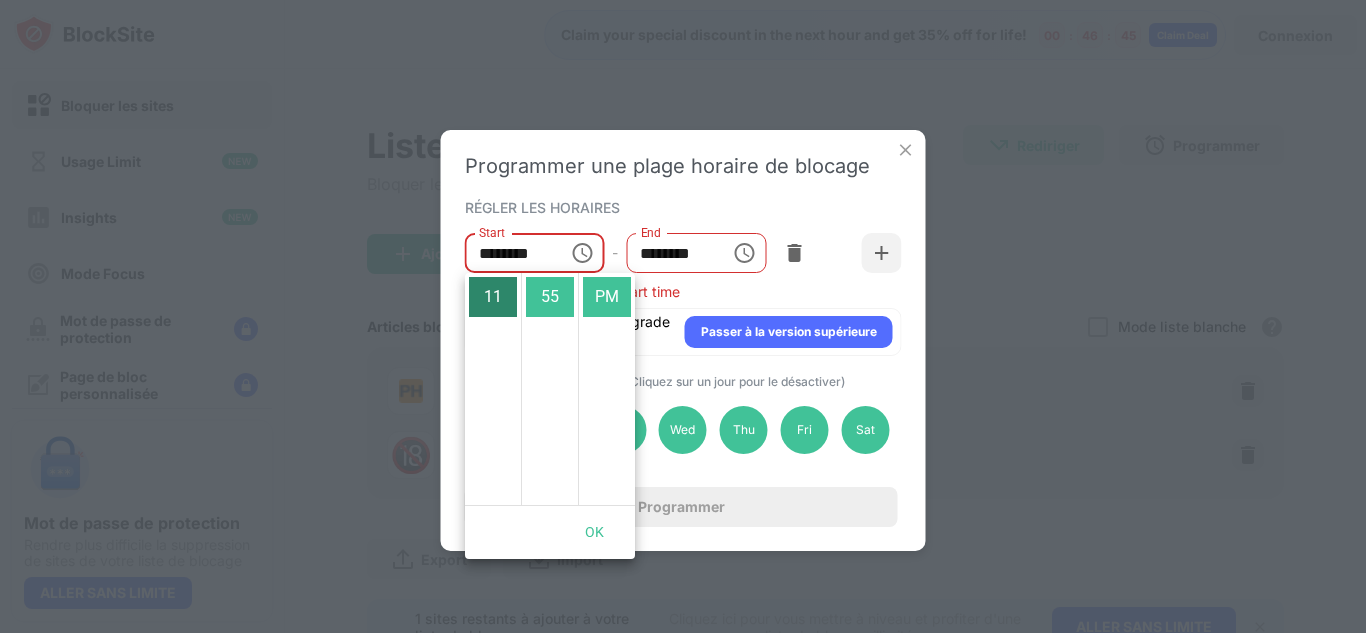 scroll, scrollTop: 424, scrollLeft: 0, axis: vertical 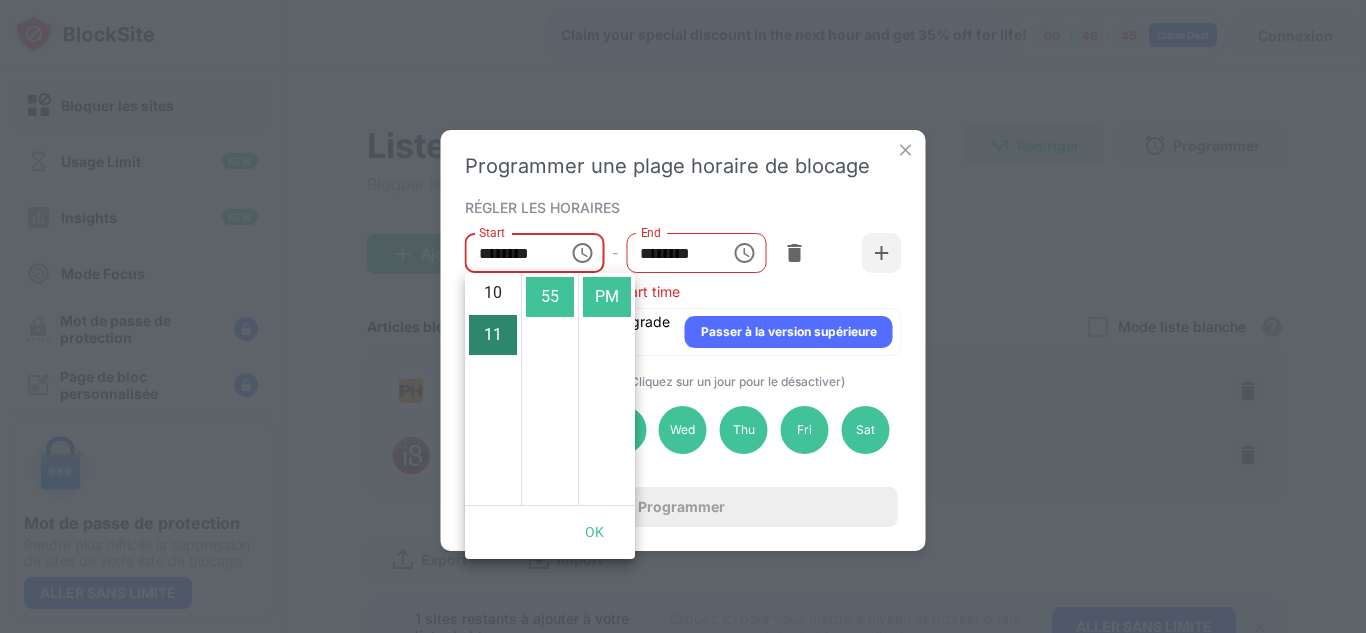 type 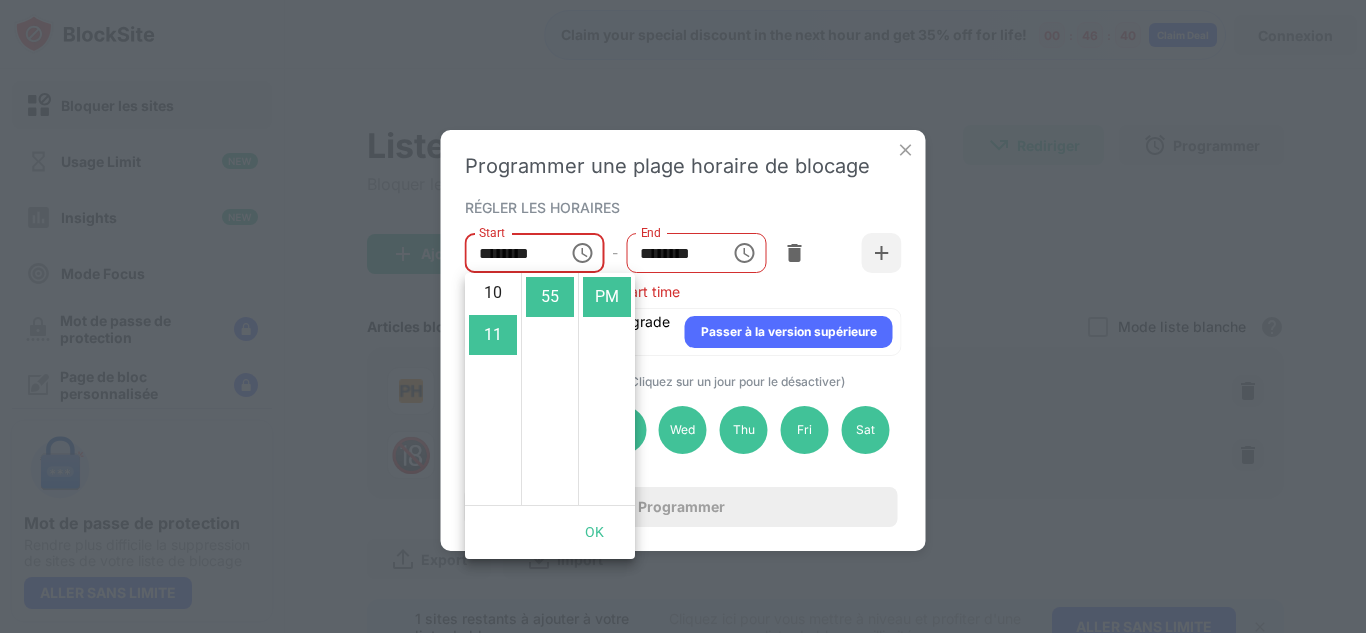 click on "End time must be after start time" at bounding box center [683, 291] 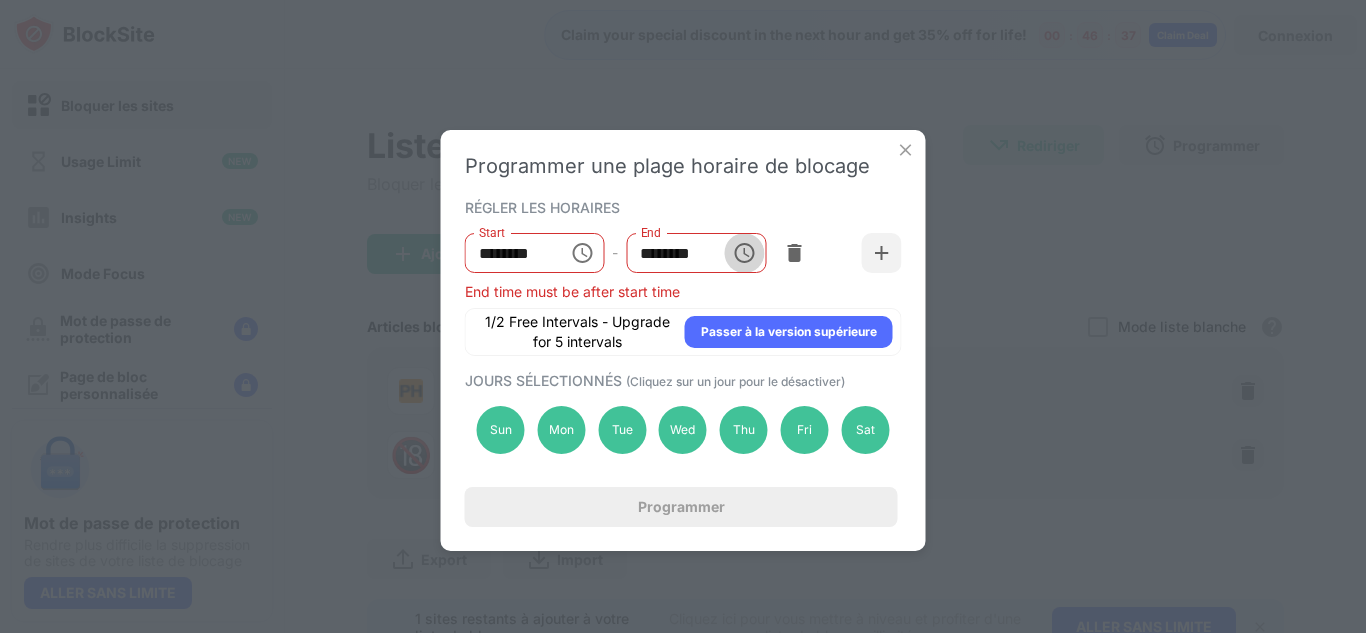 click 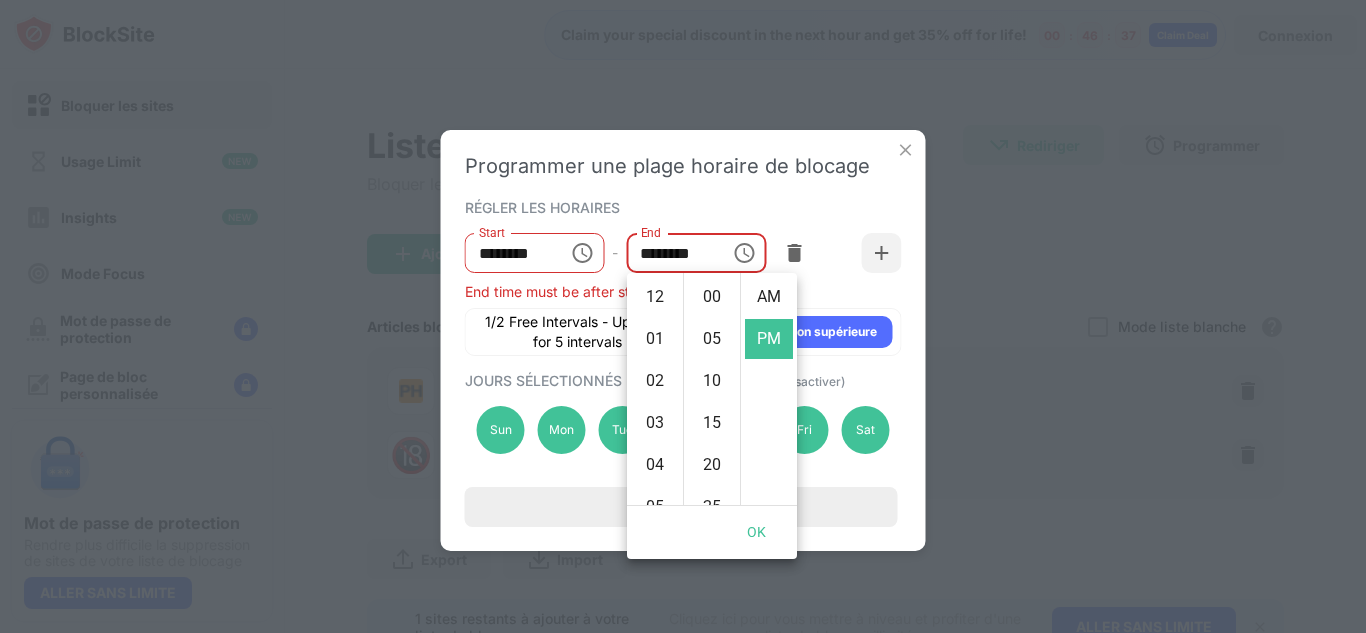 scroll, scrollTop: 462, scrollLeft: 0, axis: vertical 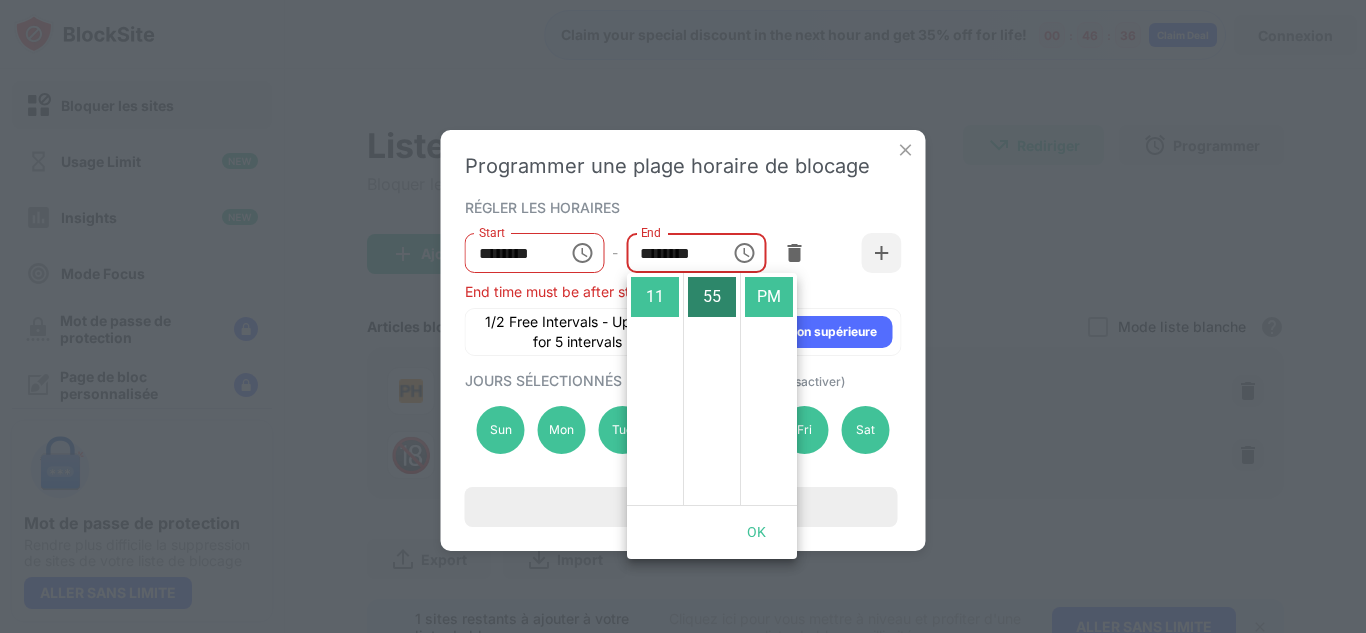 type 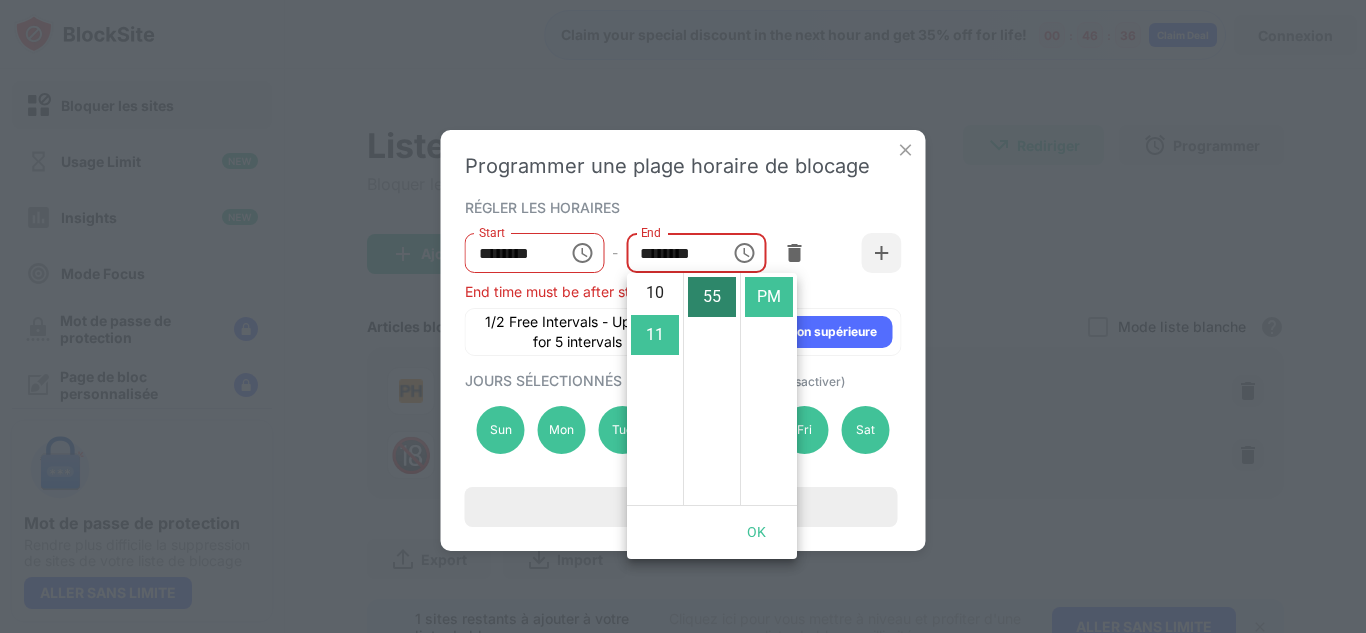 type 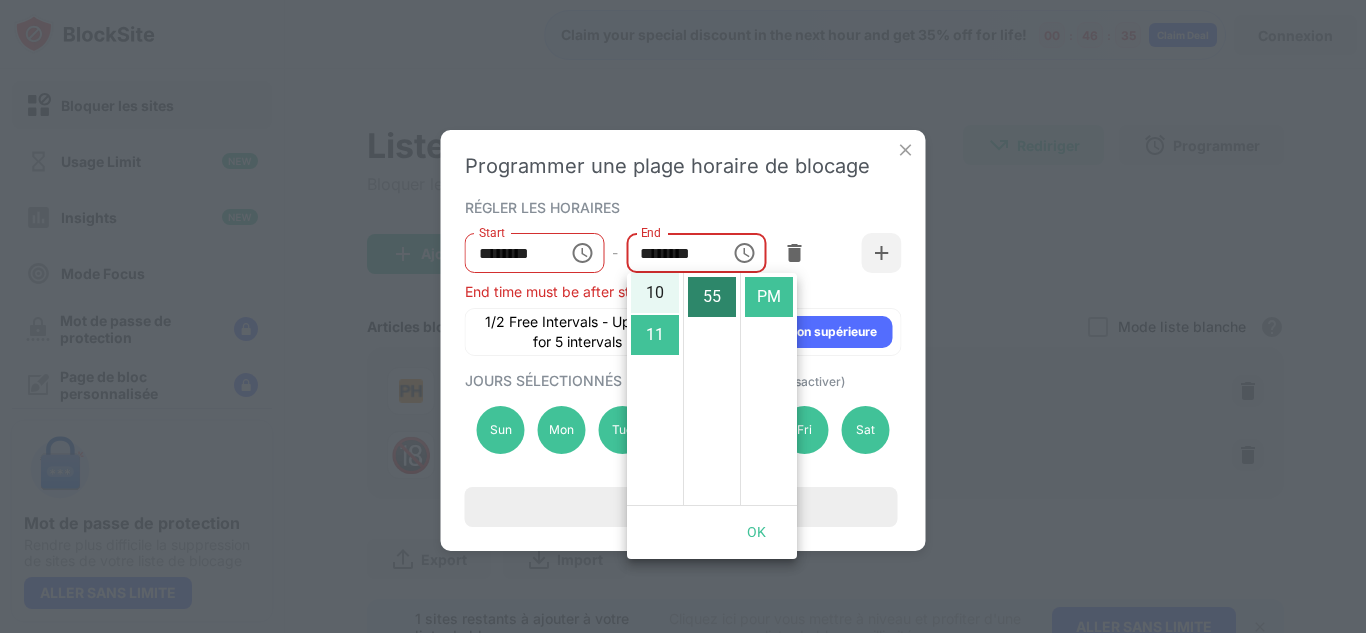 type 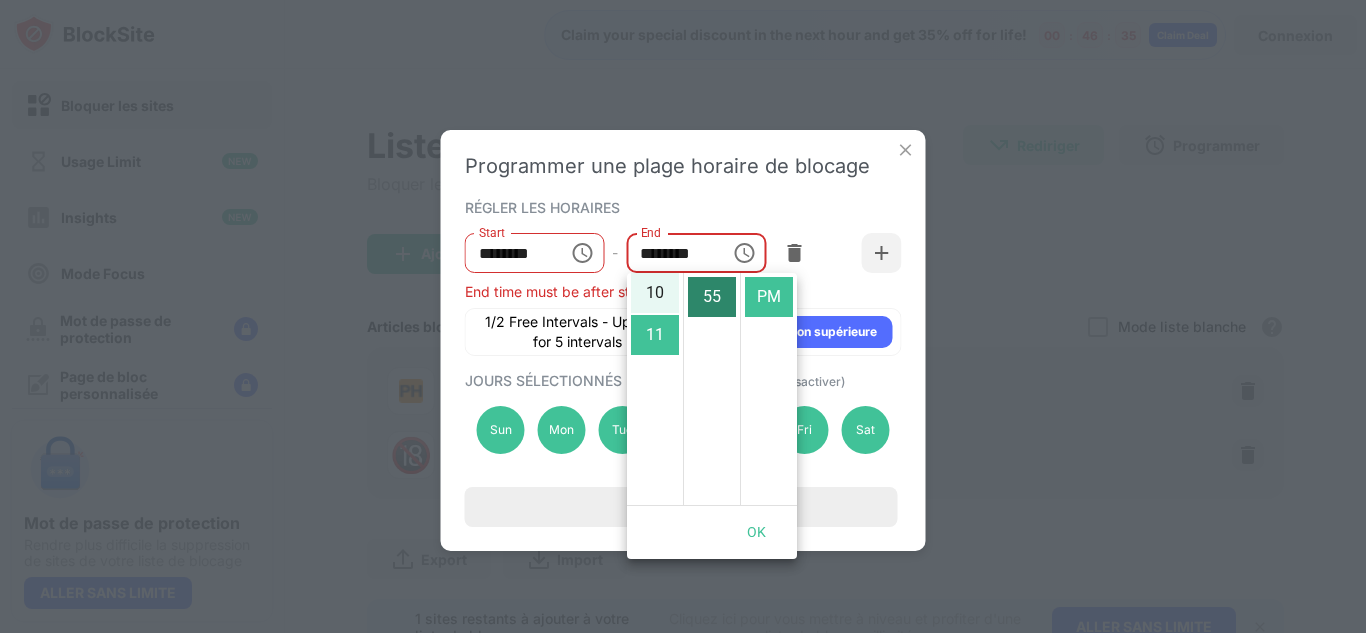 scroll, scrollTop: 286, scrollLeft: 0, axis: vertical 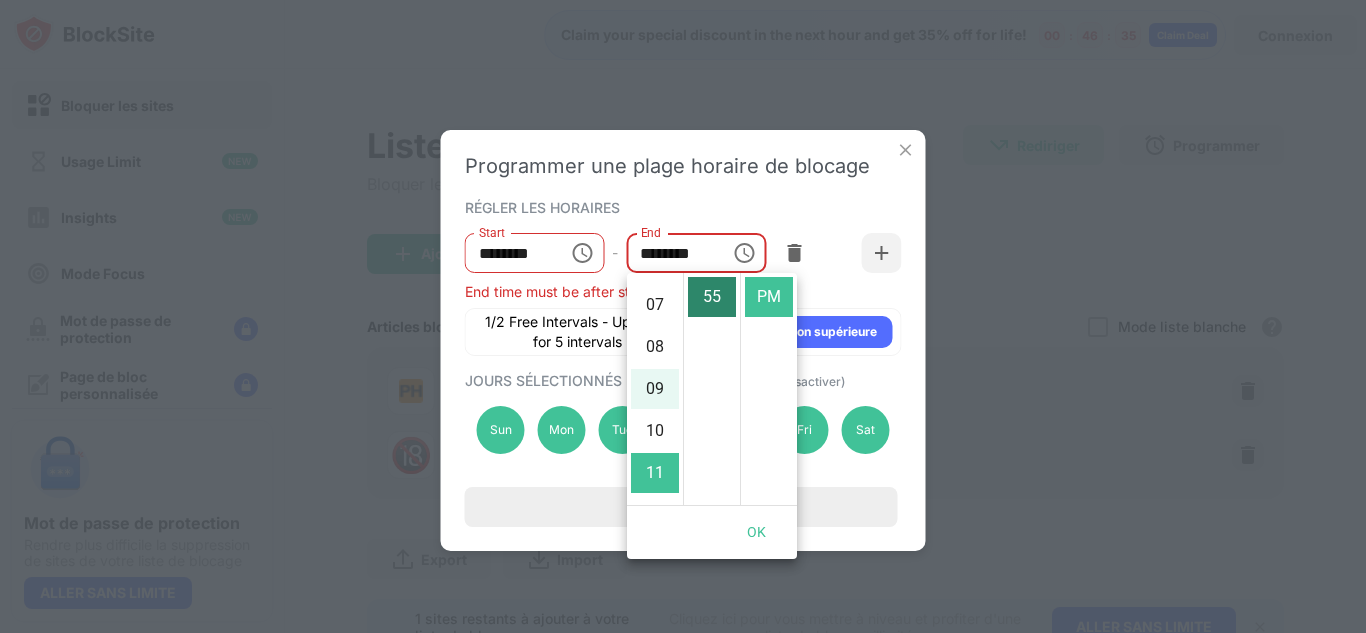 type 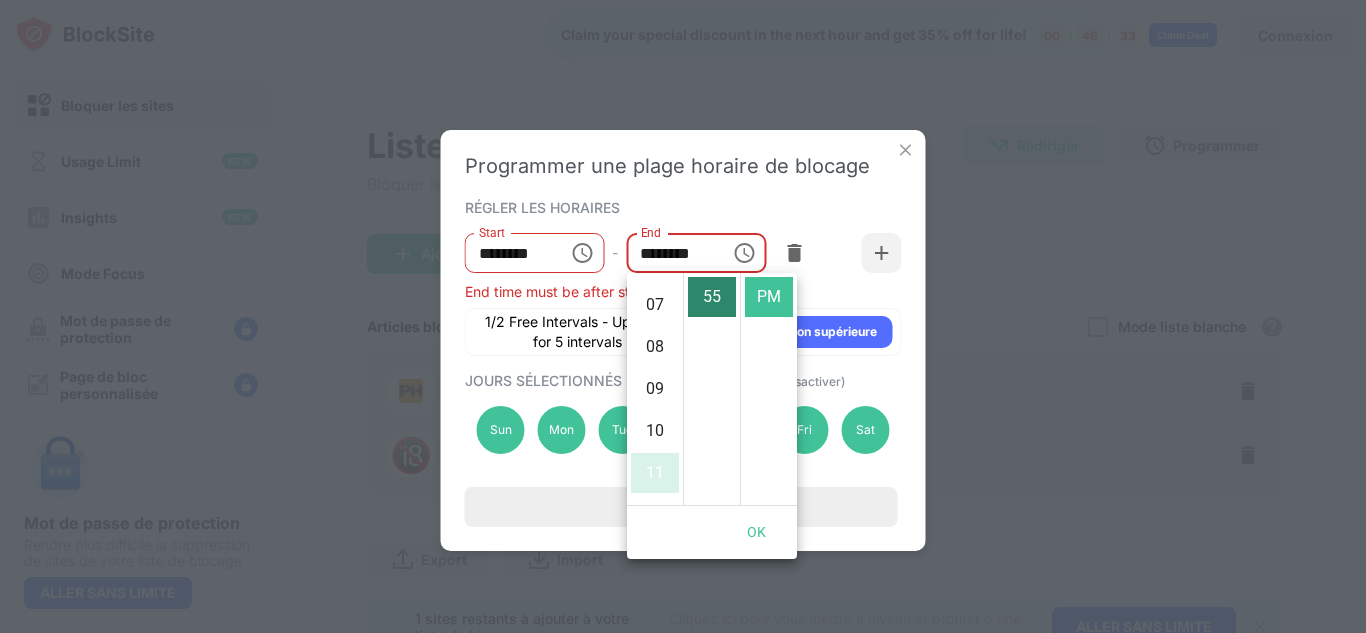 type 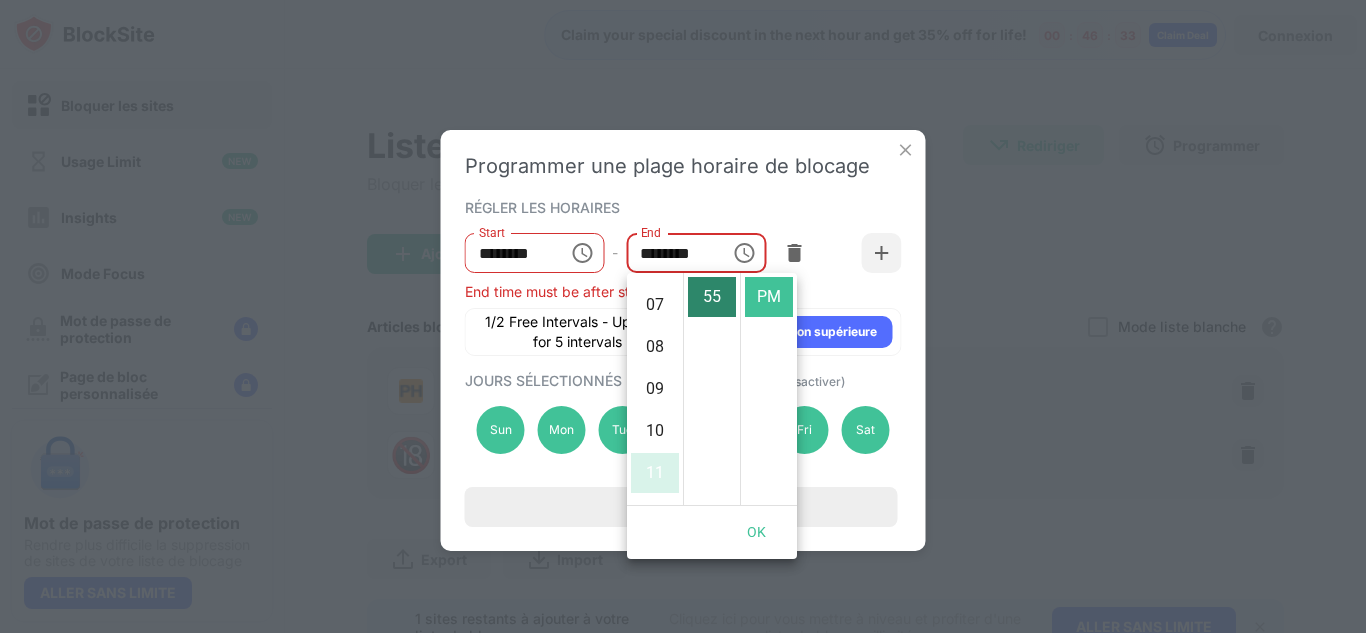 scroll, scrollTop: 0, scrollLeft: 0, axis: both 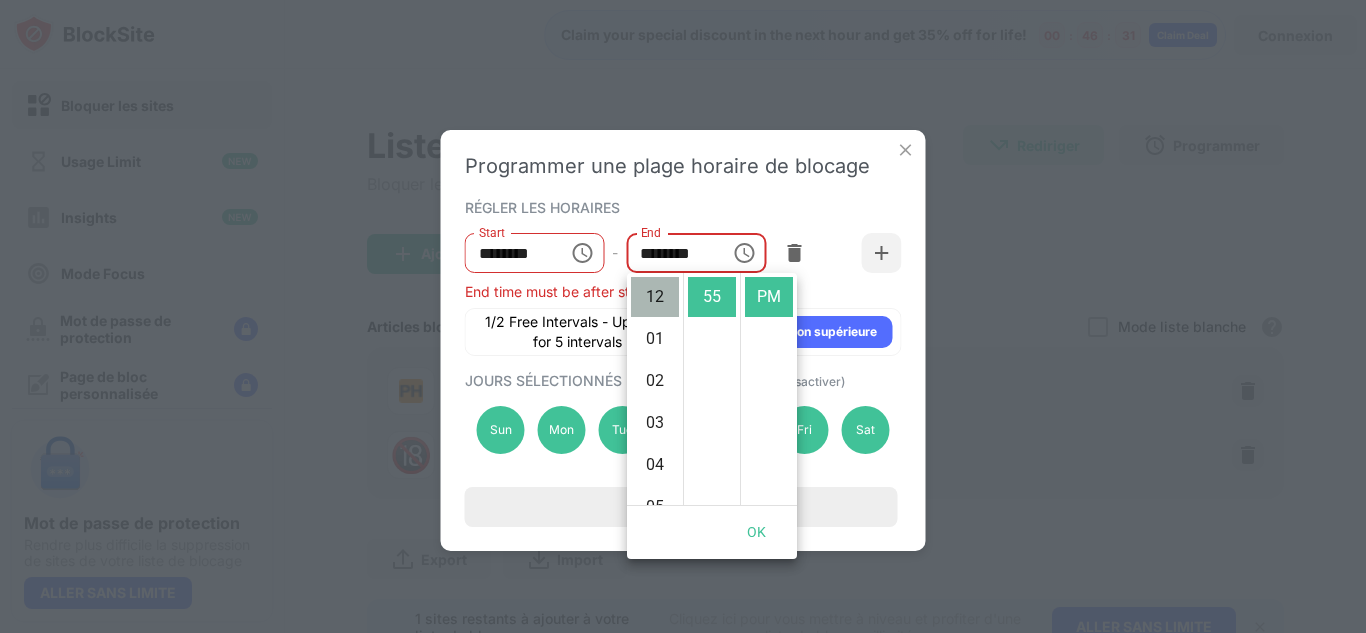 click on "12" at bounding box center (655, 297) 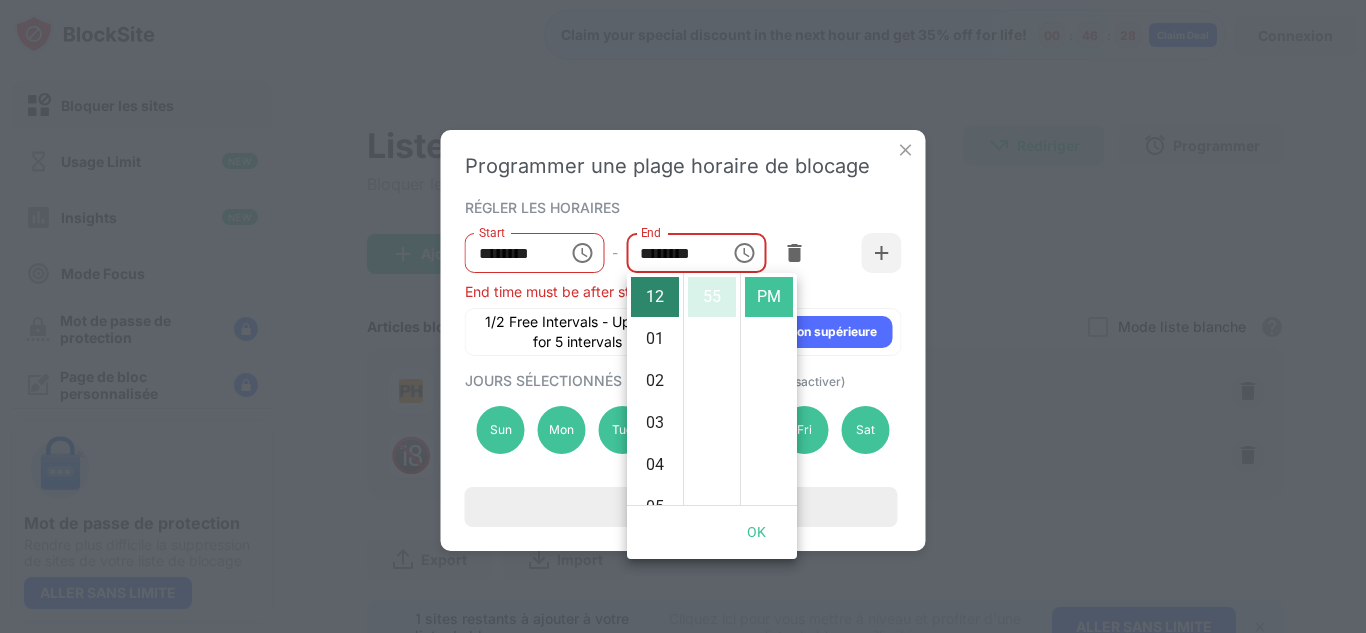 type 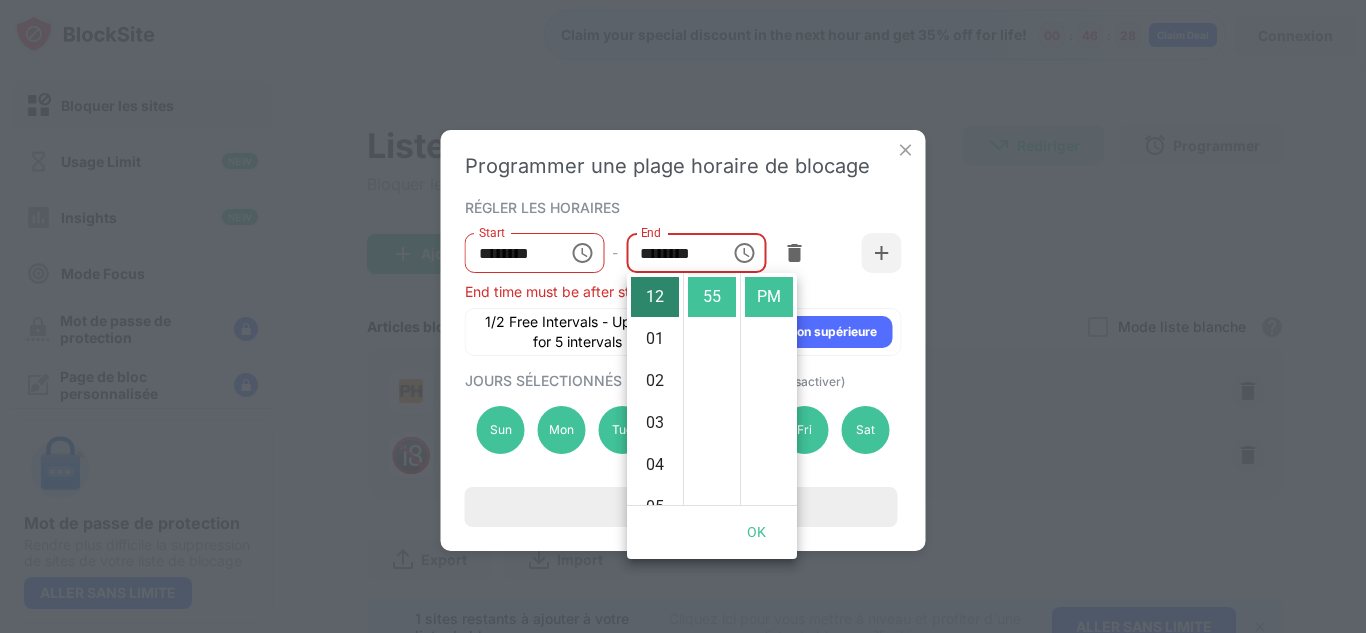 type 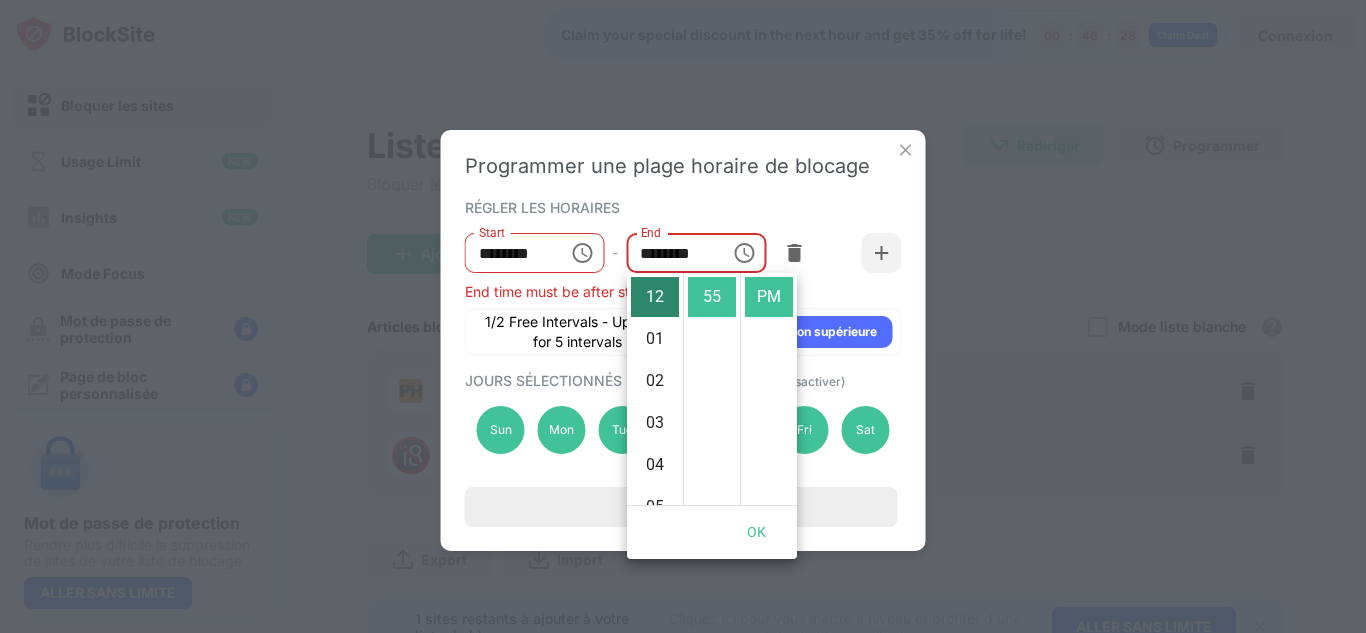 scroll, scrollTop: 424, scrollLeft: 0, axis: vertical 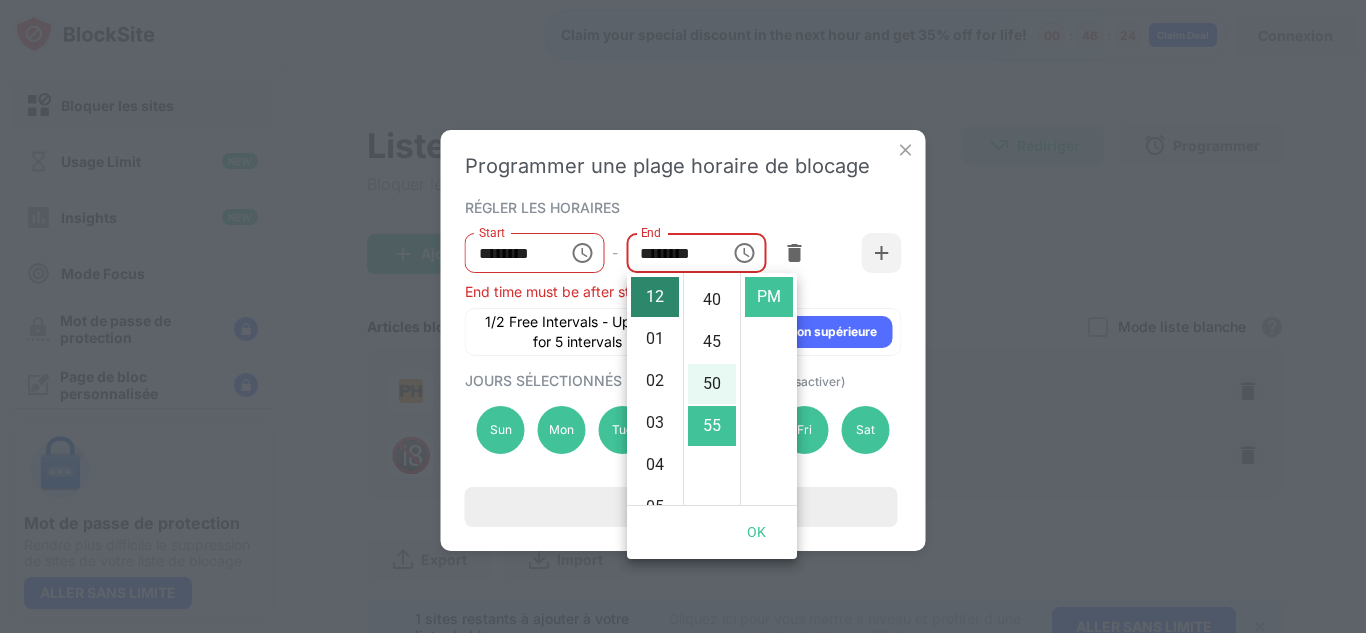 type 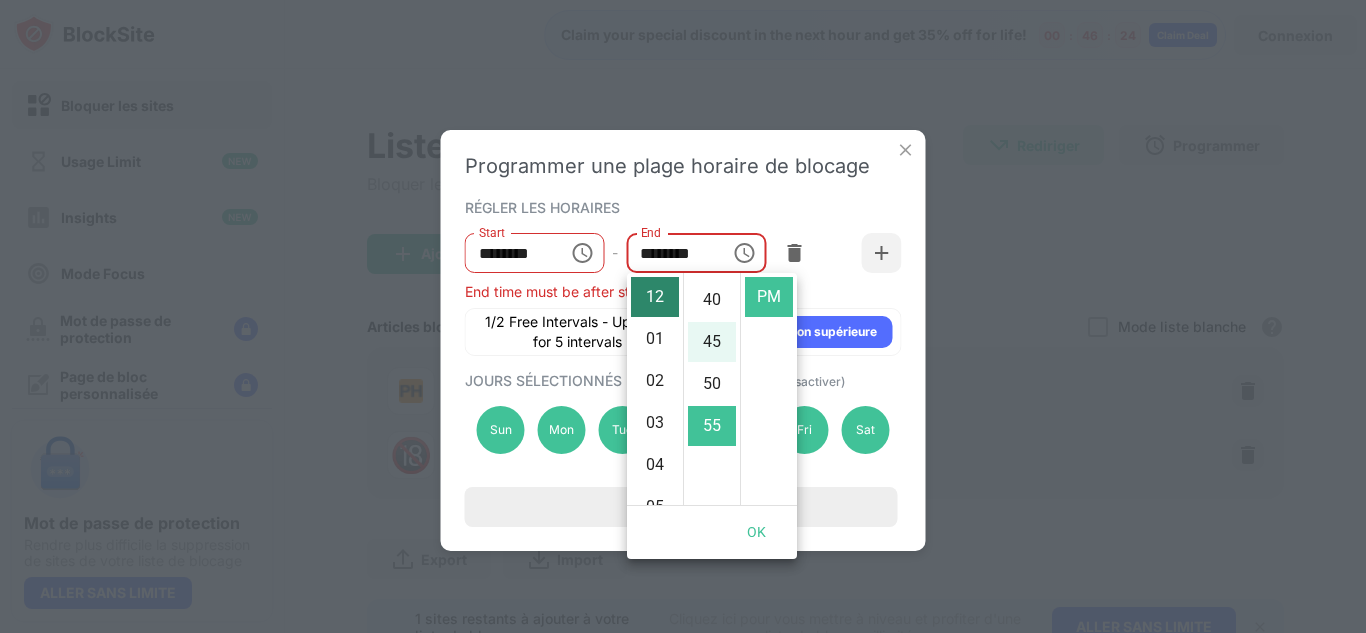 scroll, scrollTop: 286, scrollLeft: 0, axis: vertical 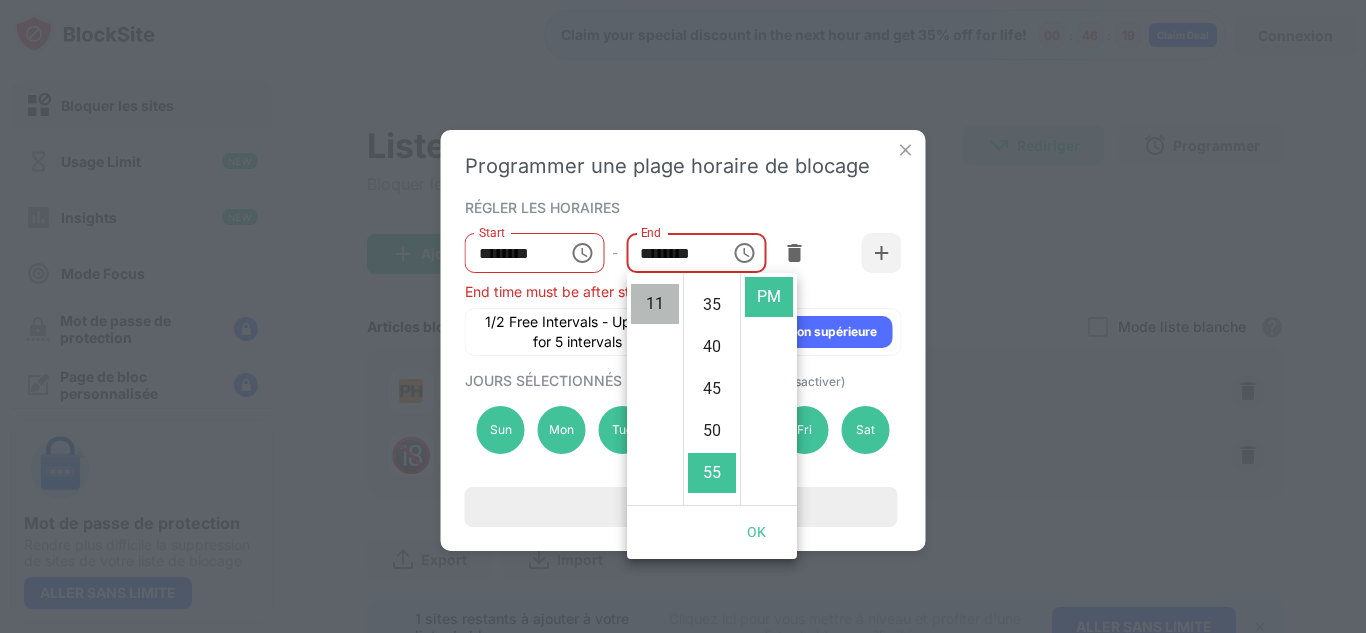 click on "11" at bounding box center [655, 304] 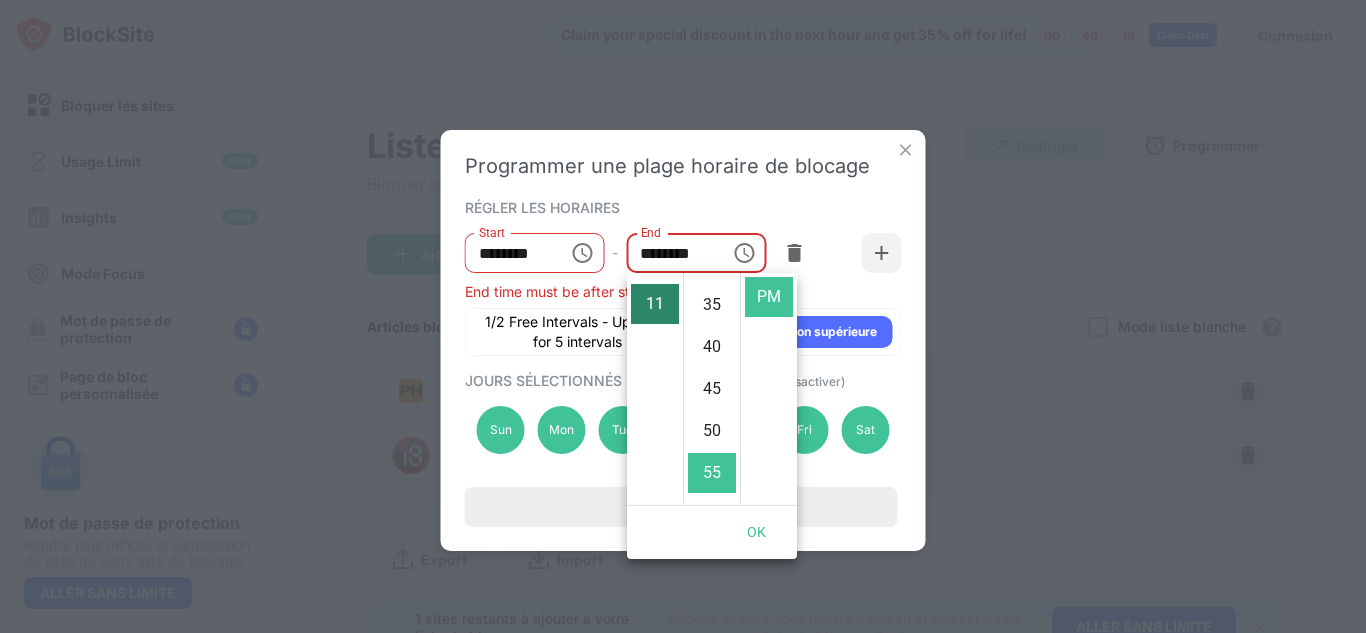 scroll, scrollTop: 462, scrollLeft: 0, axis: vertical 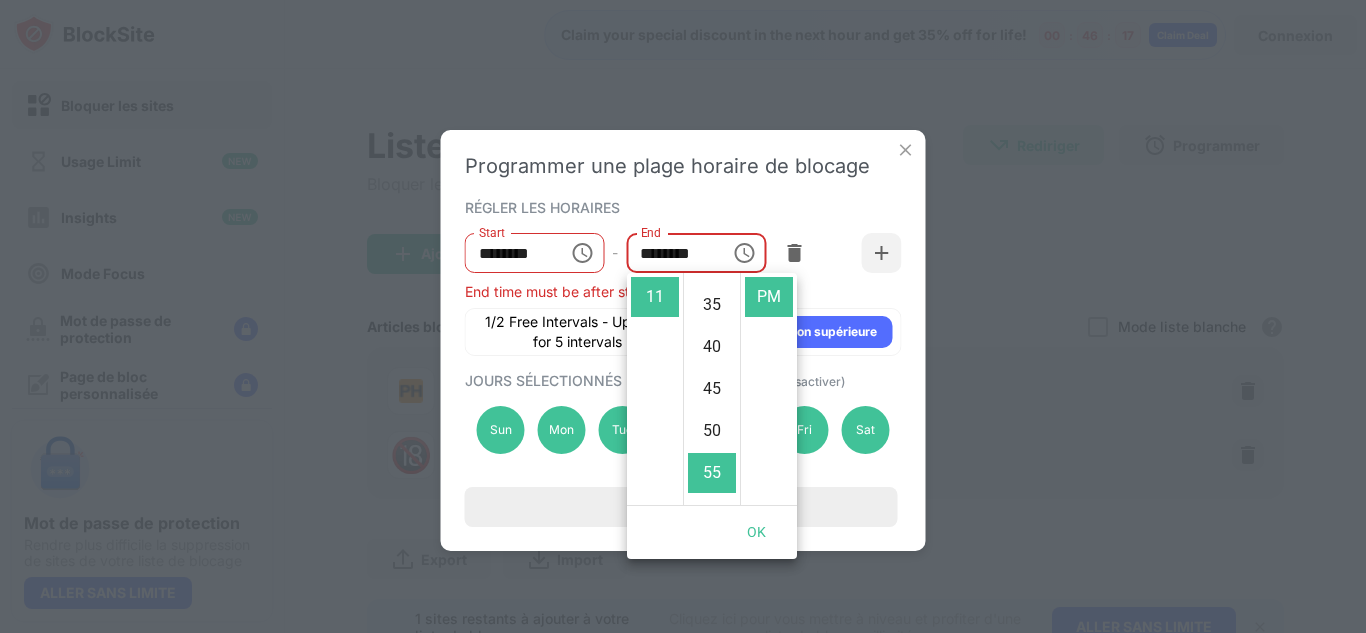 click on "Programmer une plage horaire de blocage RÉGLER LES HORAIRES Start ******** Start - End ******** End End time must be after start time 1/2 Free Intervals - Upgrade for 5 intervals Passer à la version supérieure JOURS SÉLECTIONNÉS   (Cliquez sur un jour pour le désactiver) Sun Mon Tue Wed Thu Fri Sat Programmer" at bounding box center [683, 340] 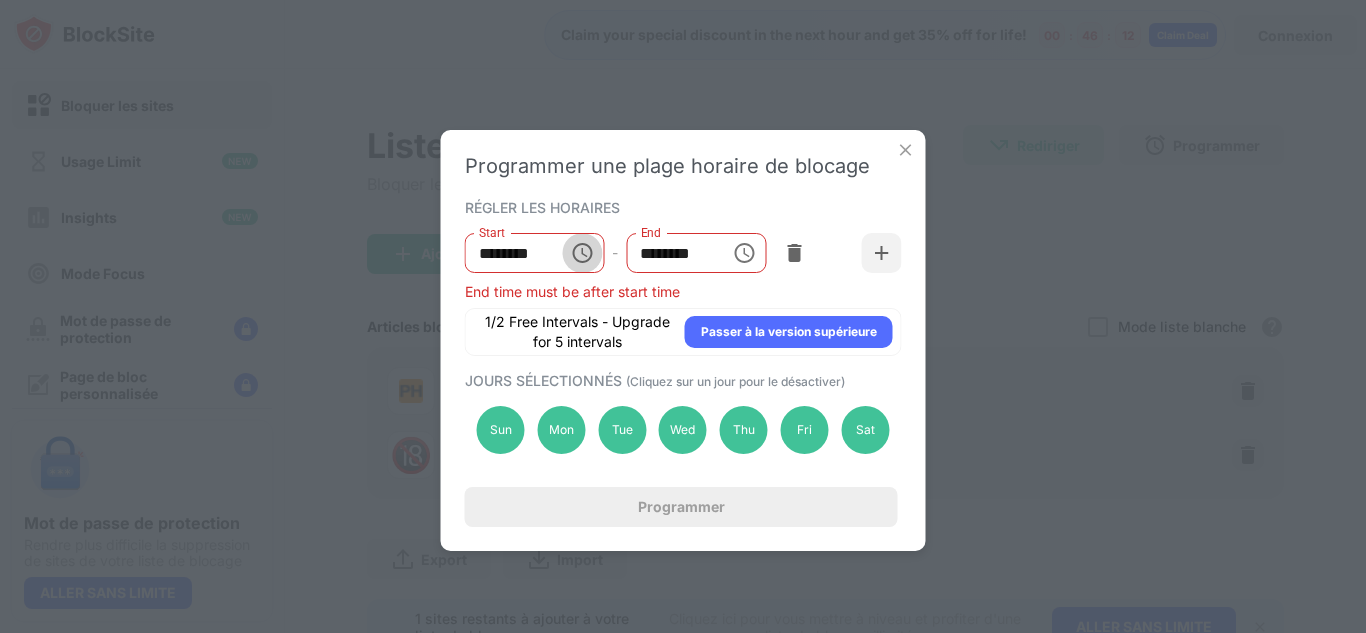 click 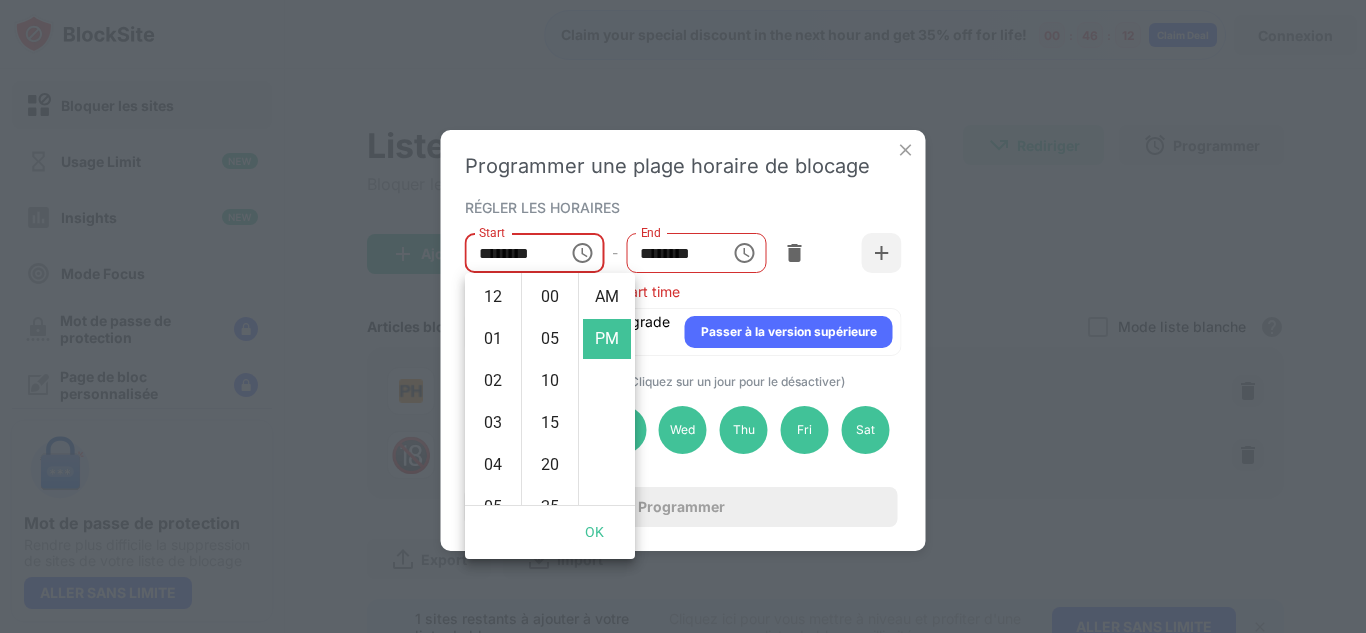 scroll, scrollTop: 462, scrollLeft: 0, axis: vertical 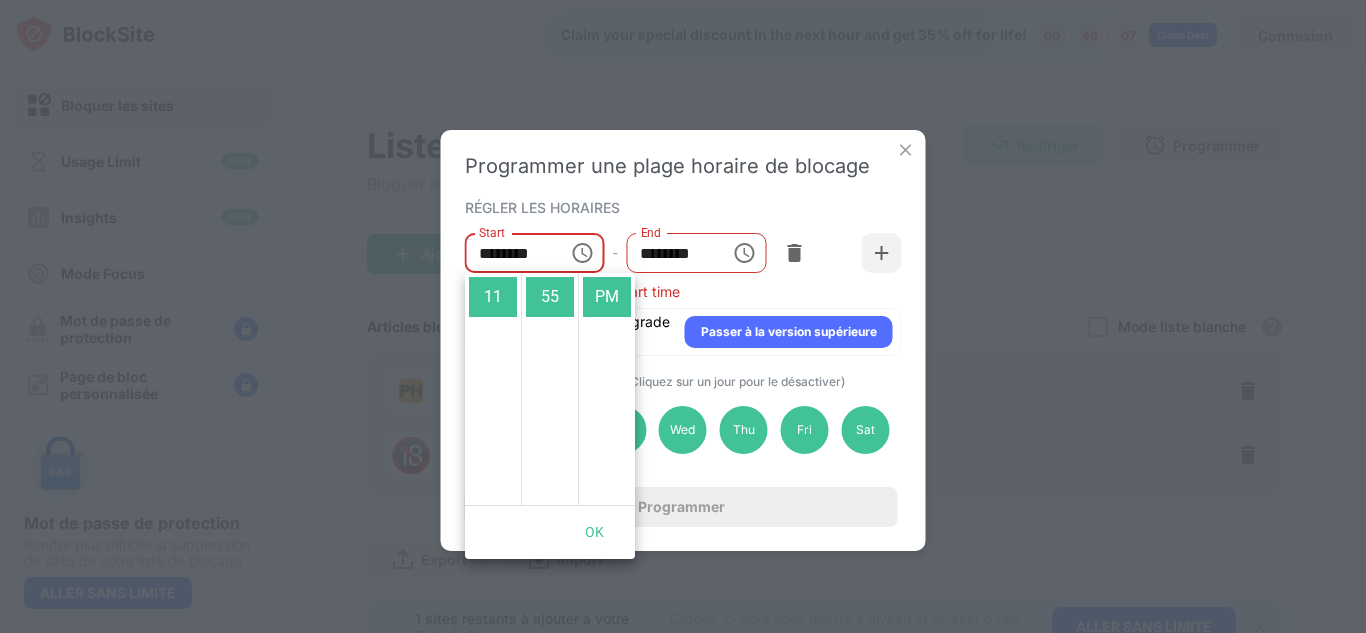 type 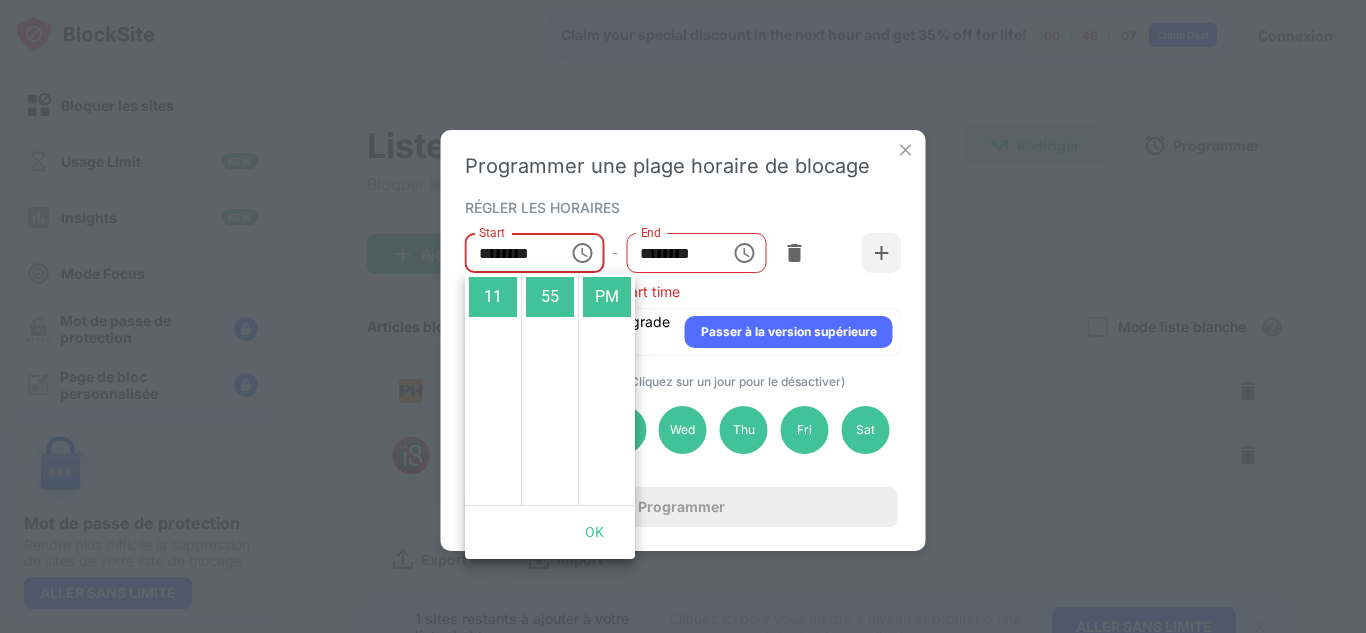 scroll, scrollTop: 424, scrollLeft: 0, axis: vertical 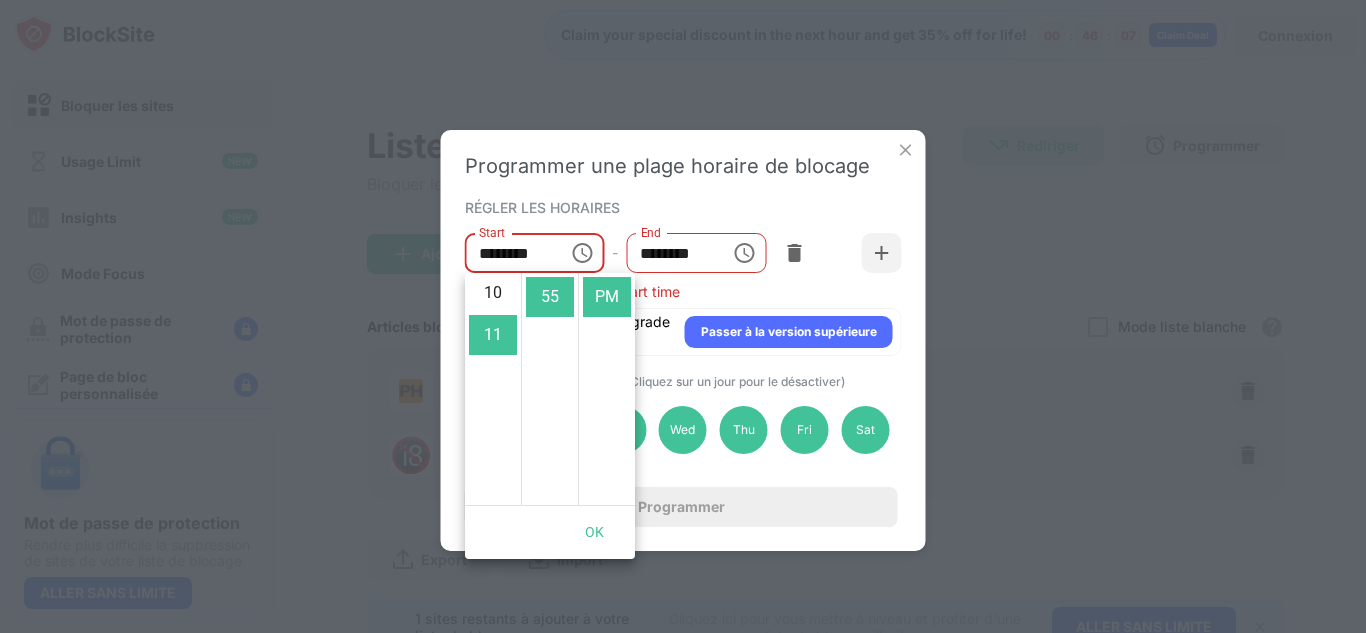 type 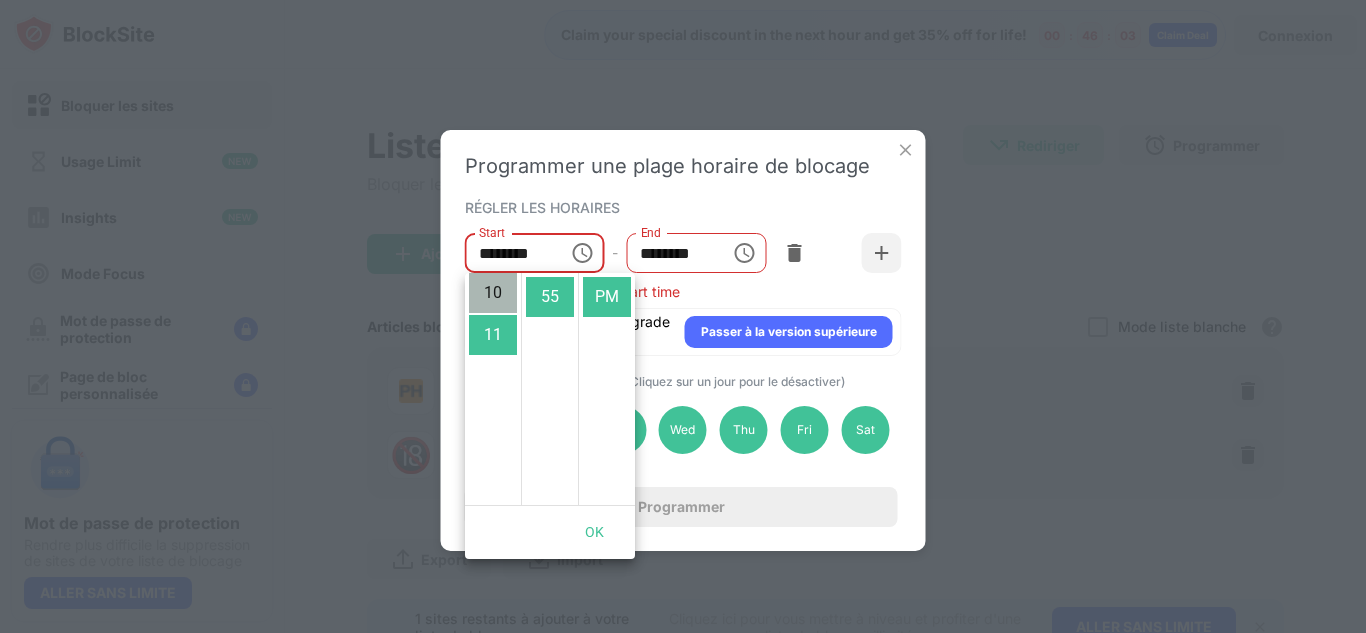 click on "10" at bounding box center [493, 293] 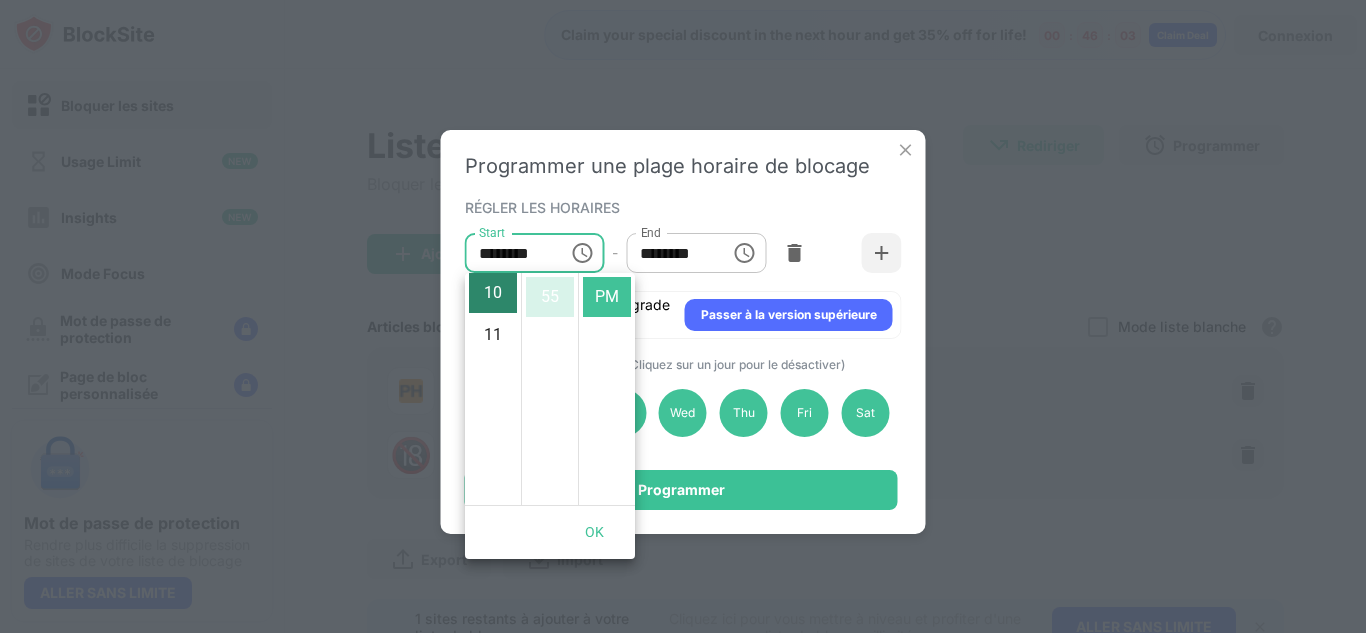 scroll, scrollTop: 420, scrollLeft: 0, axis: vertical 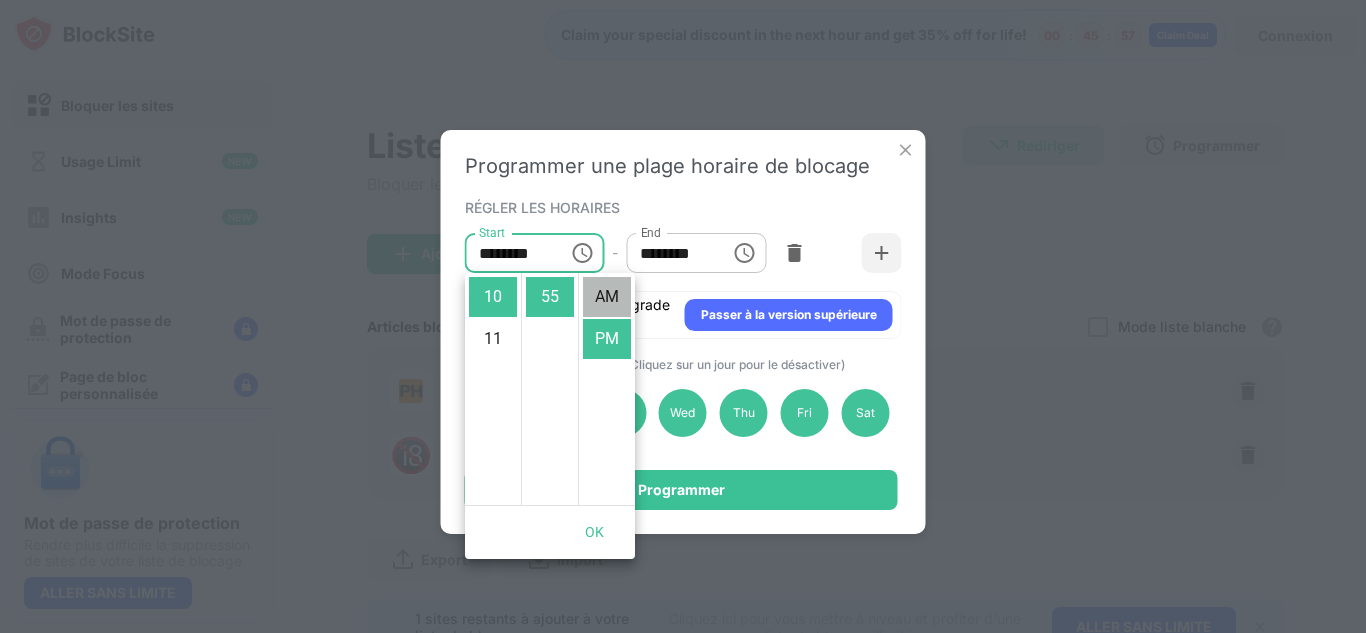 click on "AM" at bounding box center (607, 297) 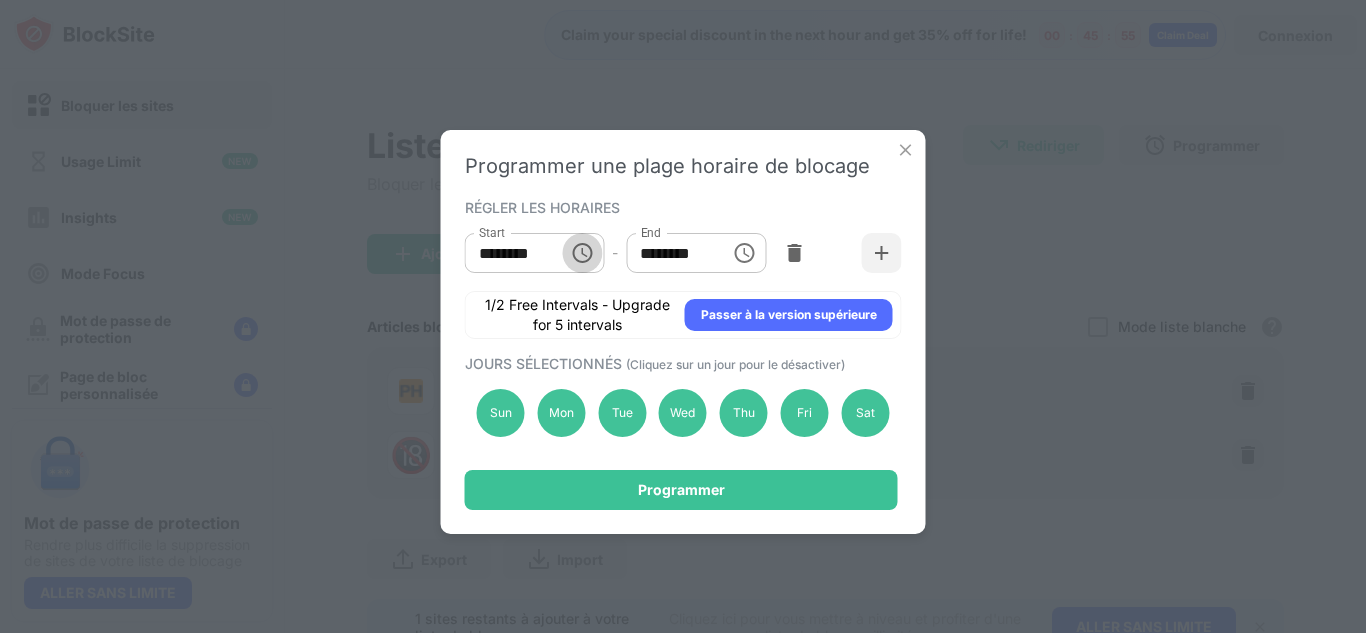 click at bounding box center [582, 253] 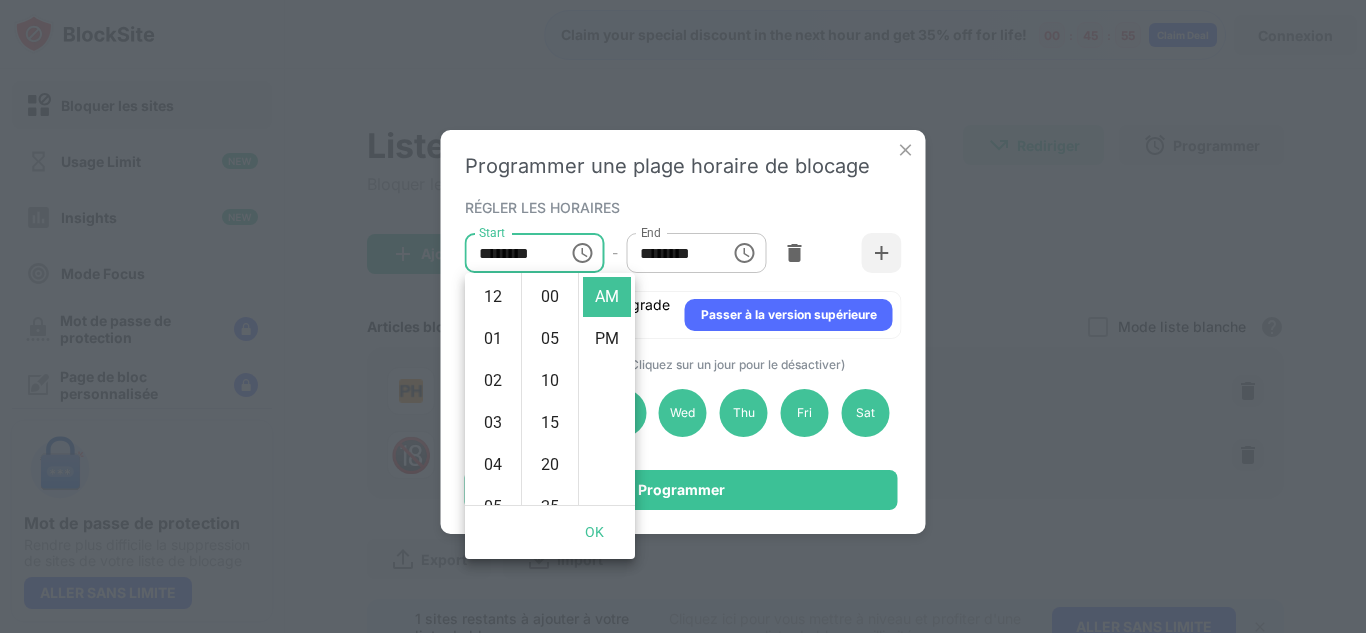 scroll, scrollTop: 420, scrollLeft: 0, axis: vertical 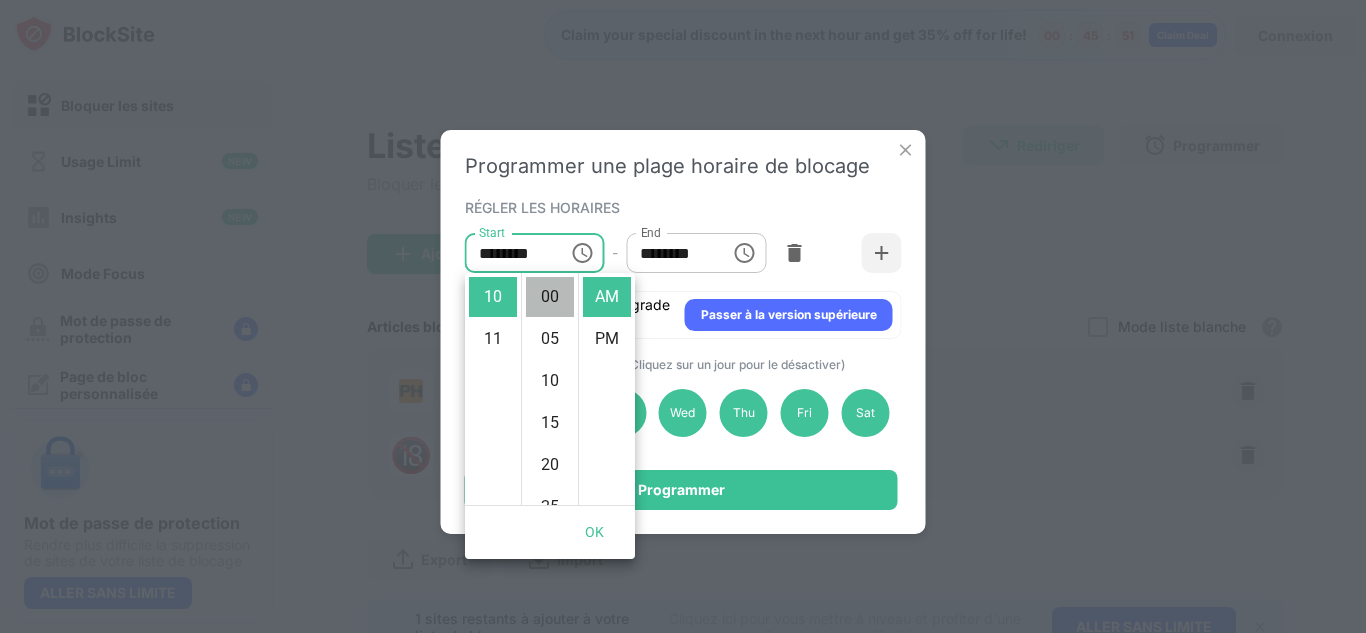 click on "00" at bounding box center [550, 297] 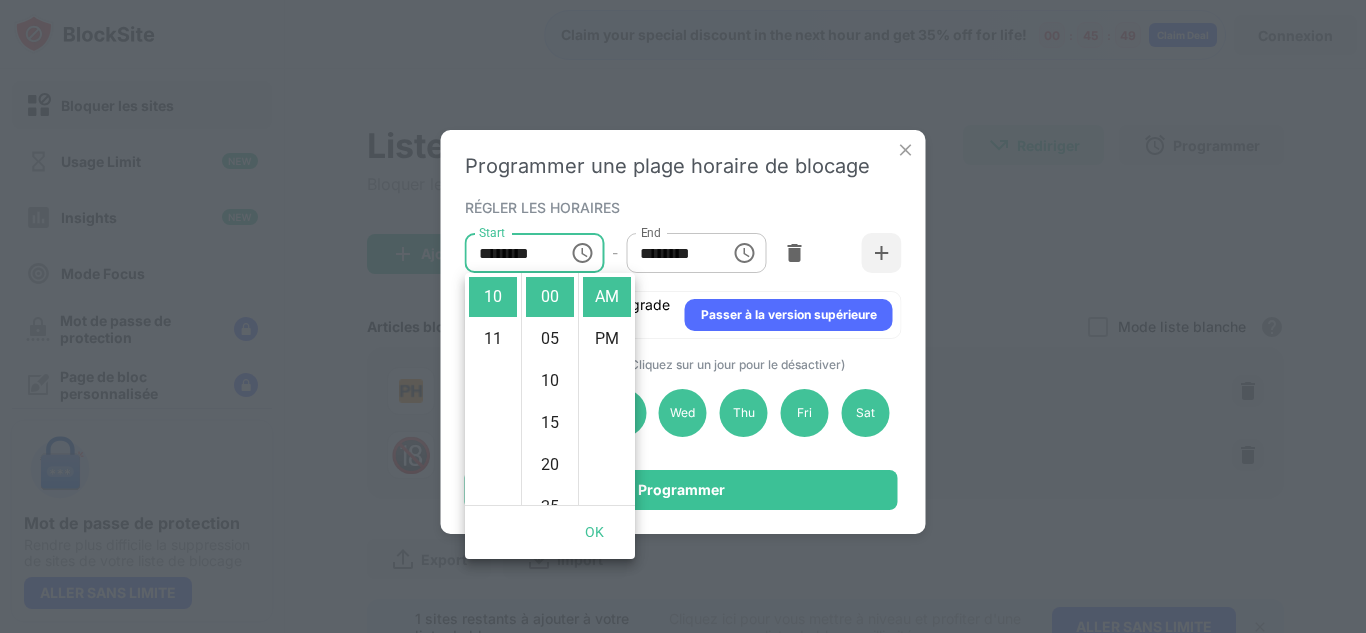 click on "RÉGLER LES HORAIRES Start ******** Start - End ******** End 1/2 Free Intervals - Upgrade for 5 intervals Passer à la version supérieure" at bounding box center (683, 266) 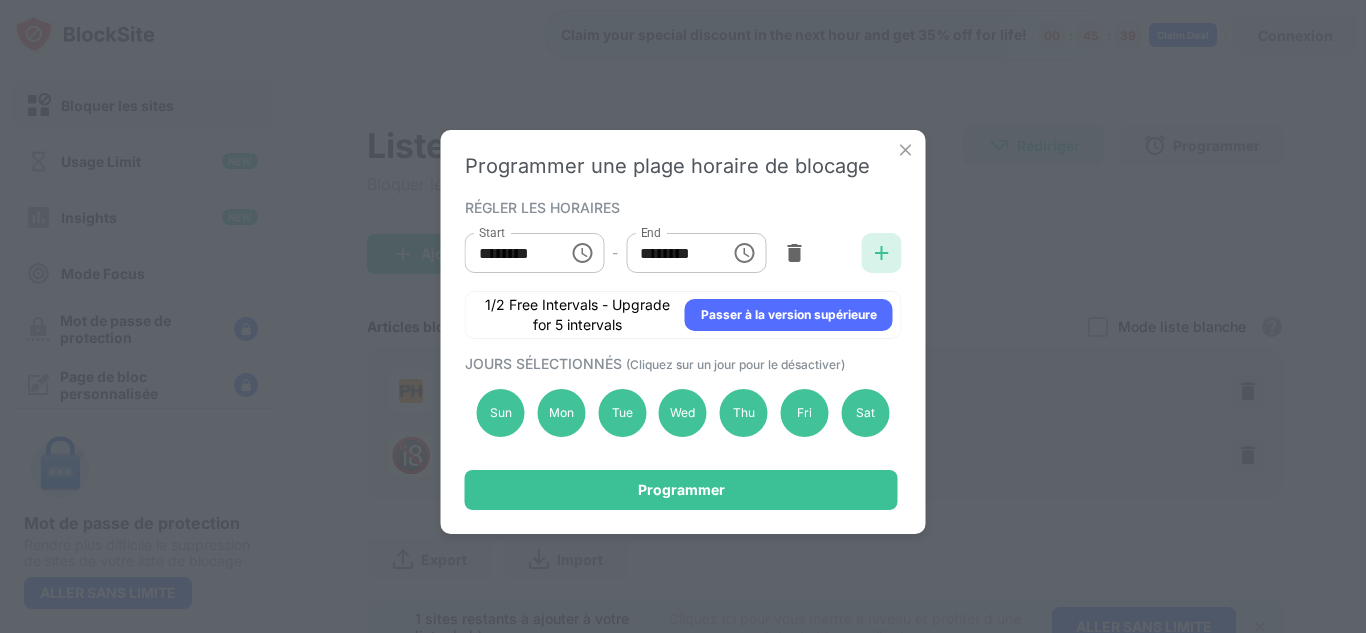 click at bounding box center [882, 253] 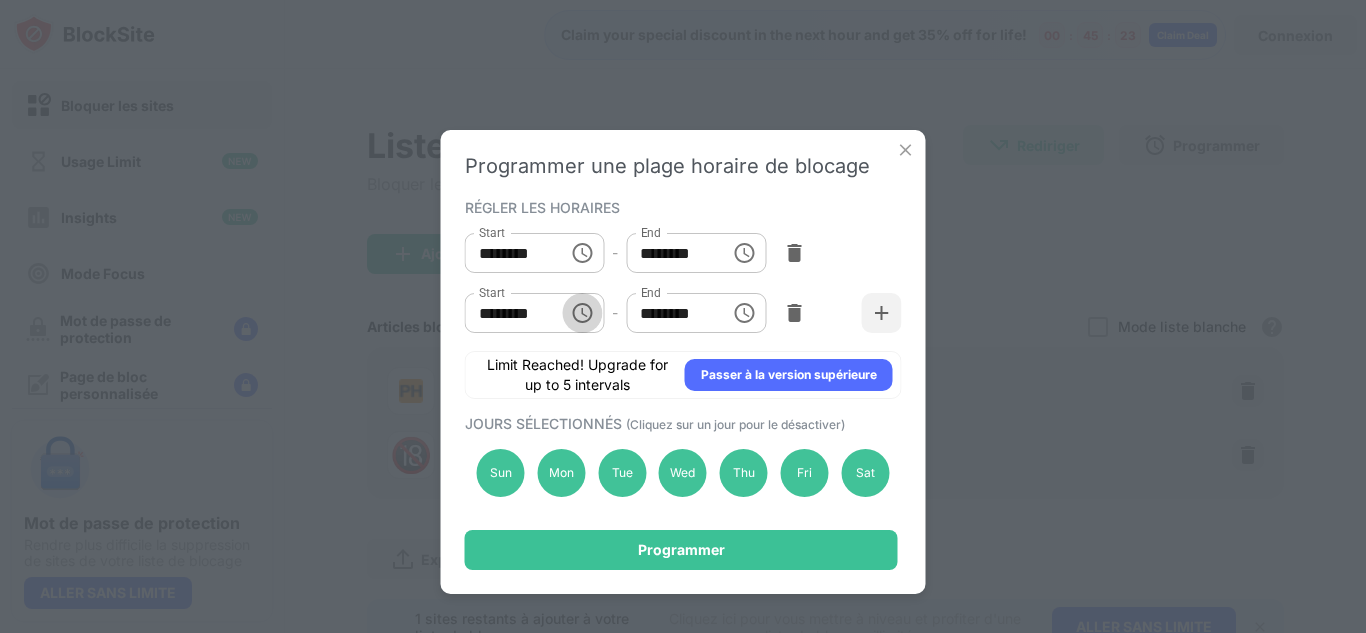 click 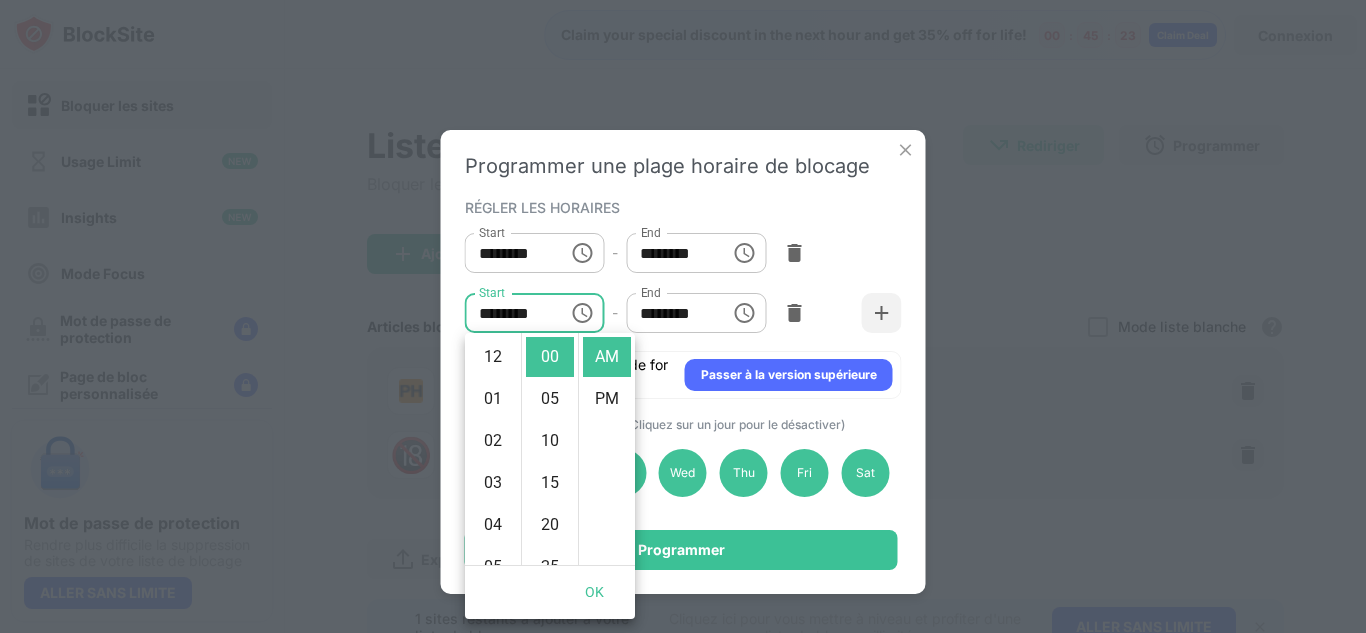 scroll, scrollTop: 420, scrollLeft: 0, axis: vertical 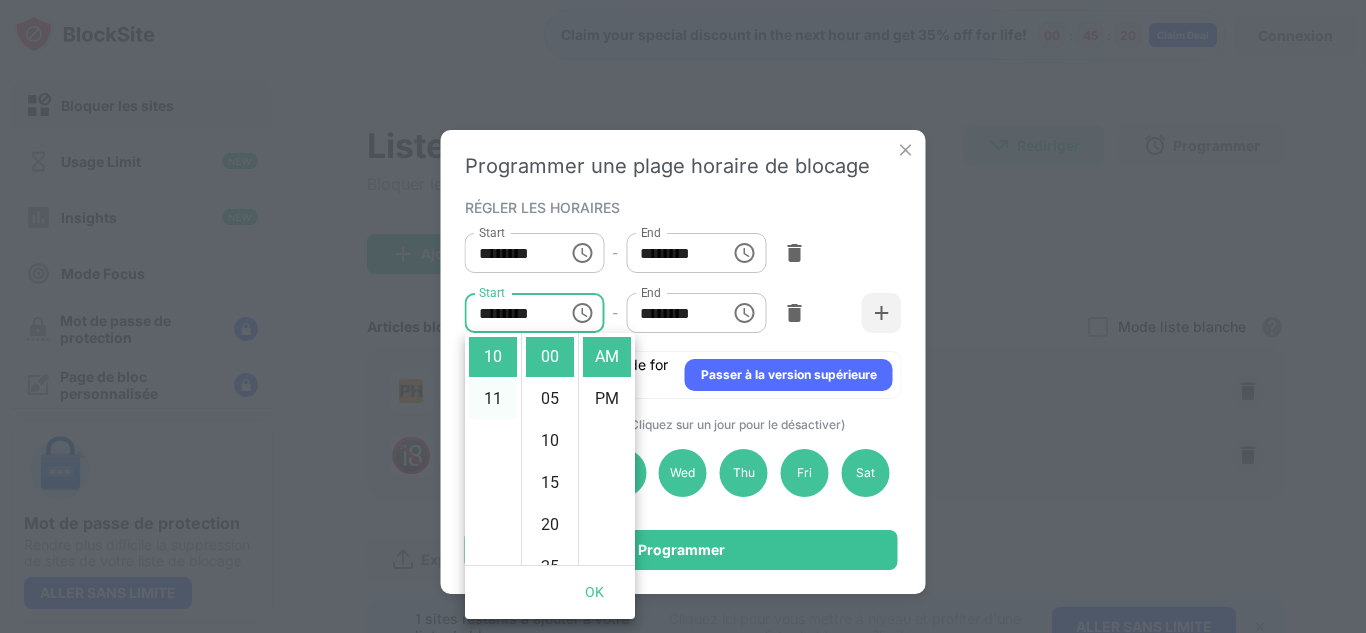 click on "11" at bounding box center [493, 399] 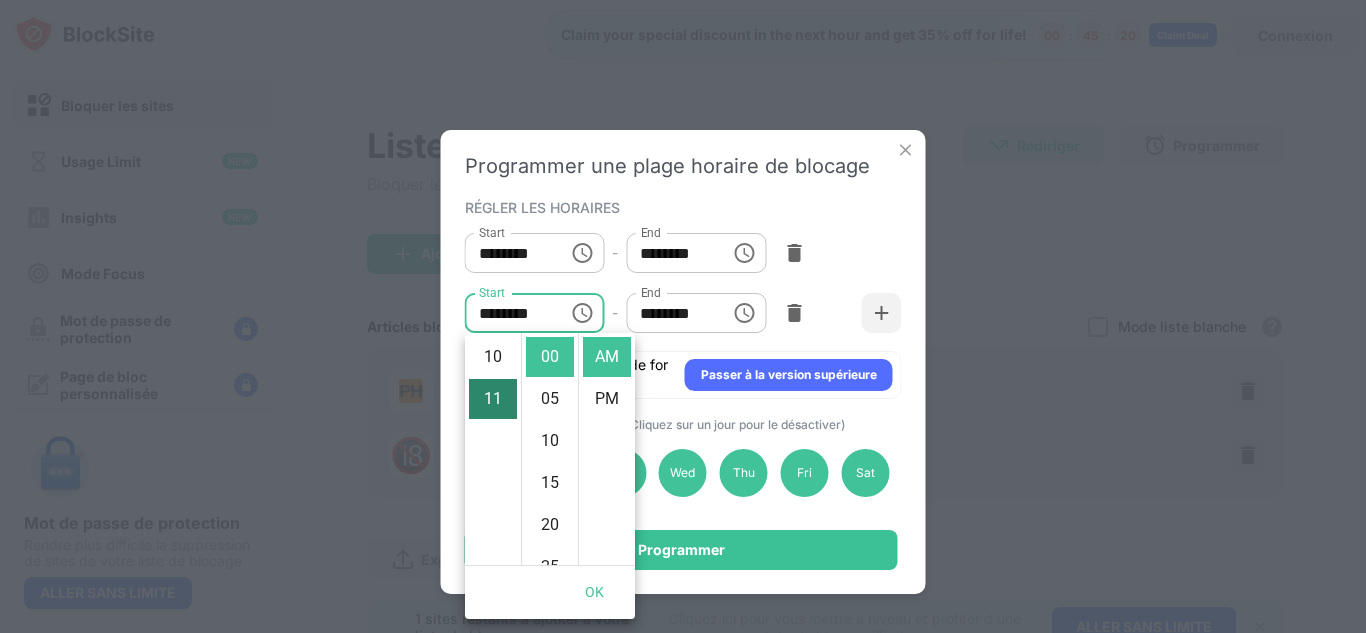 scroll, scrollTop: 462, scrollLeft: 0, axis: vertical 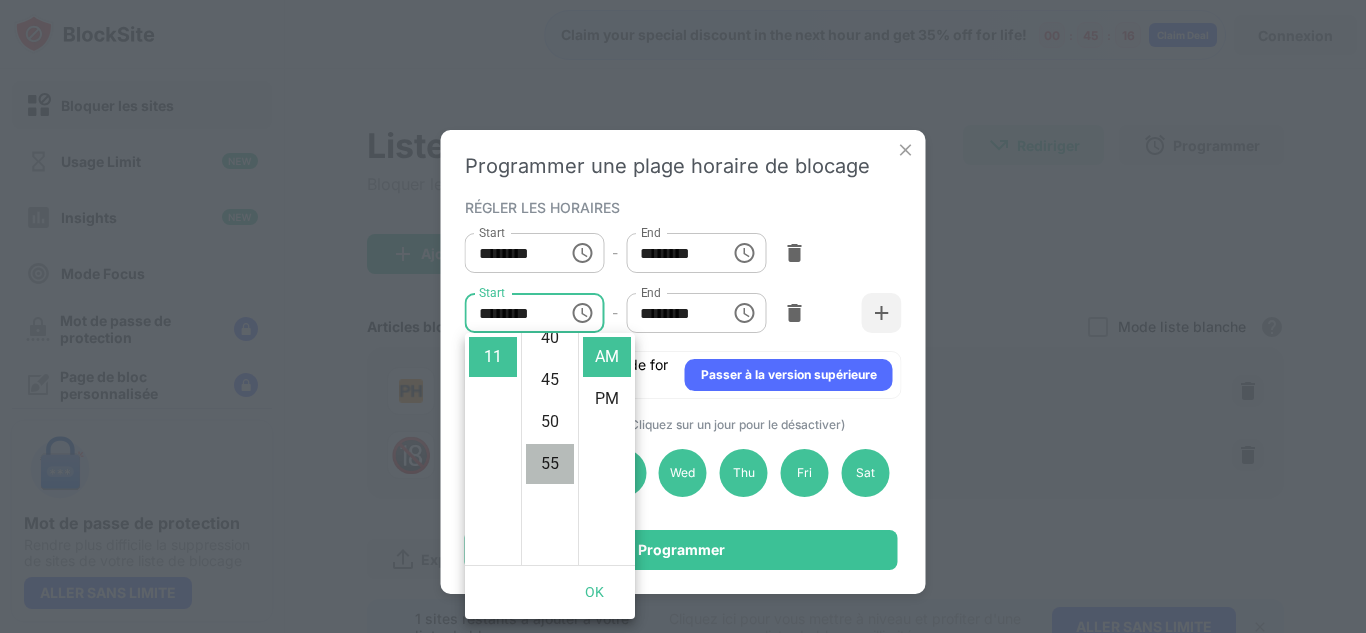 click on "55" at bounding box center (550, 464) 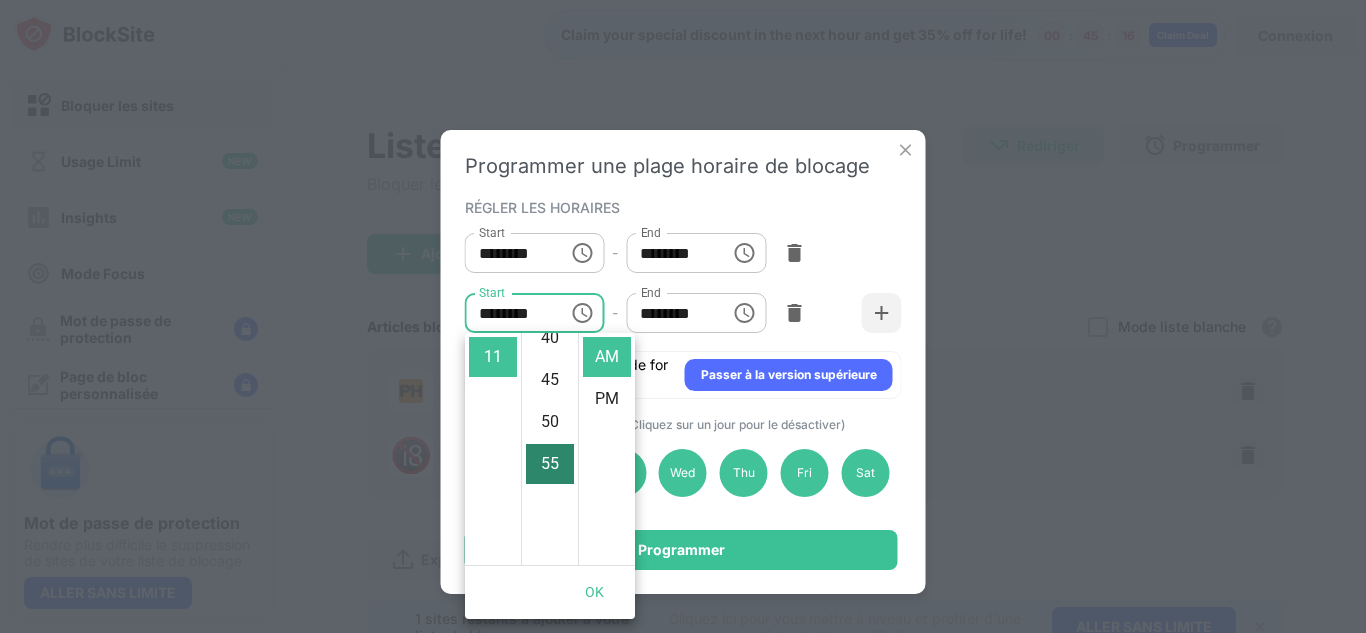 scroll, scrollTop: 462, scrollLeft: 0, axis: vertical 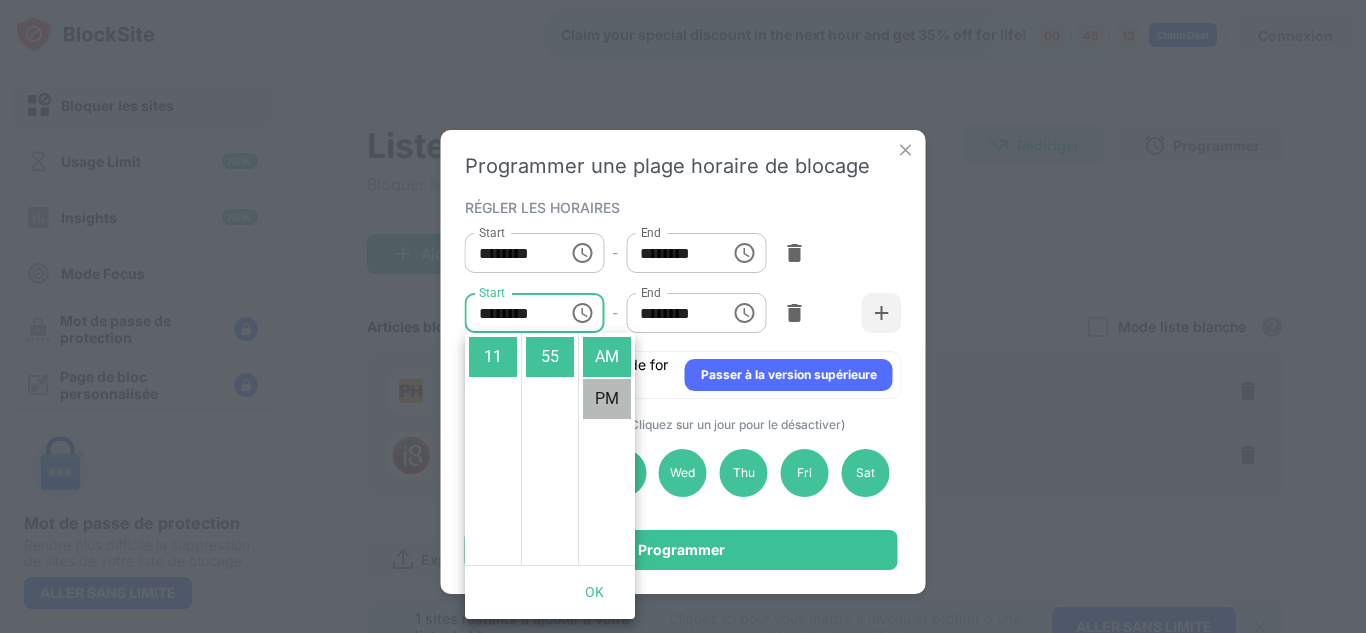 click on "PM" at bounding box center [607, 399] 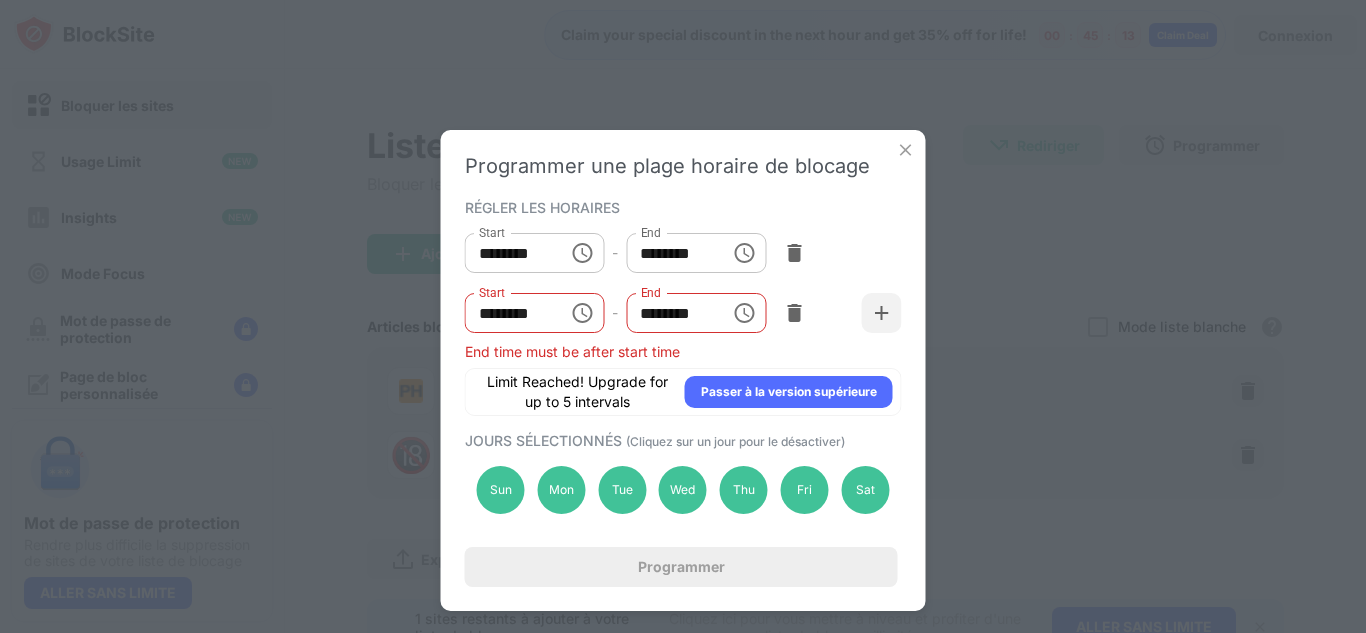scroll, scrollTop: 42, scrollLeft: 0, axis: vertical 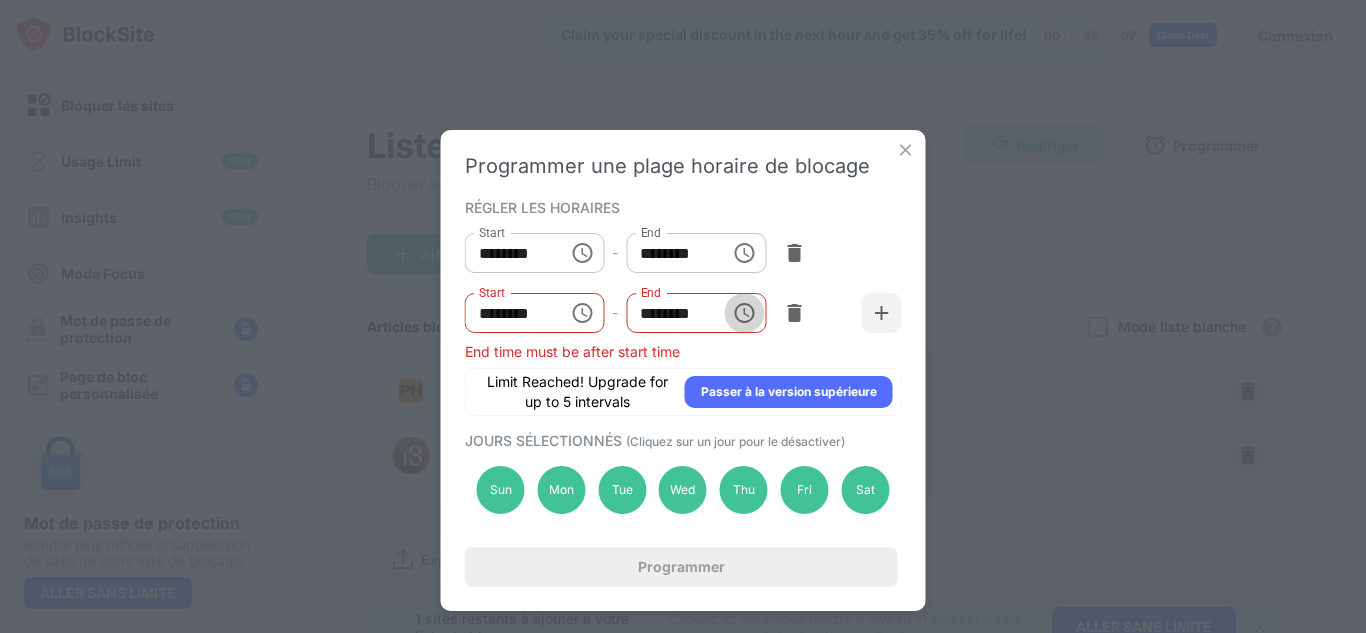 click 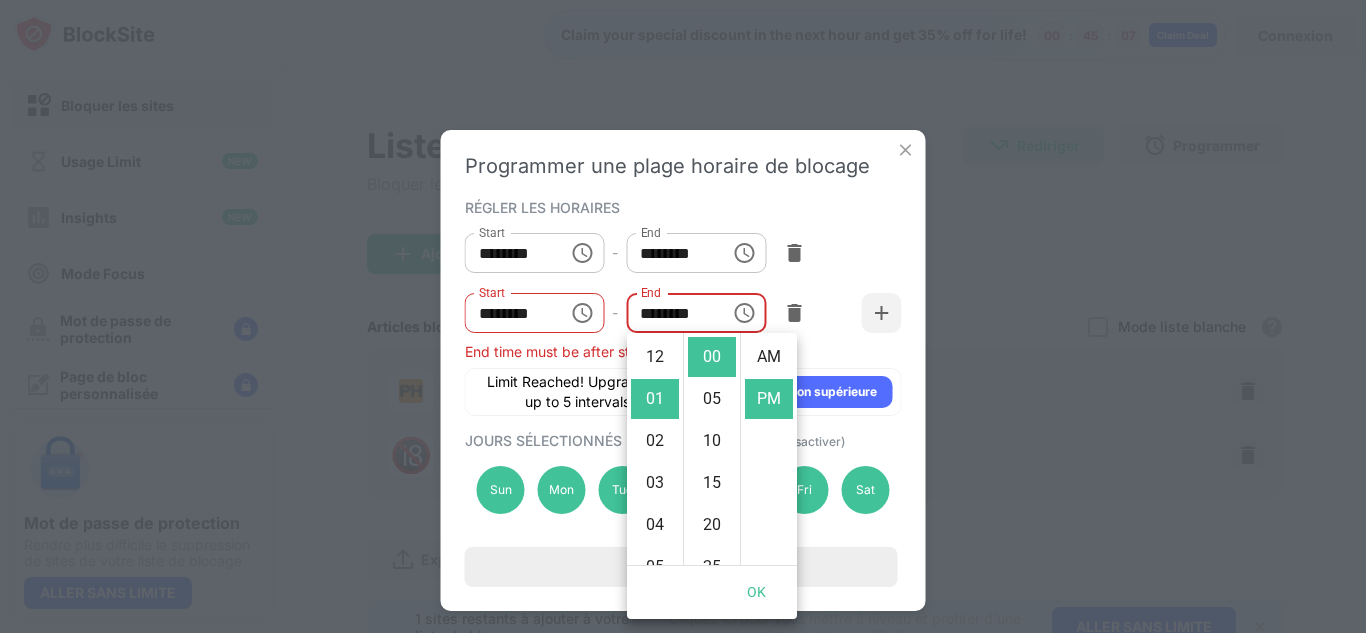 scroll, scrollTop: 42, scrollLeft: 0, axis: vertical 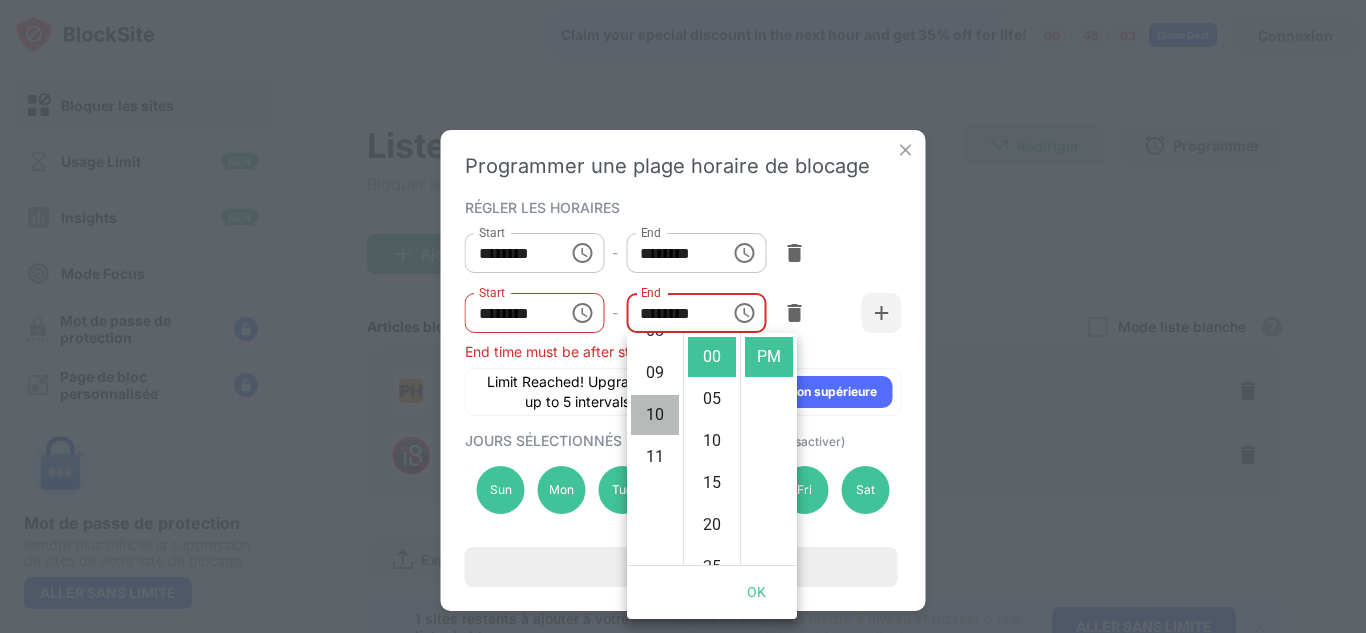 click on "10" at bounding box center (655, 415) 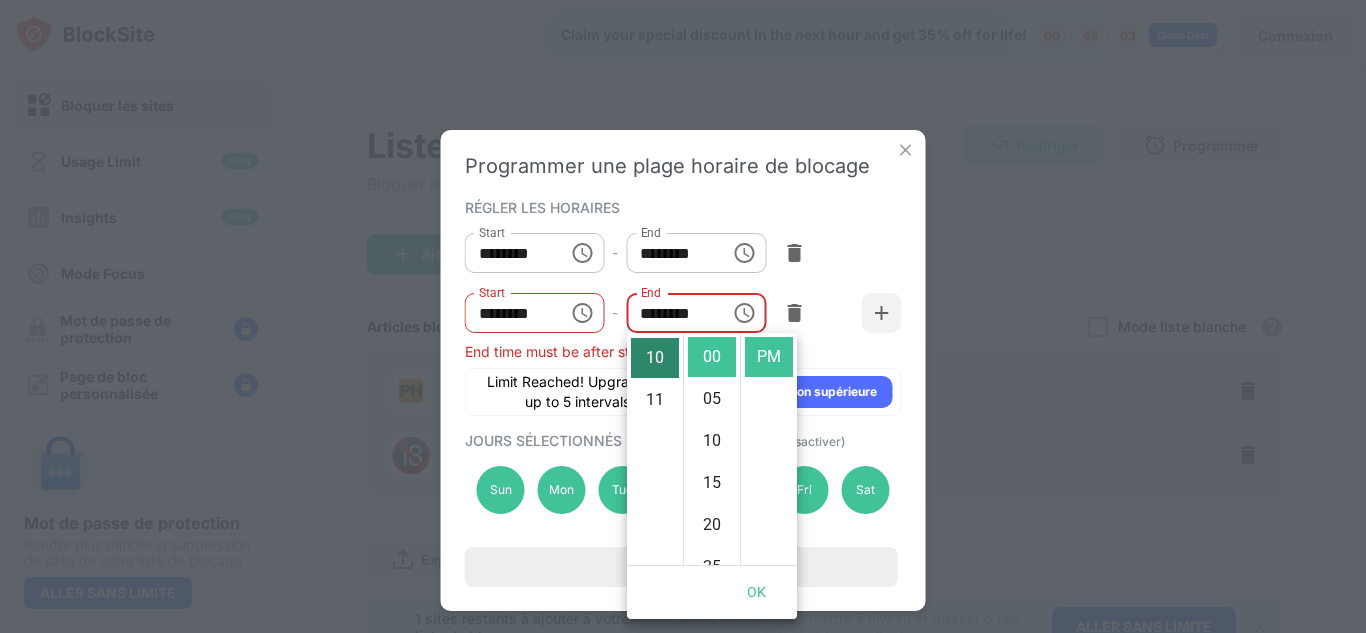 scroll, scrollTop: 420, scrollLeft: 0, axis: vertical 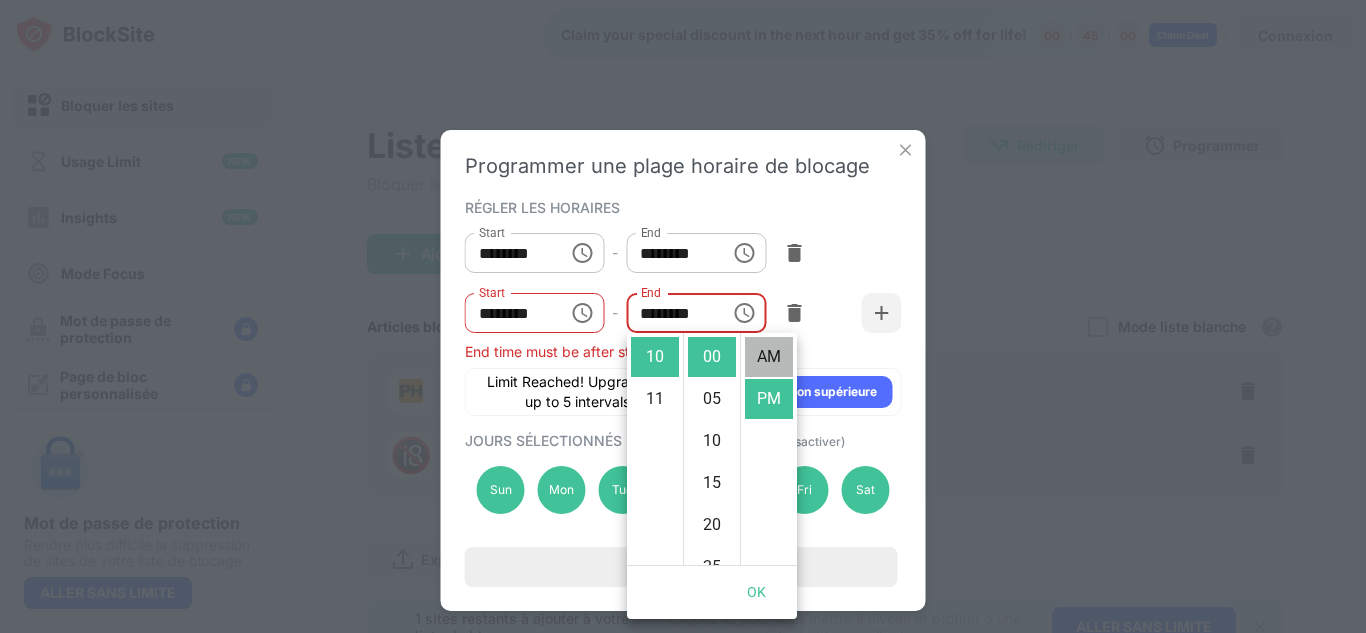 click on "AM" at bounding box center (769, 357) 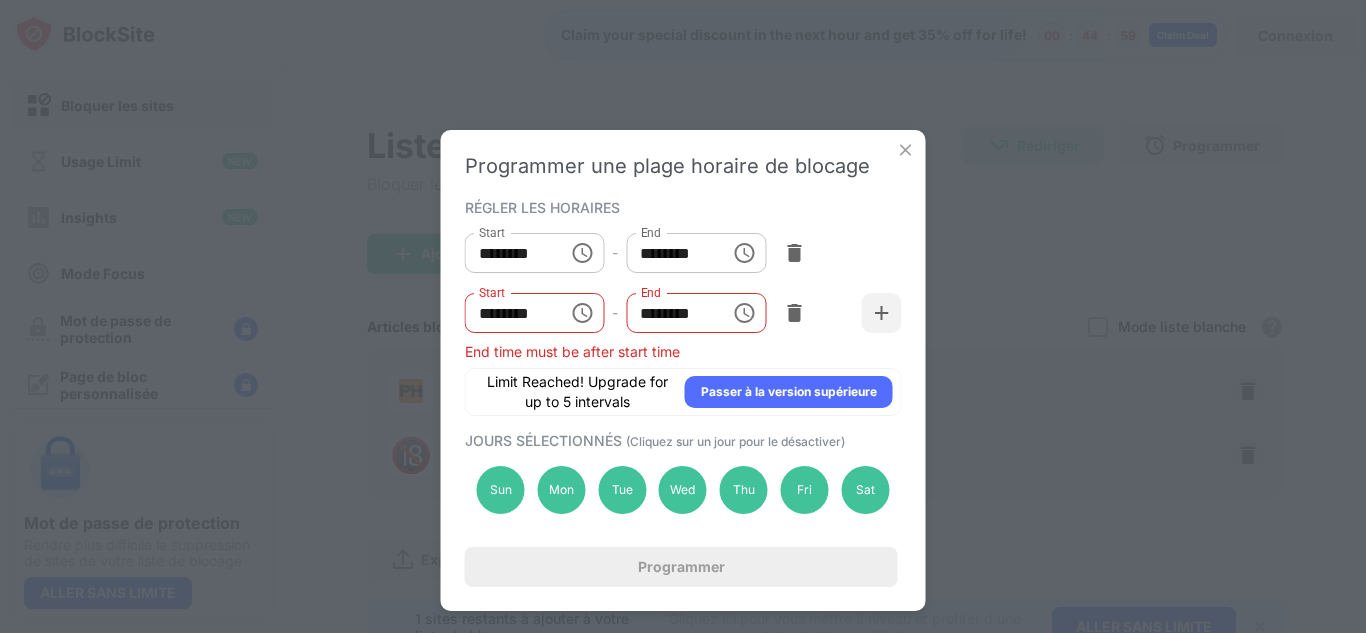click on "End time must be after start time" at bounding box center (683, 351) 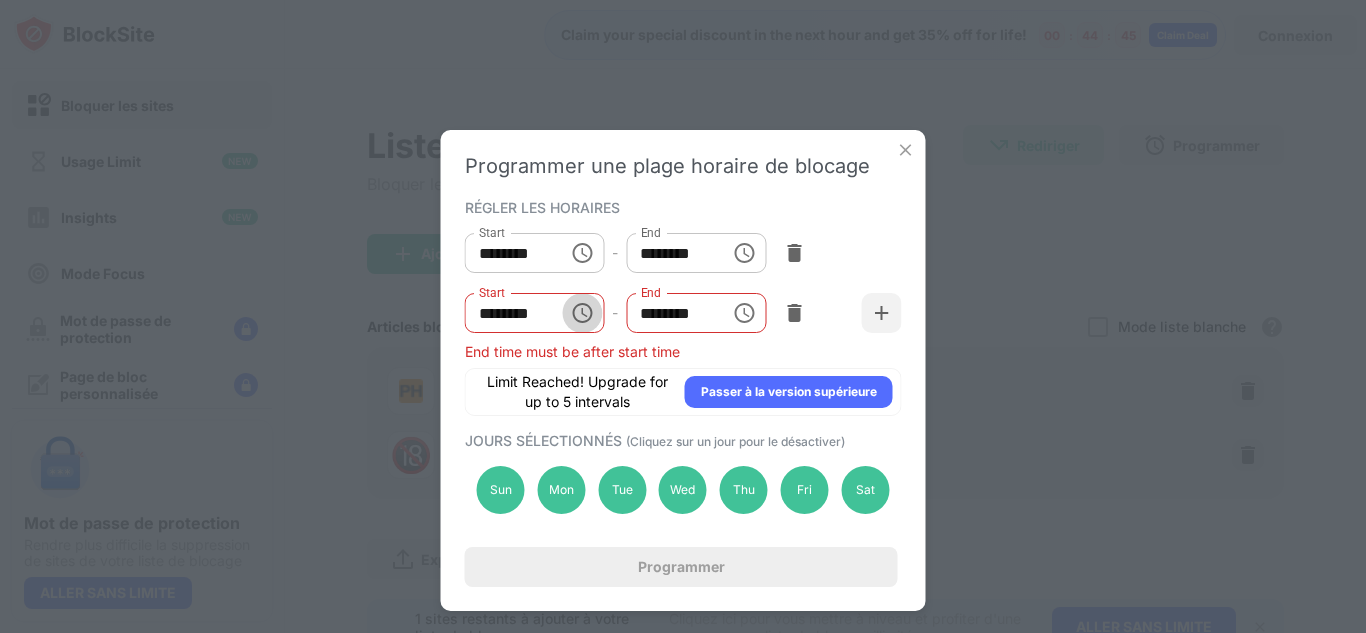 click 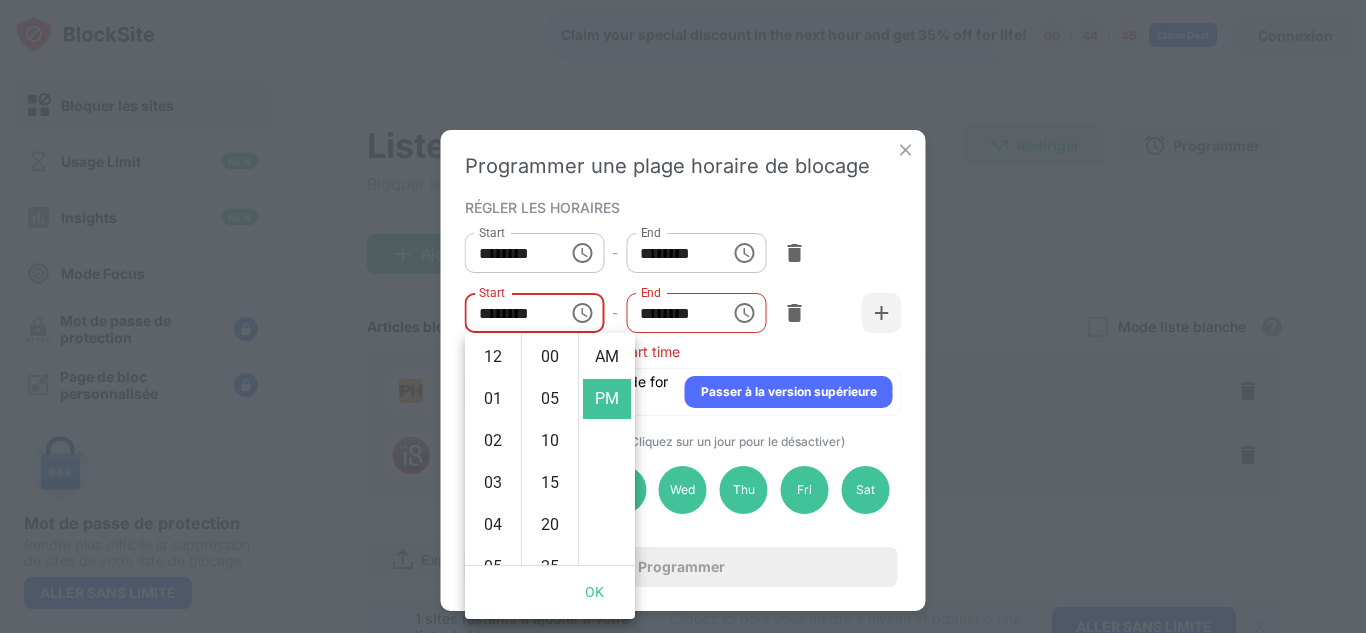 scroll, scrollTop: 462, scrollLeft: 0, axis: vertical 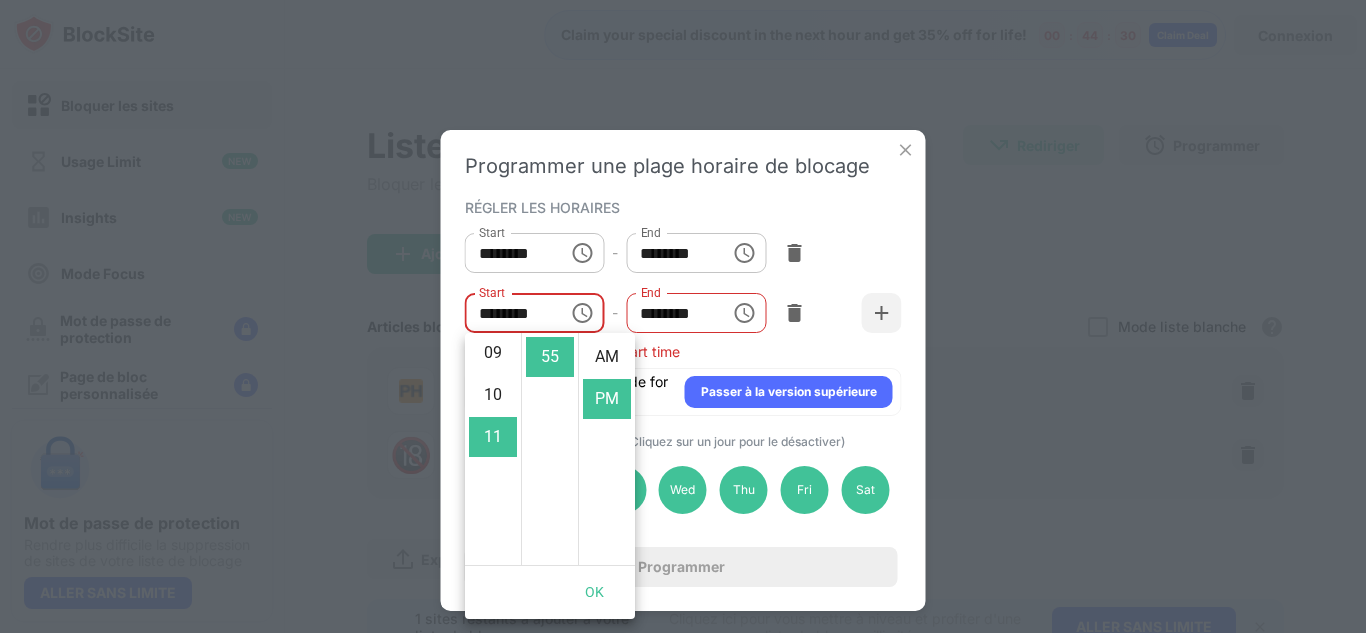click 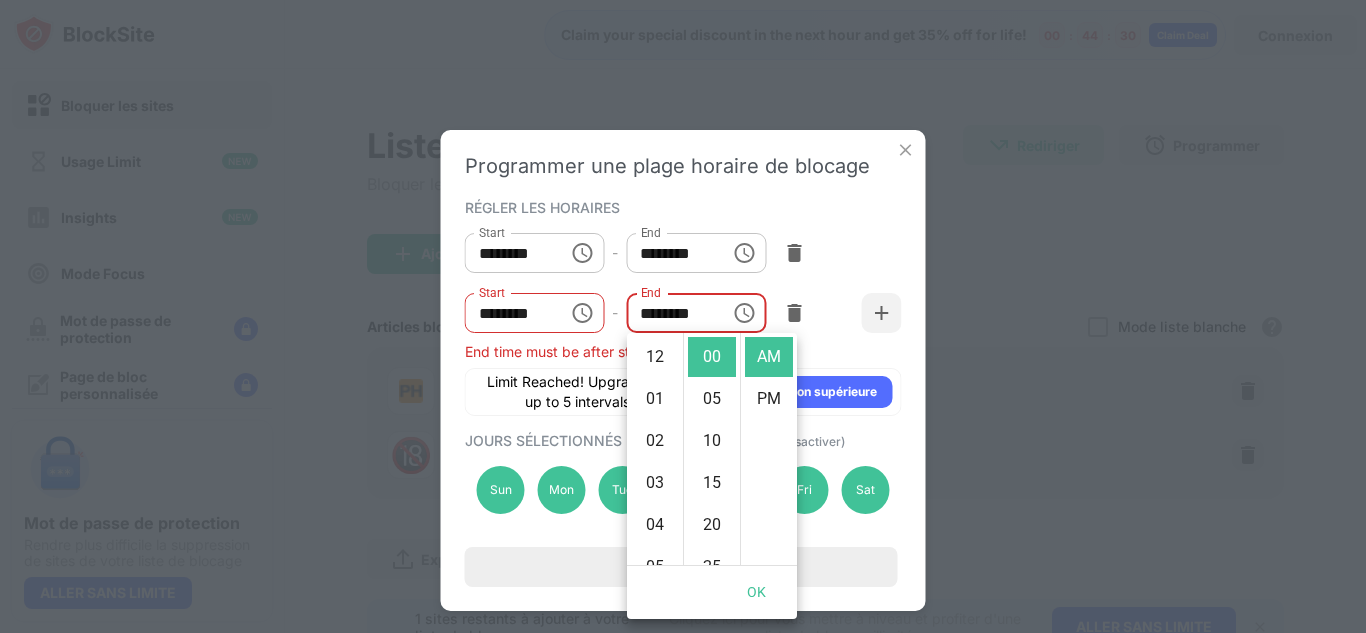 scroll, scrollTop: 420, scrollLeft: 0, axis: vertical 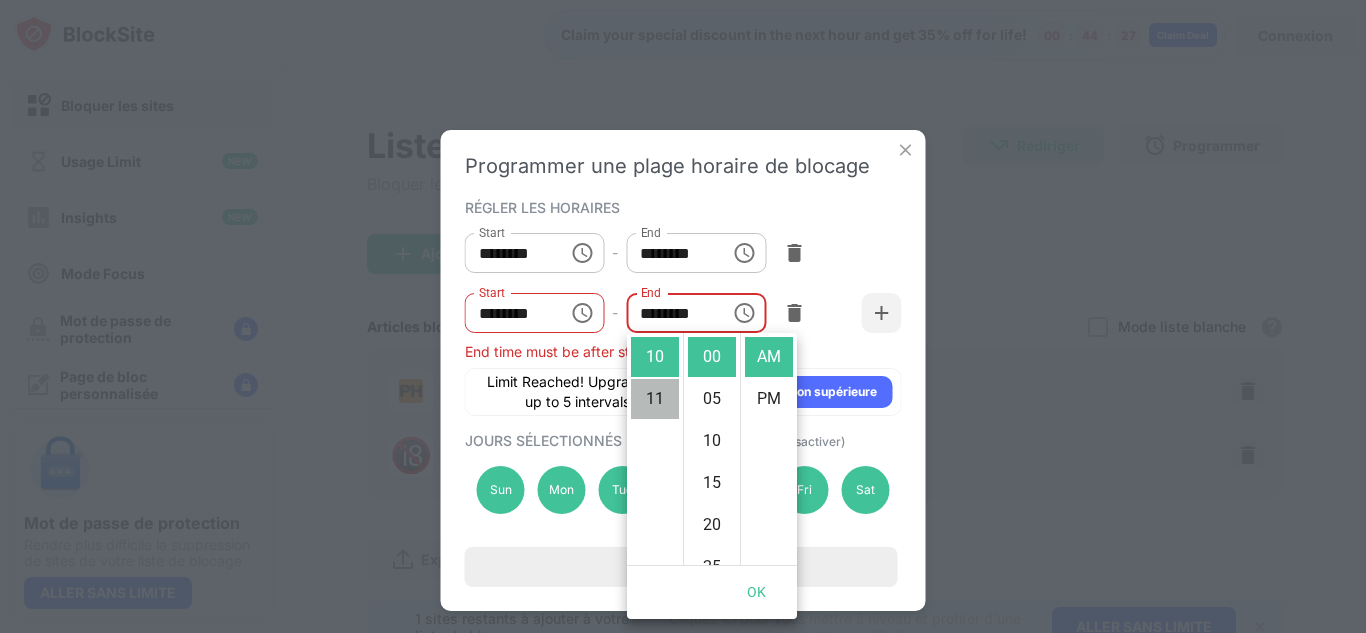 click on "11" at bounding box center (655, 399) 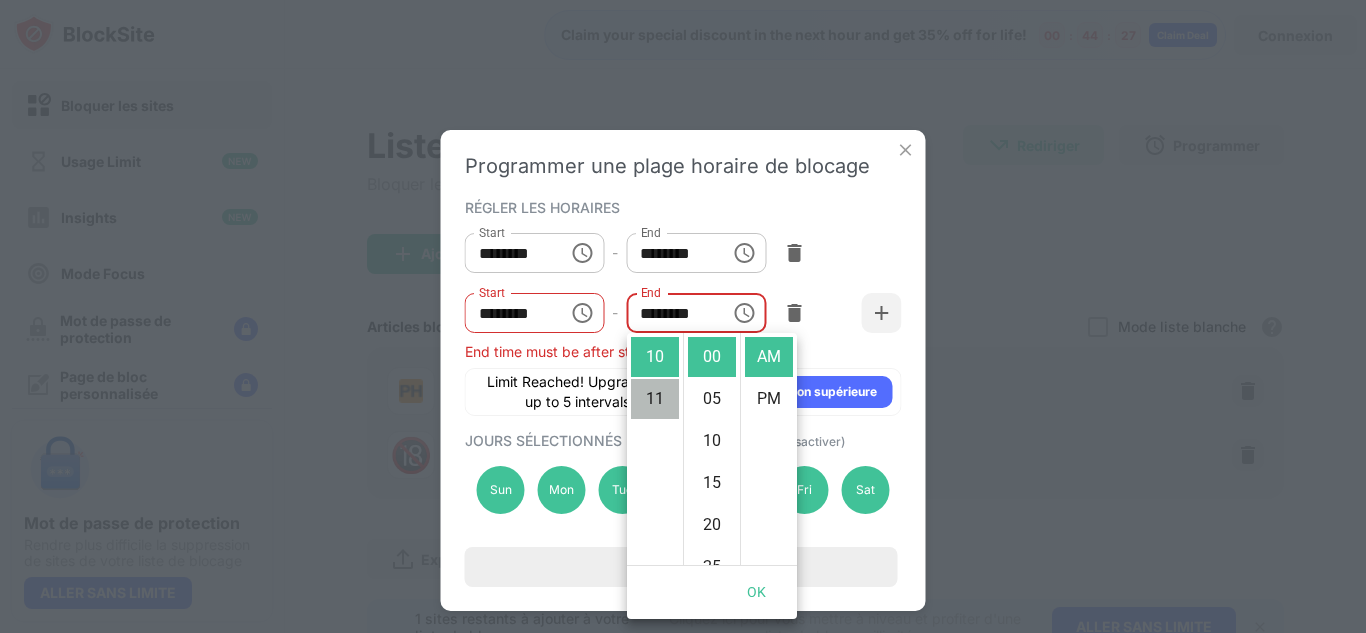 scroll, scrollTop: 462, scrollLeft: 0, axis: vertical 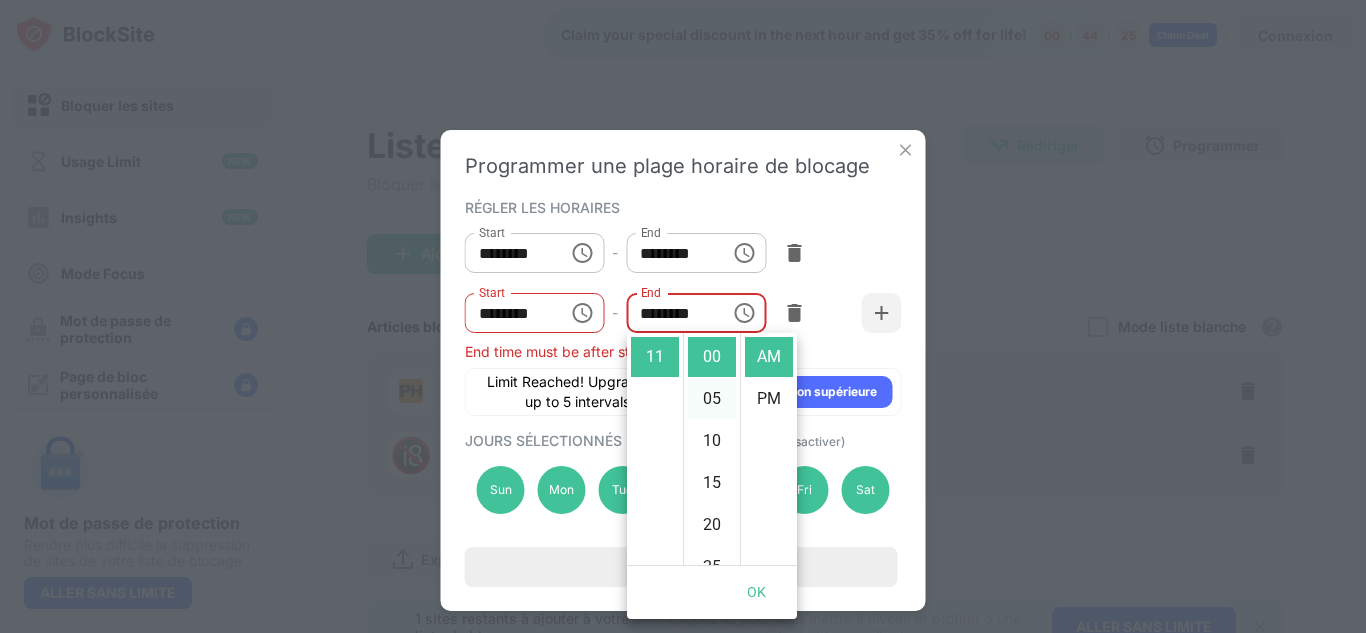click on "05" at bounding box center [712, 399] 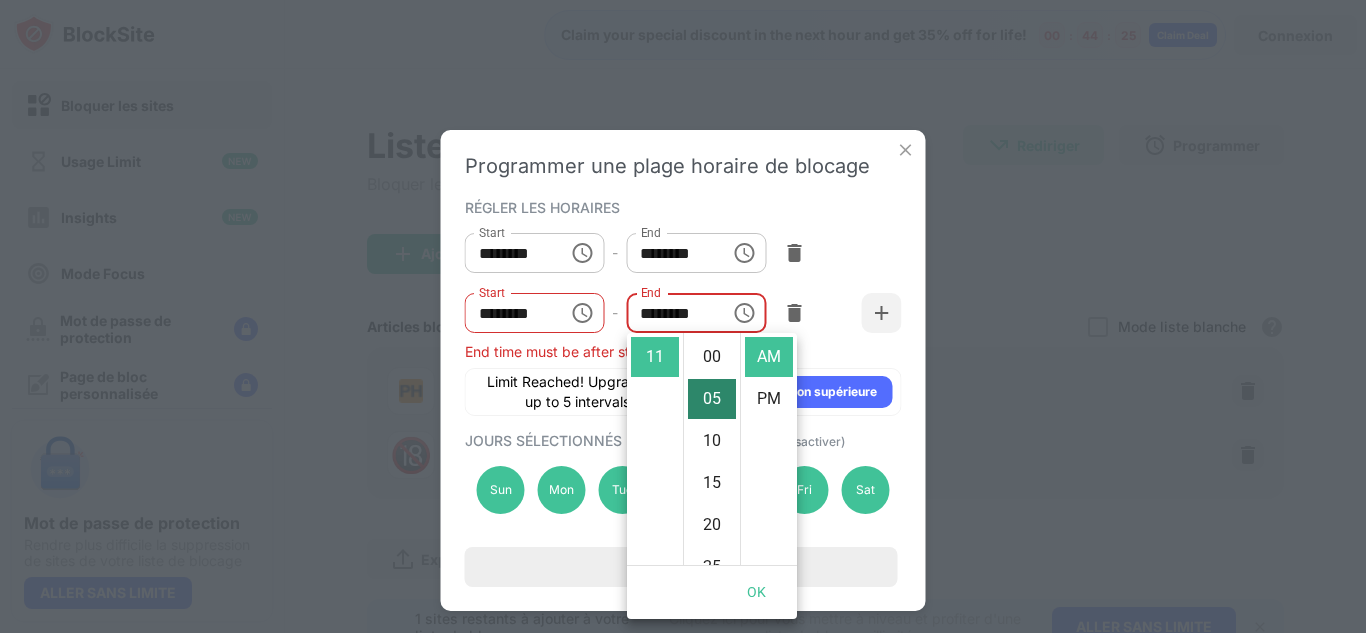 type on "********" 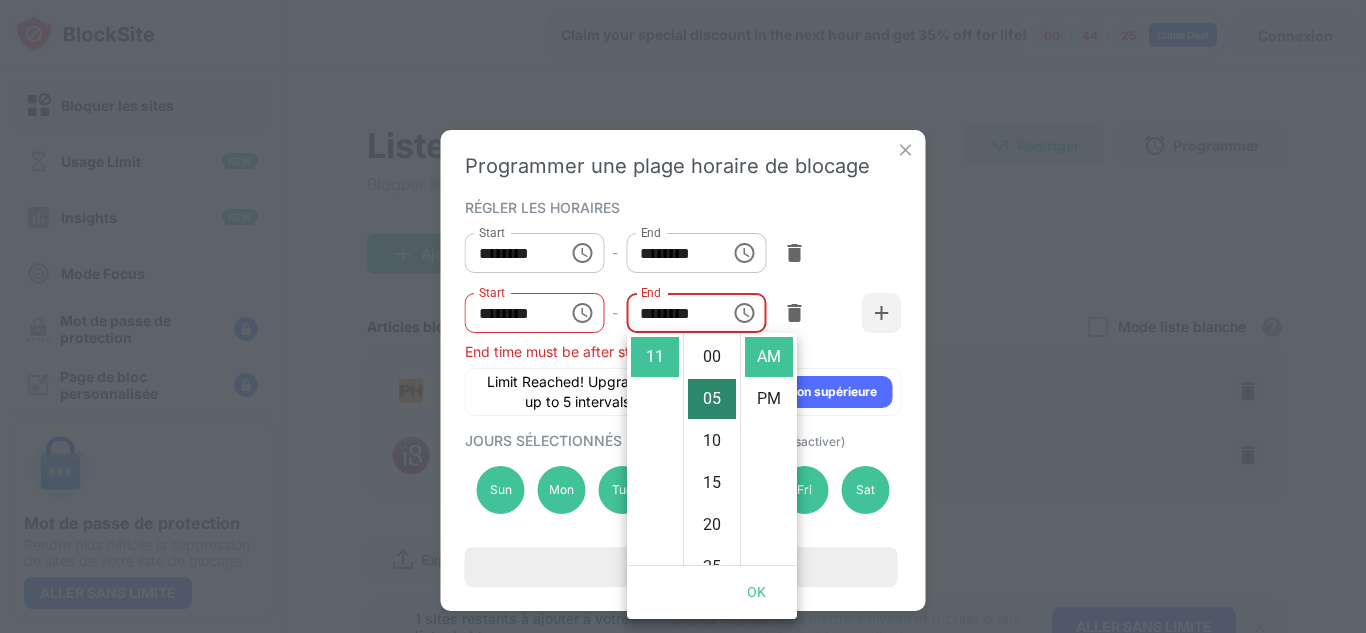 scroll, scrollTop: 42, scrollLeft: 0, axis: vertical 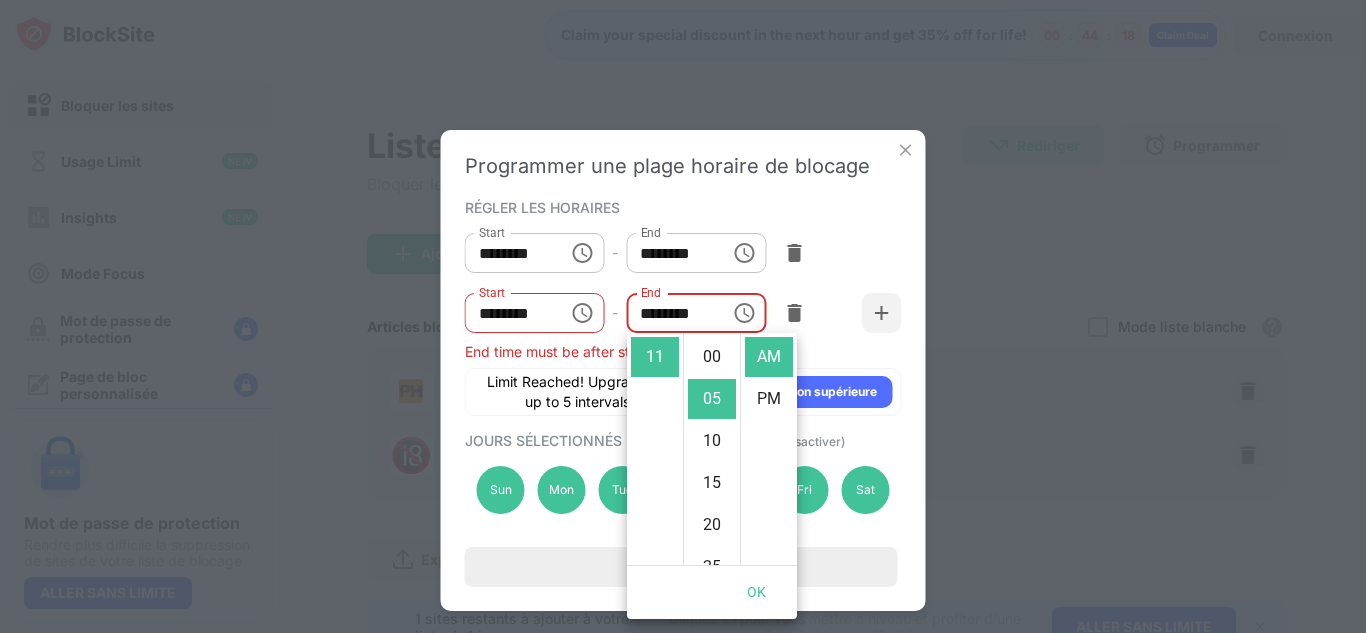 click 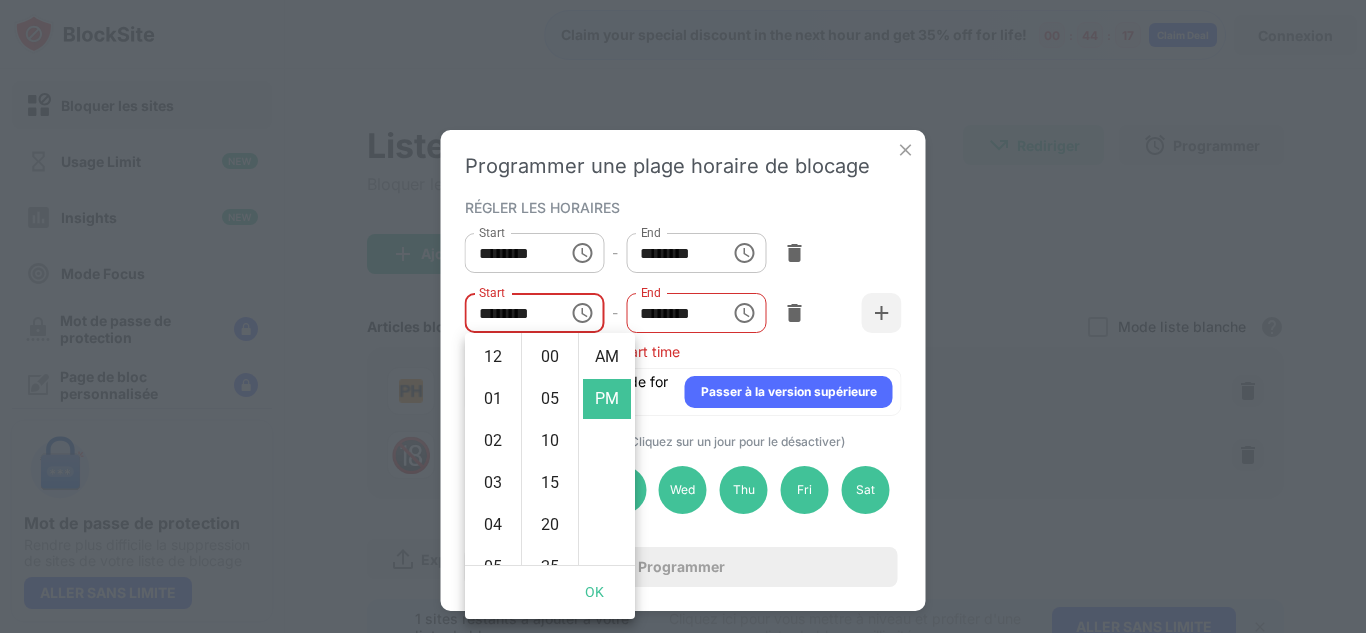 scroll, scrollTop: 462, scrollLeft: 0, axis: vertical 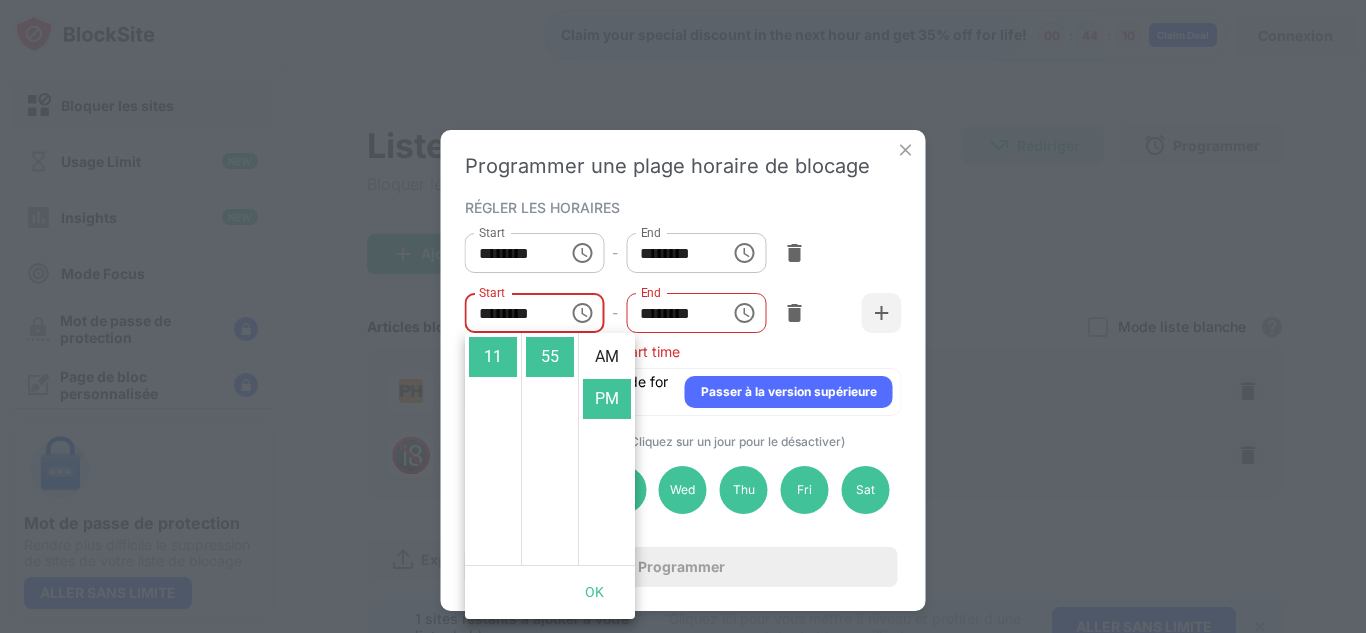 click on "********" at bounding box center [671, 313] 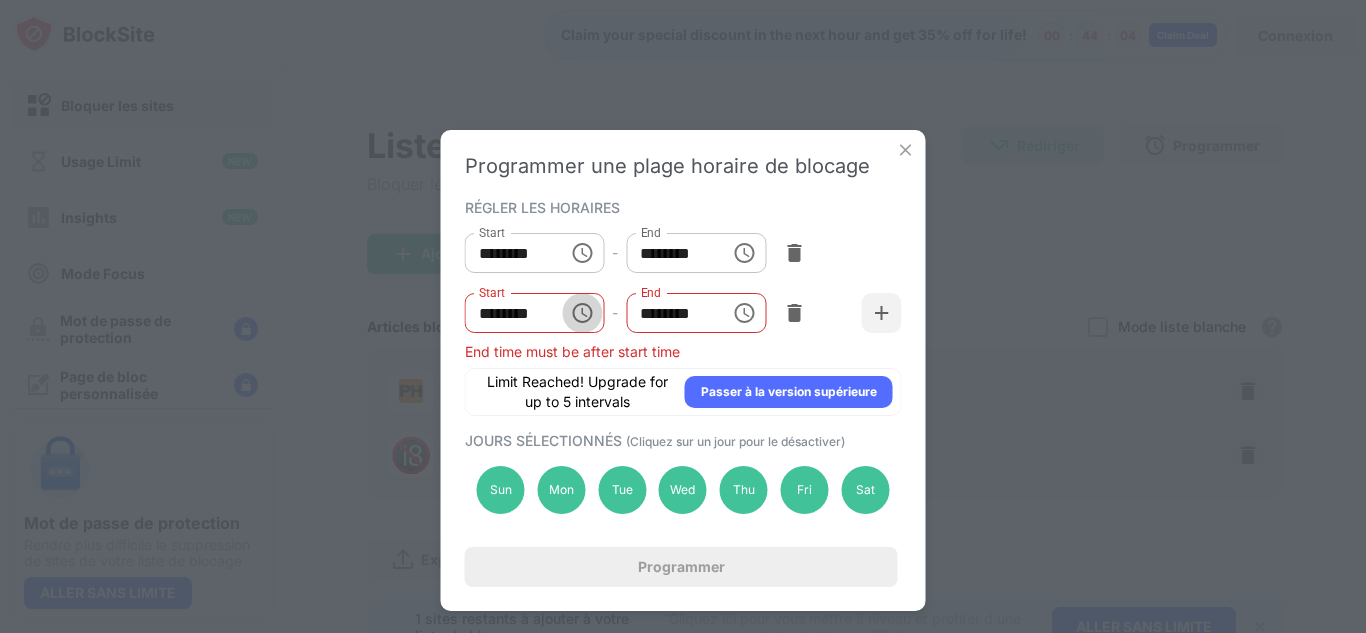 click 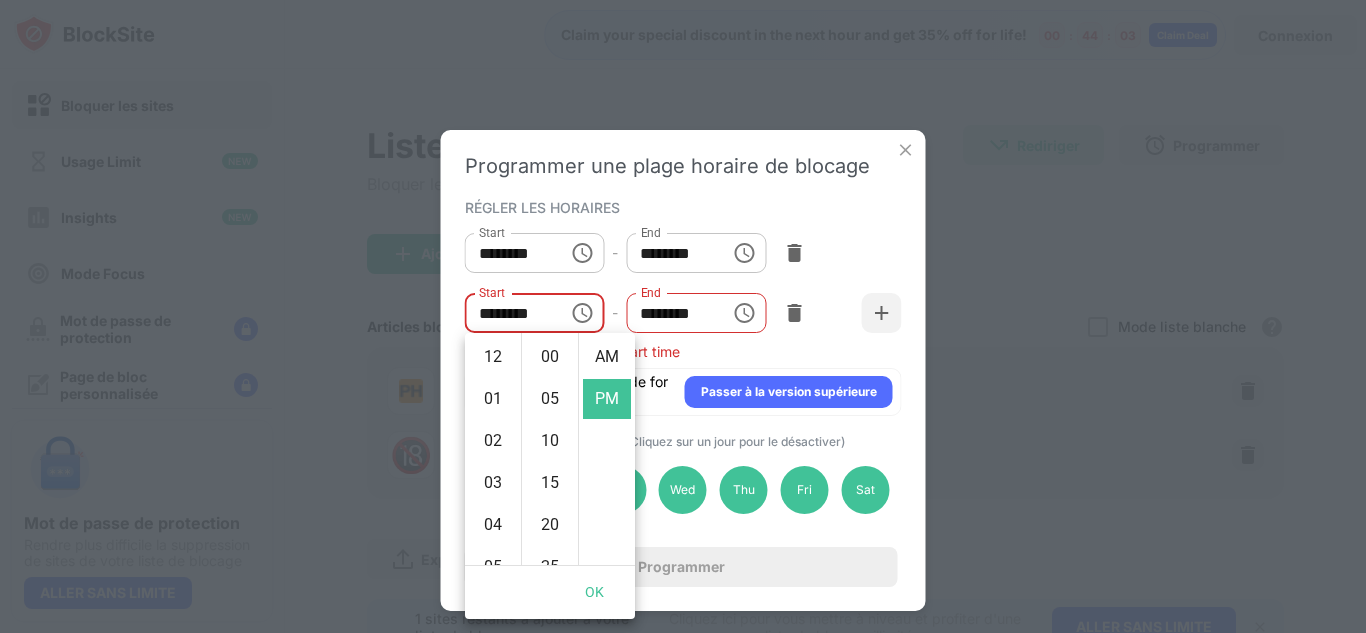 scroll, scrollTop: 462, scrollLeft: 0, axis: vertical 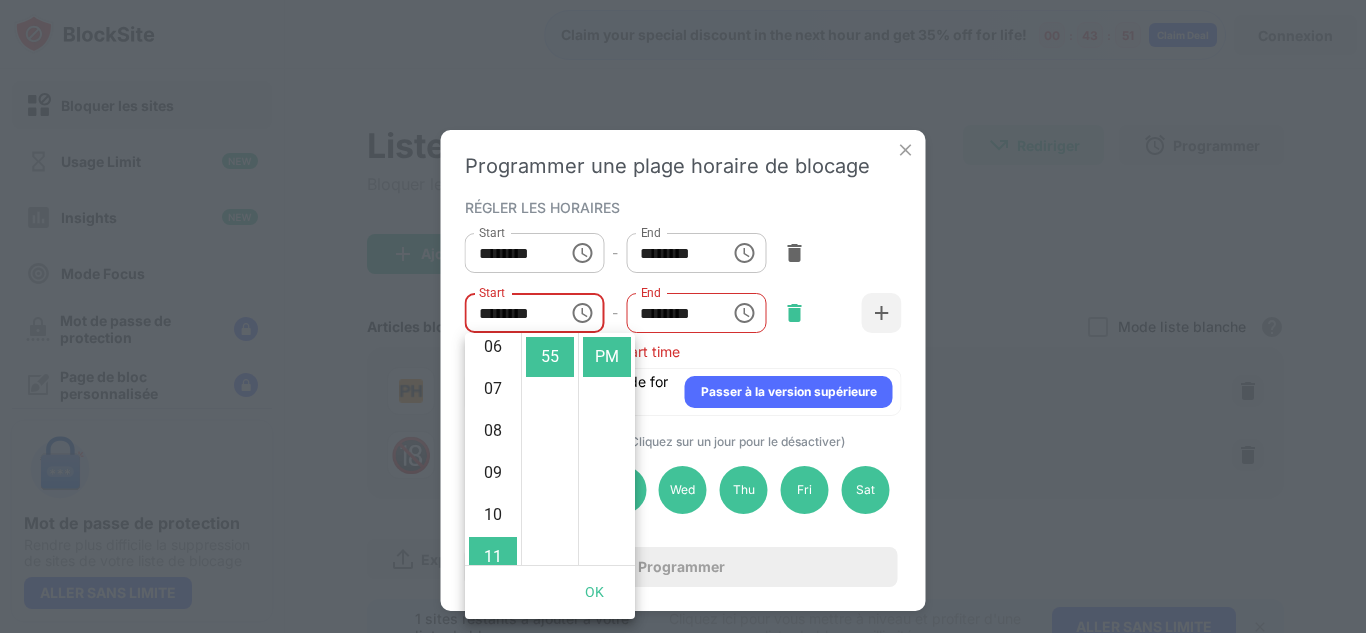 click at bounding box center (794, 313) 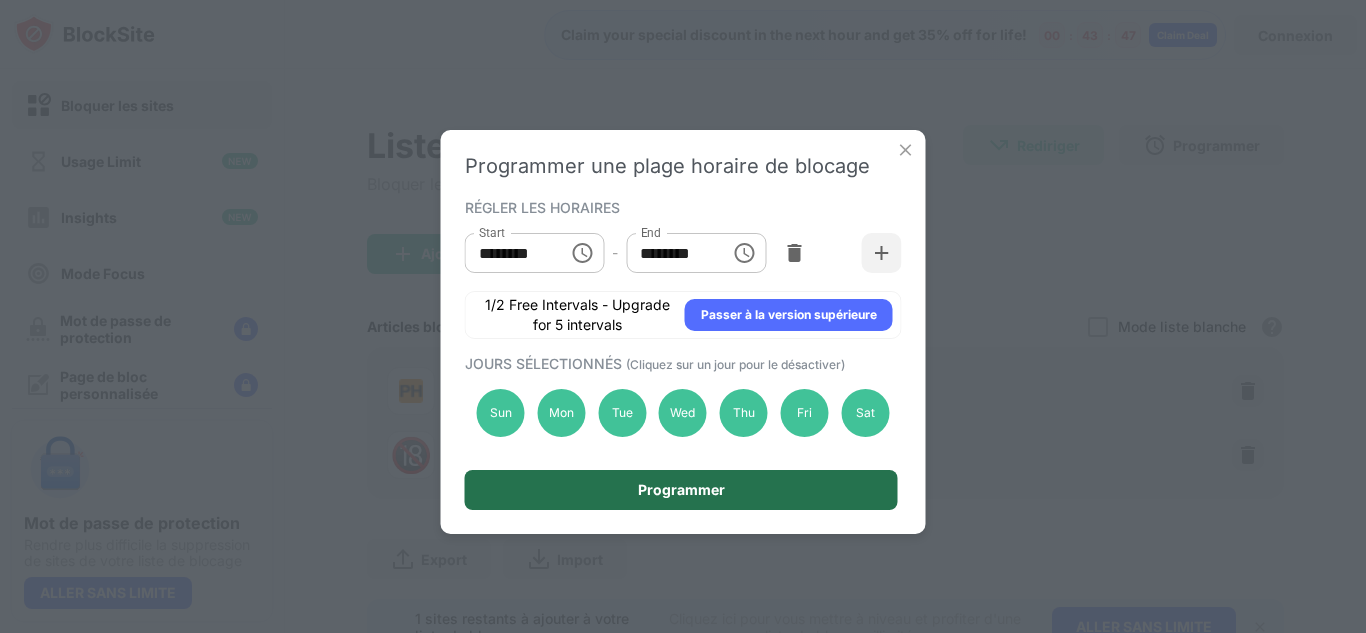click on "Programmer" at bounding box center [681, 490] 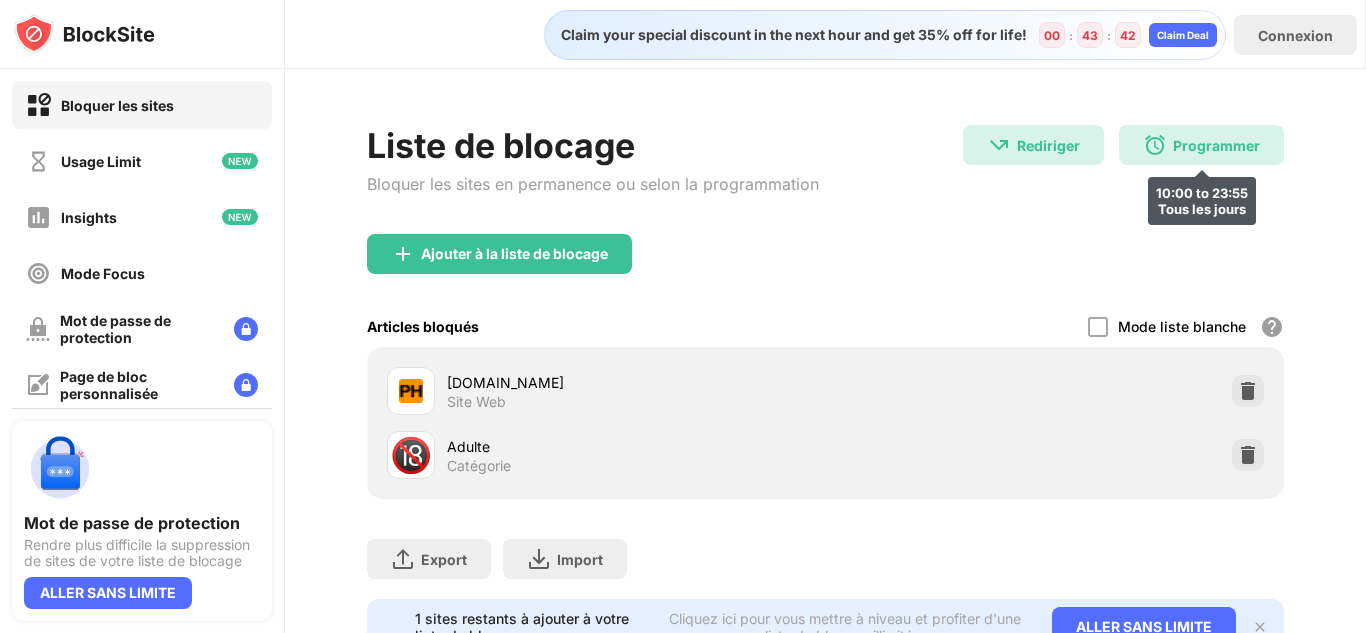 click on "Programmer 10:00 to 23:55 Tous les jours" at bounding box center (1201, 145) 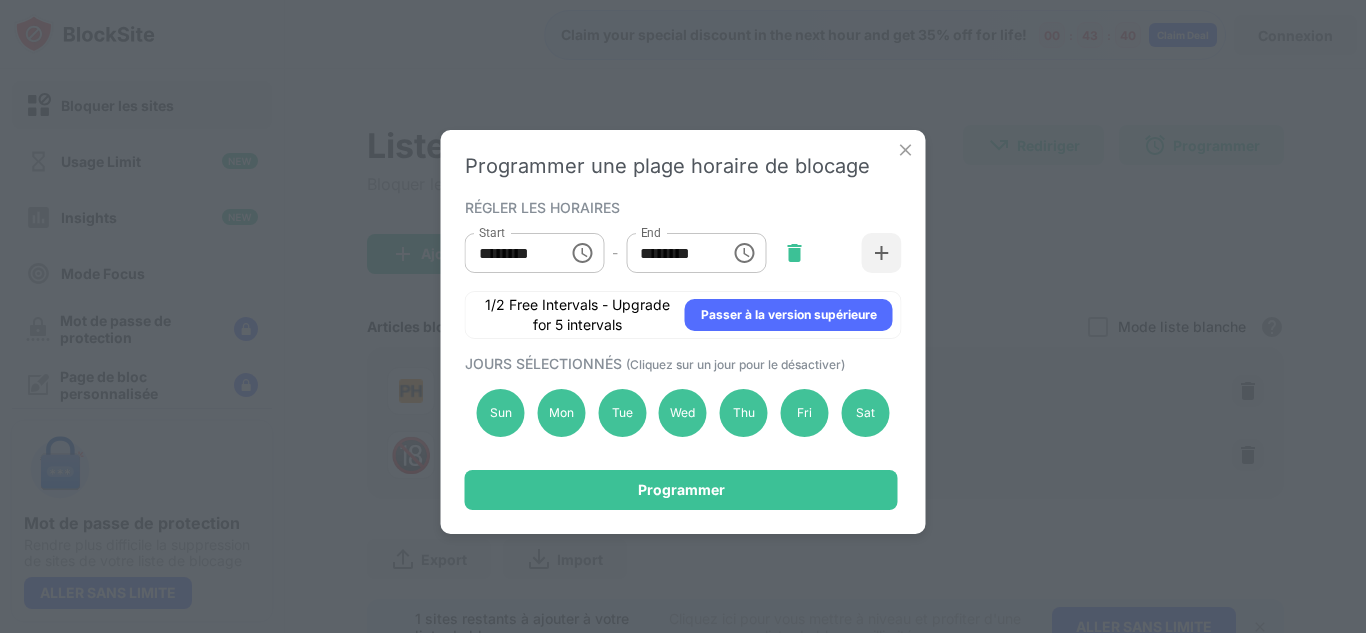 click at bounding box center (794, 253) 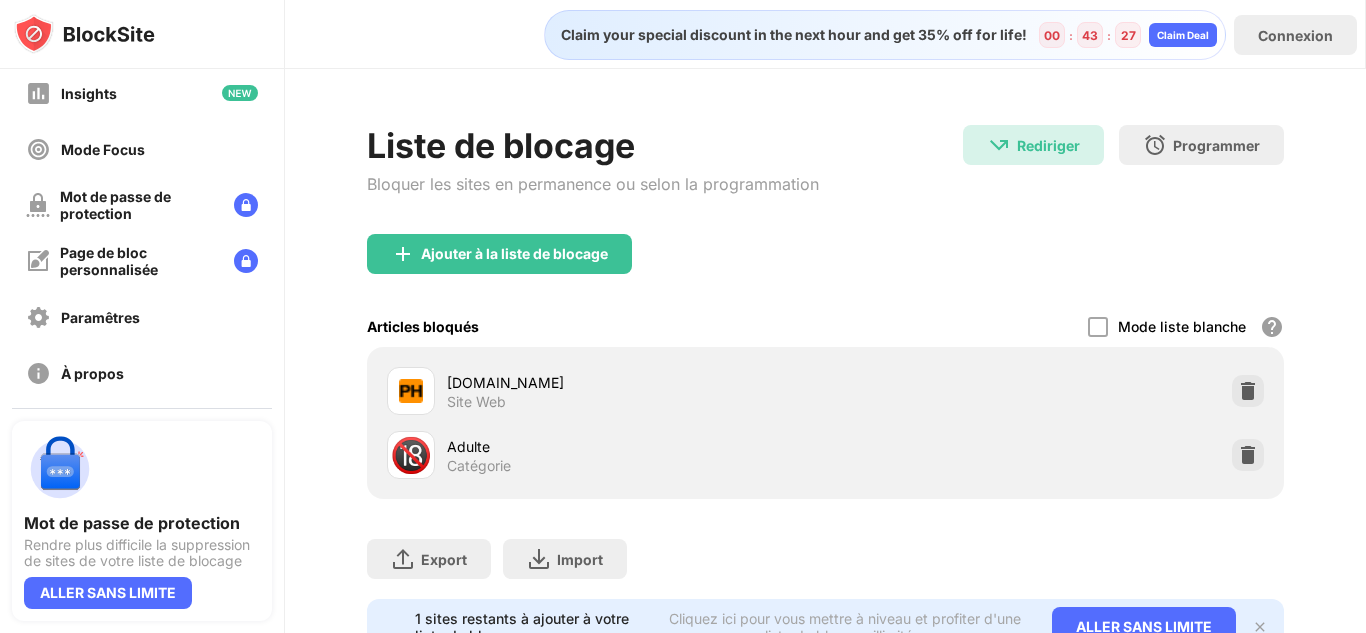 scroll, scrollTop: 126, scrollLeft: 0, axis: vertical 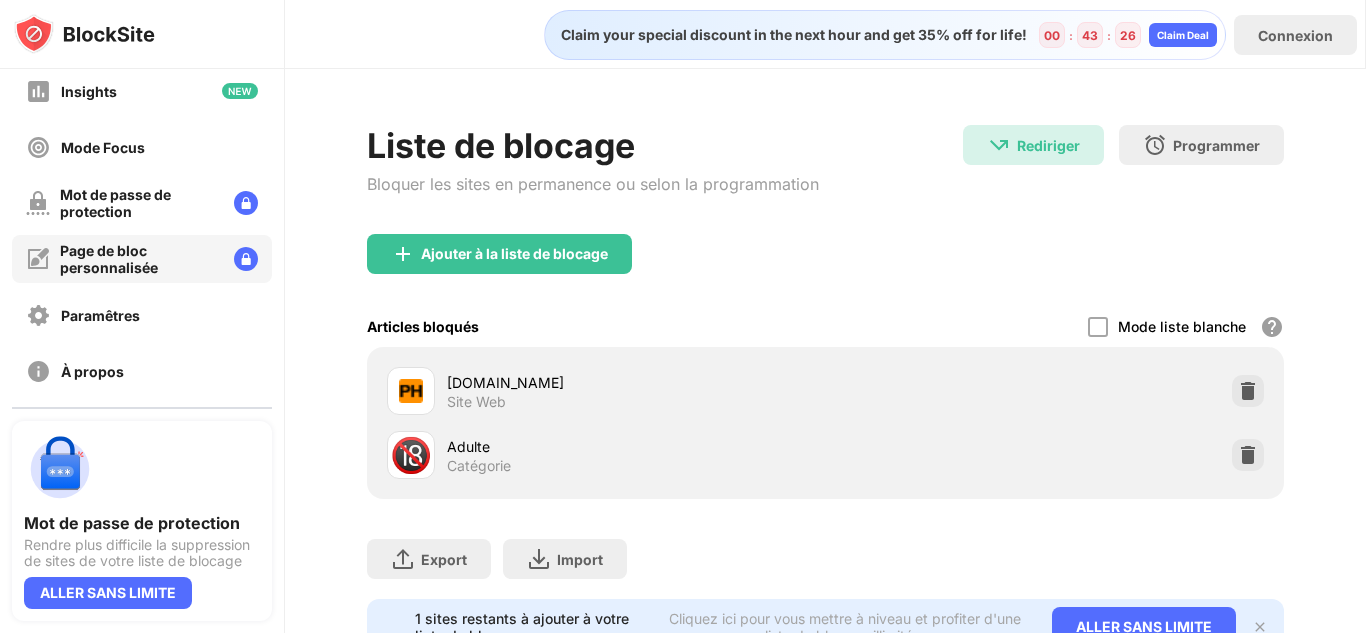 click on "Page de bloc personnalisée" at bounding box center (139, 259) 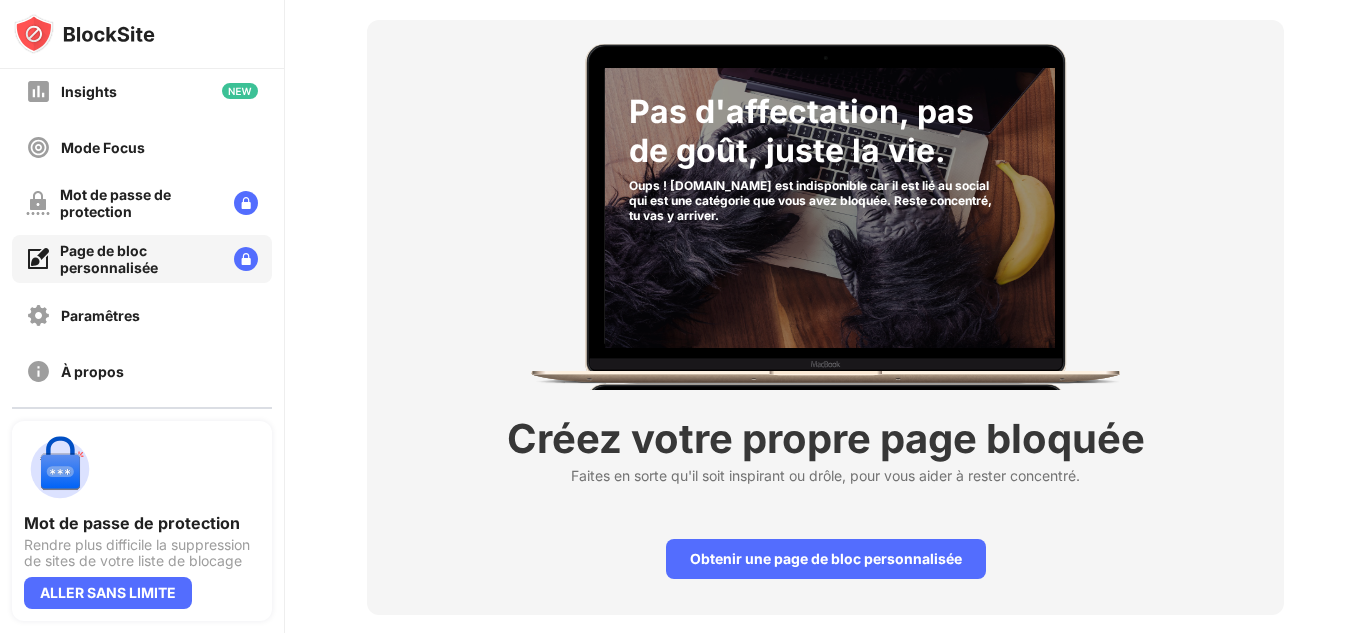 scroll, scrollTop: 106, scrollLeft: 0, axis: vertical 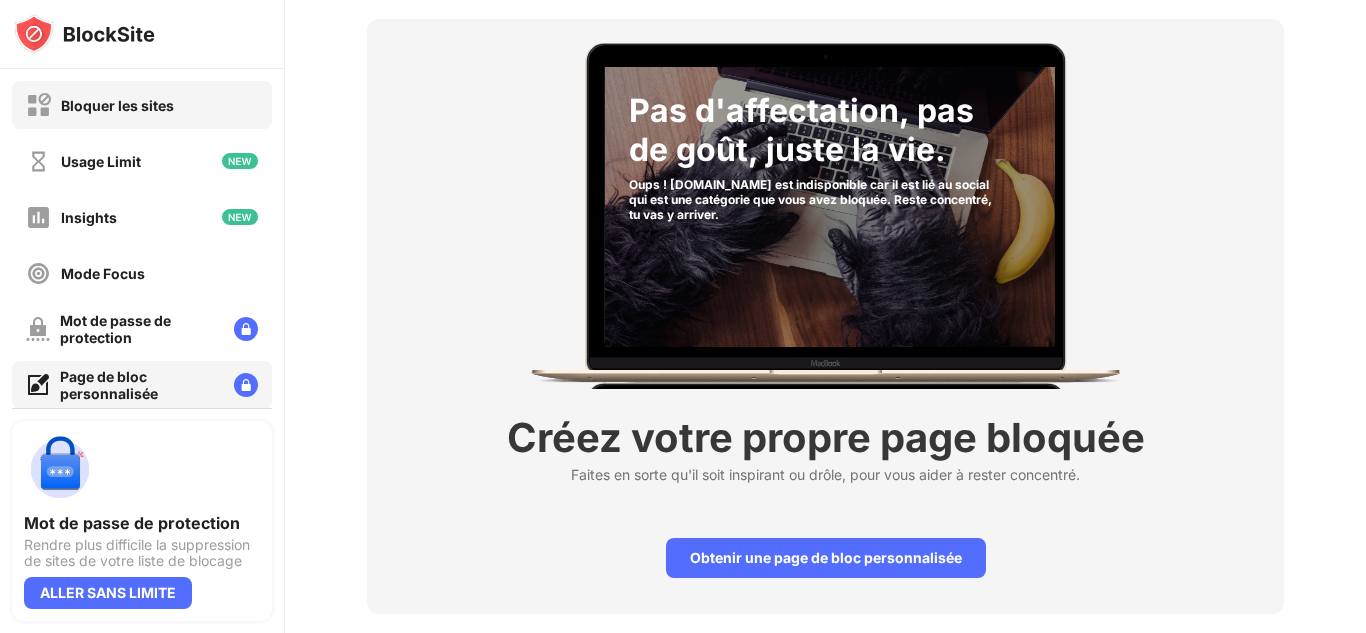 click on "Bloquer les sites" at bounding box center [117, 105] 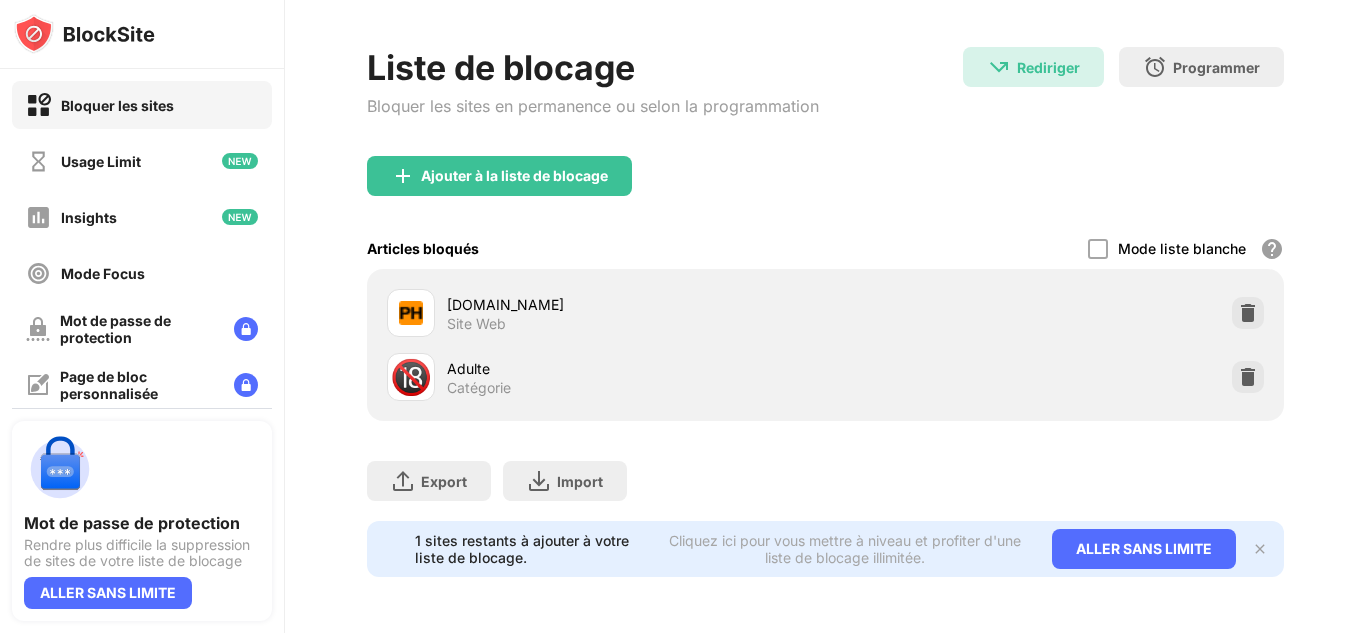 scroll, scrollTop: 93, scrollLeft: 0, axis: vertical 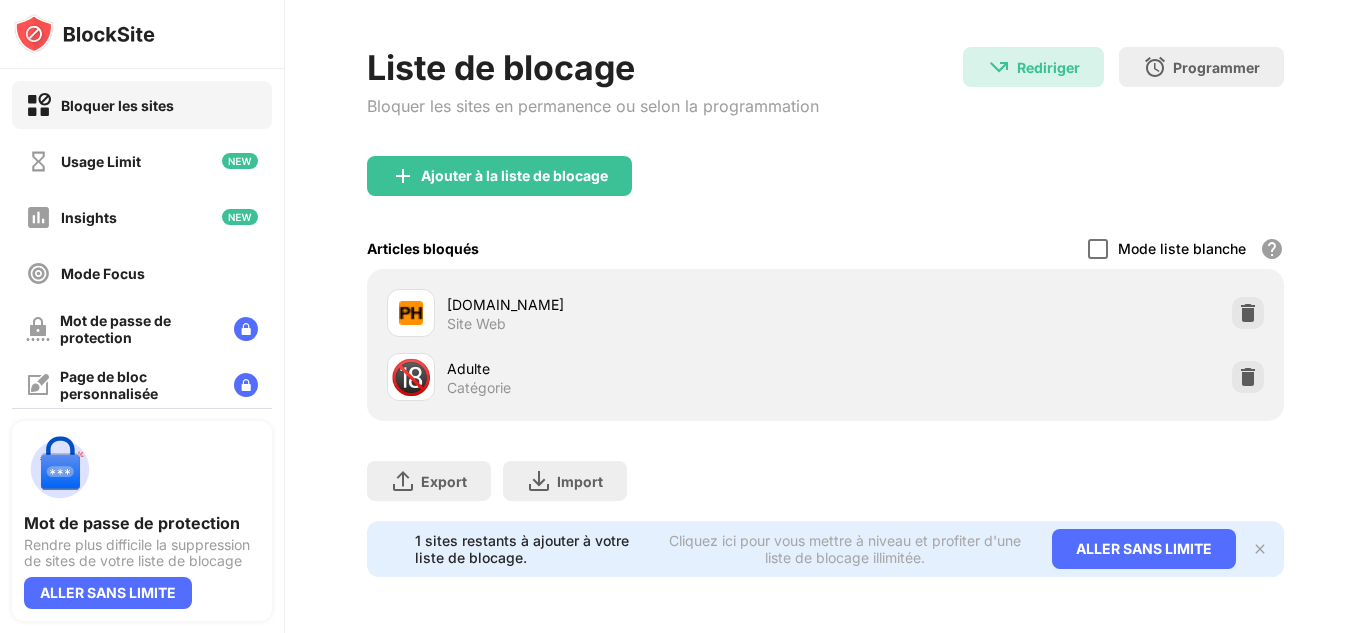 click at bounding box center [1098, 249] 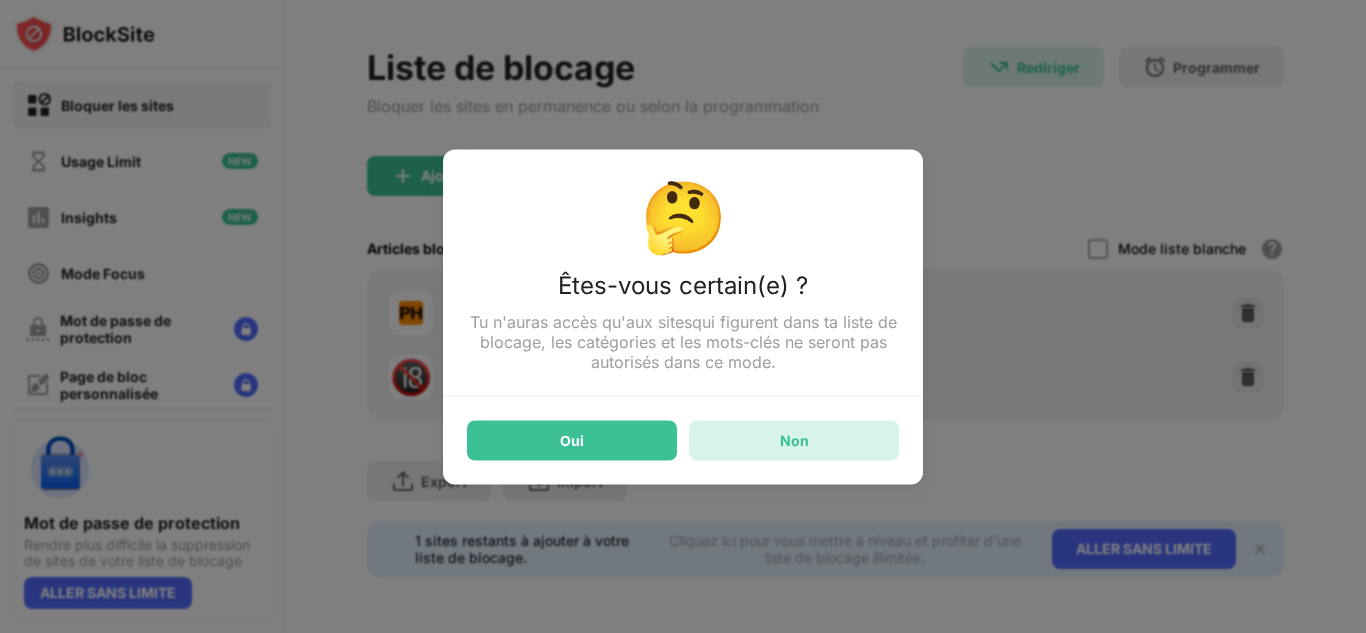 click on "Non" at bounding box center (794, 440) 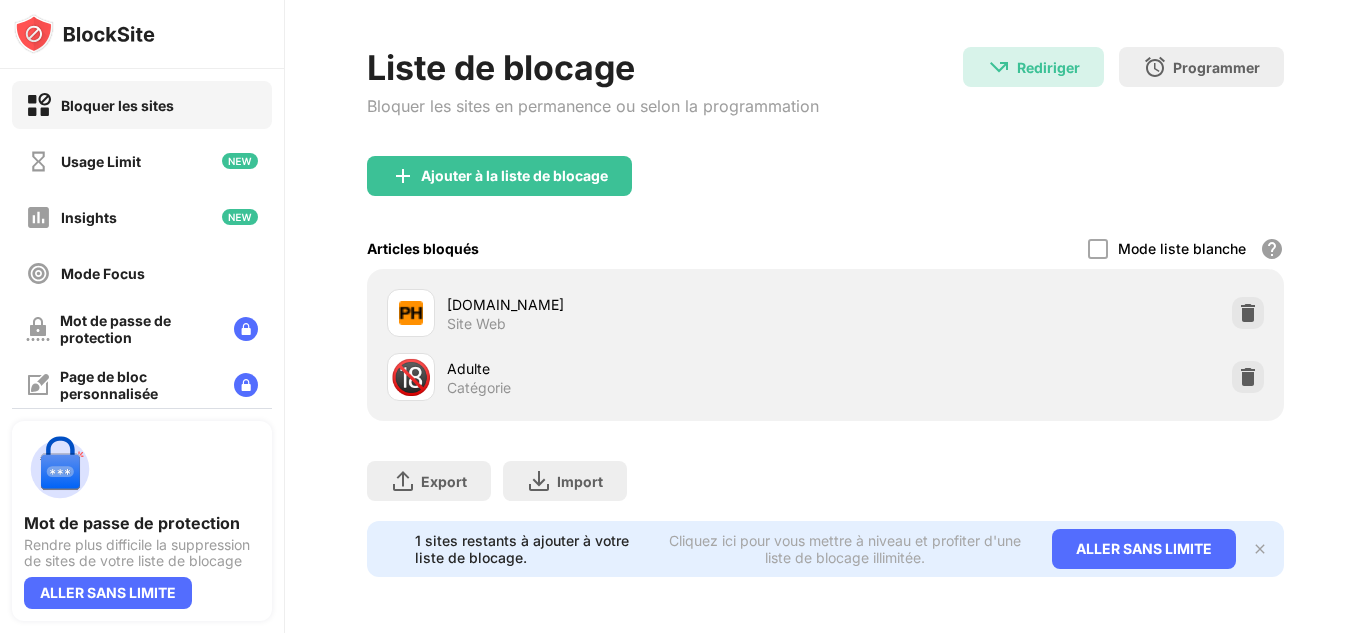 drag, startPoint x: 1335, startPoint y: 0, endPoint x: 893, endPoint y: 32, distance: 443.15686 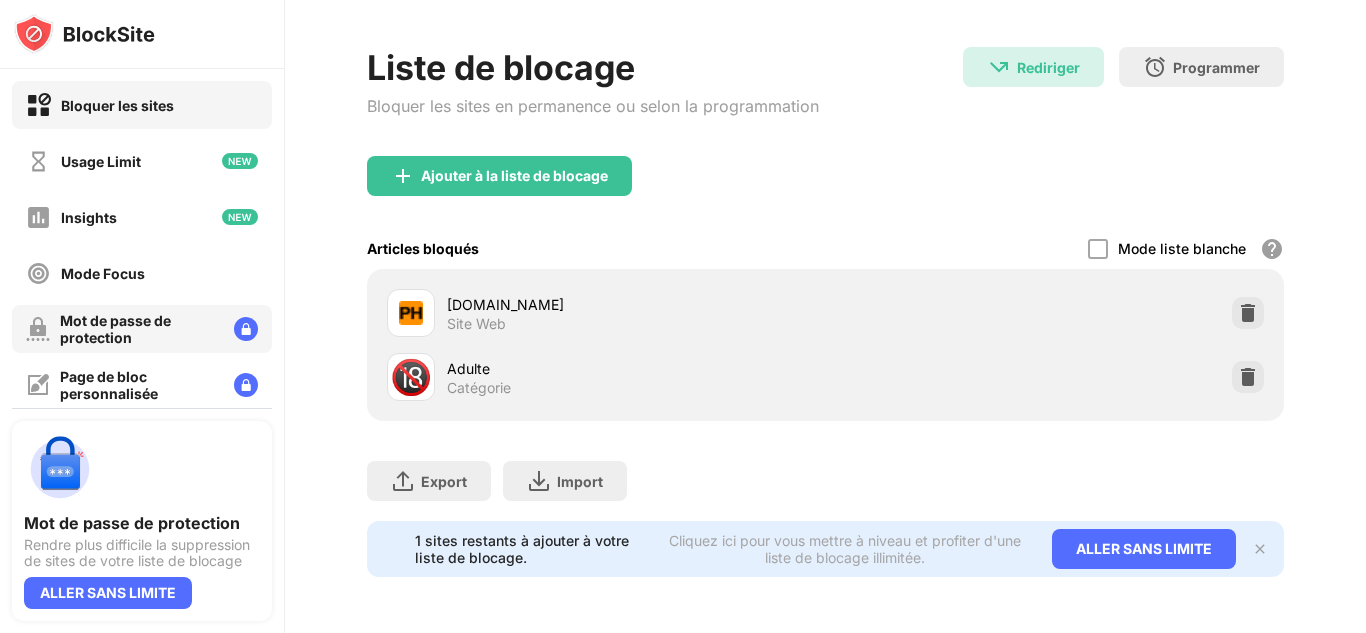 drag, startPoint x: 1339, startPoint y: 0, endPoint x: 206, endPoint y: 323, distance: 1178.1417 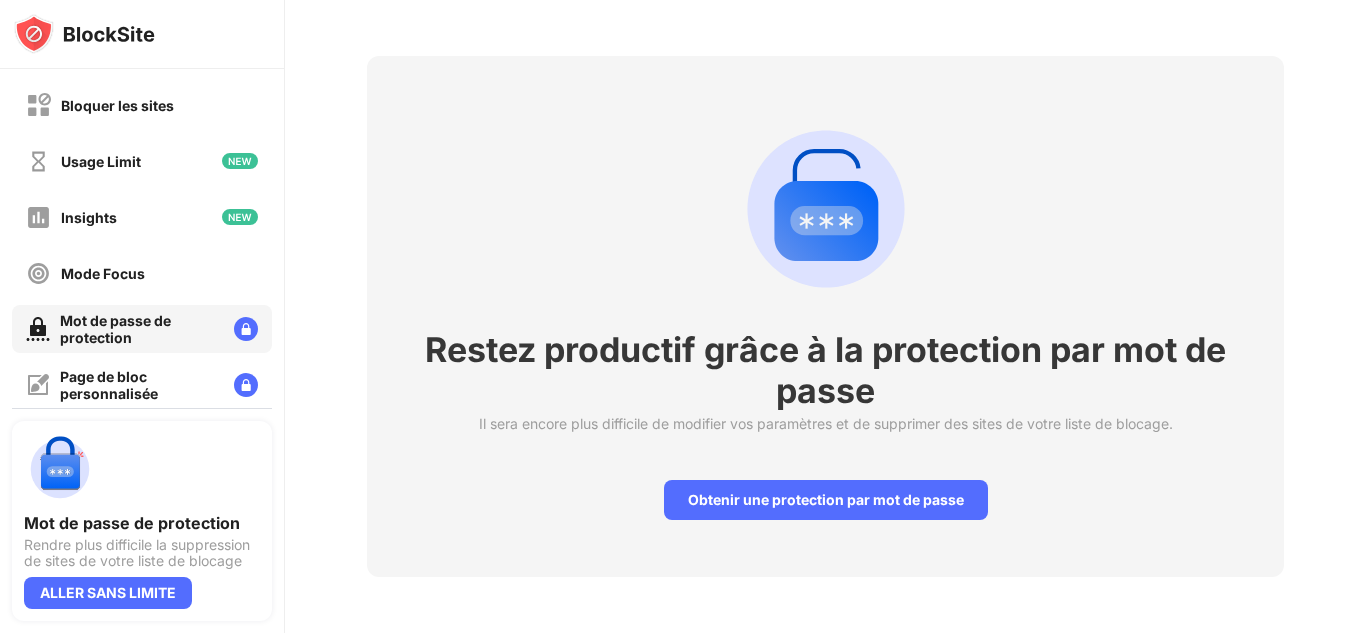 scroll, scrollTop: 84, scrollLeft: 0, axis: vertical 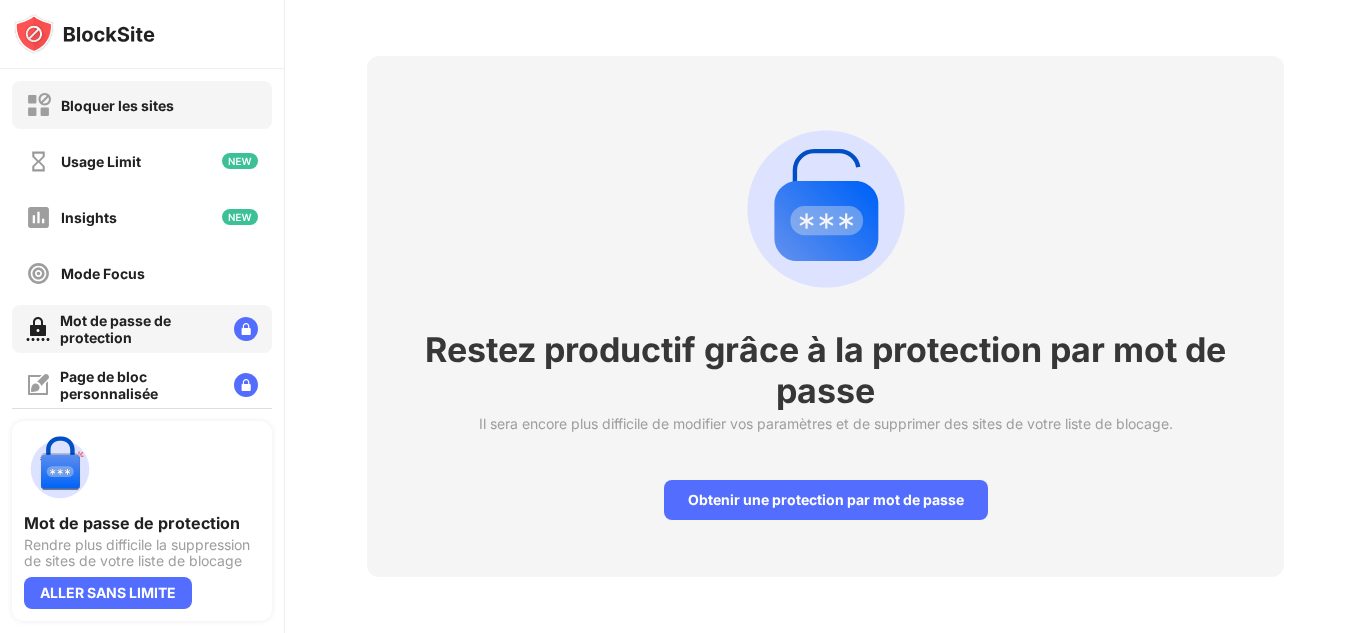 click on "Bloquer les sites" at bounding box center [142, 105] 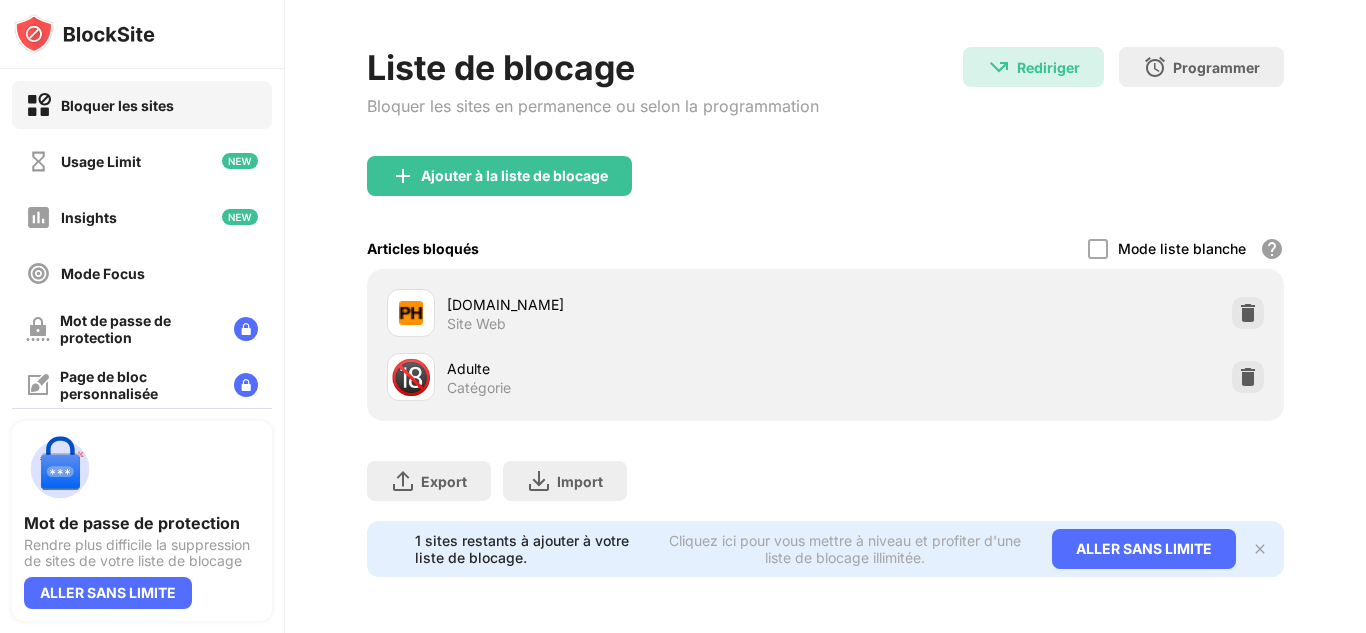 click on "Ajouter à la liste de blocage" at bounding box center [825, 192] 